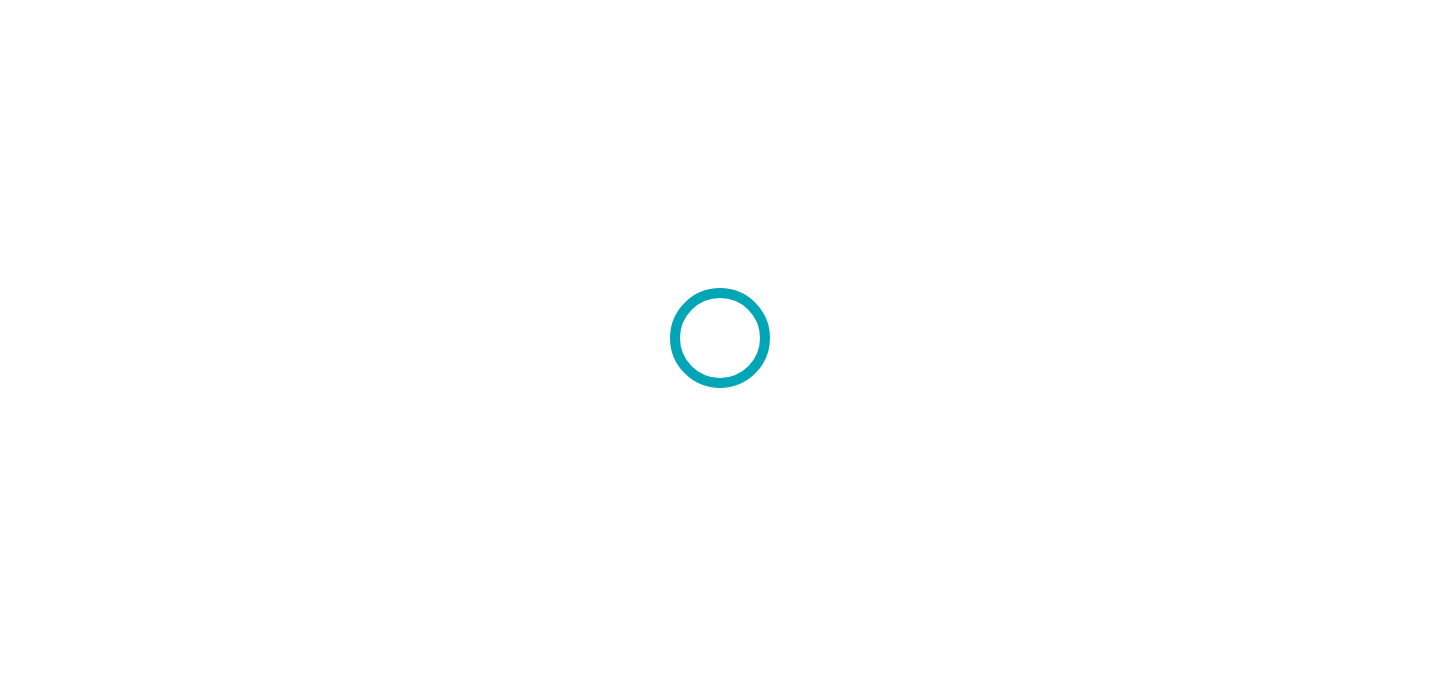 scroll, scrollTop: 0, scrollLeft: 0, axis: both 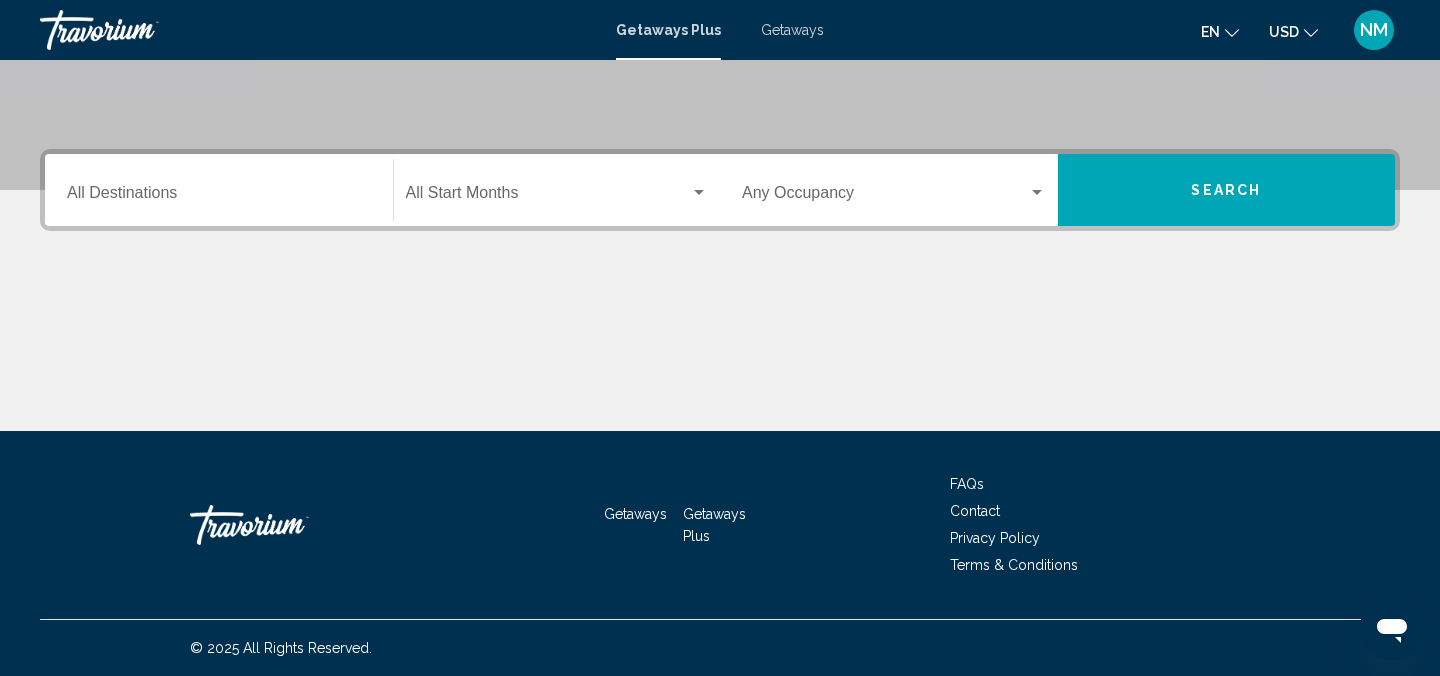click on "Destination All Destinations" at bounding box center (219, 197) 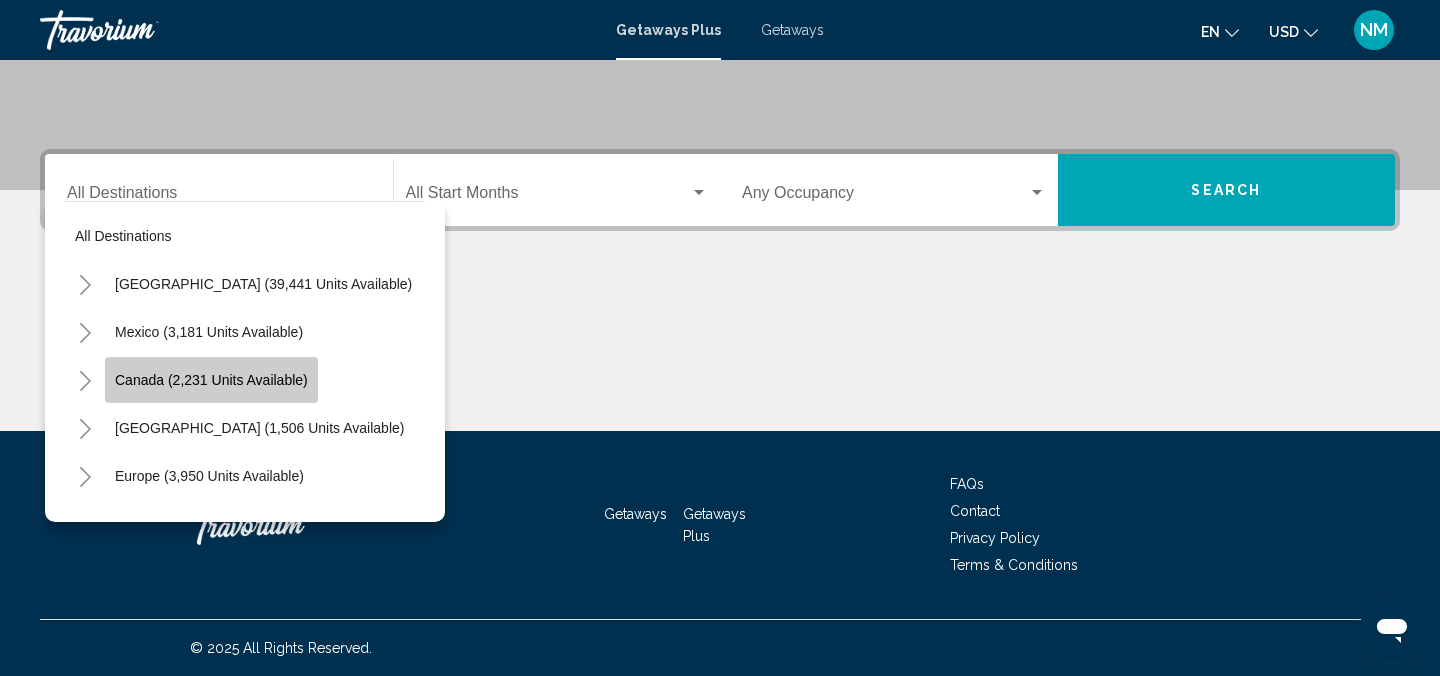 click on "Canada (2,231 units available)" 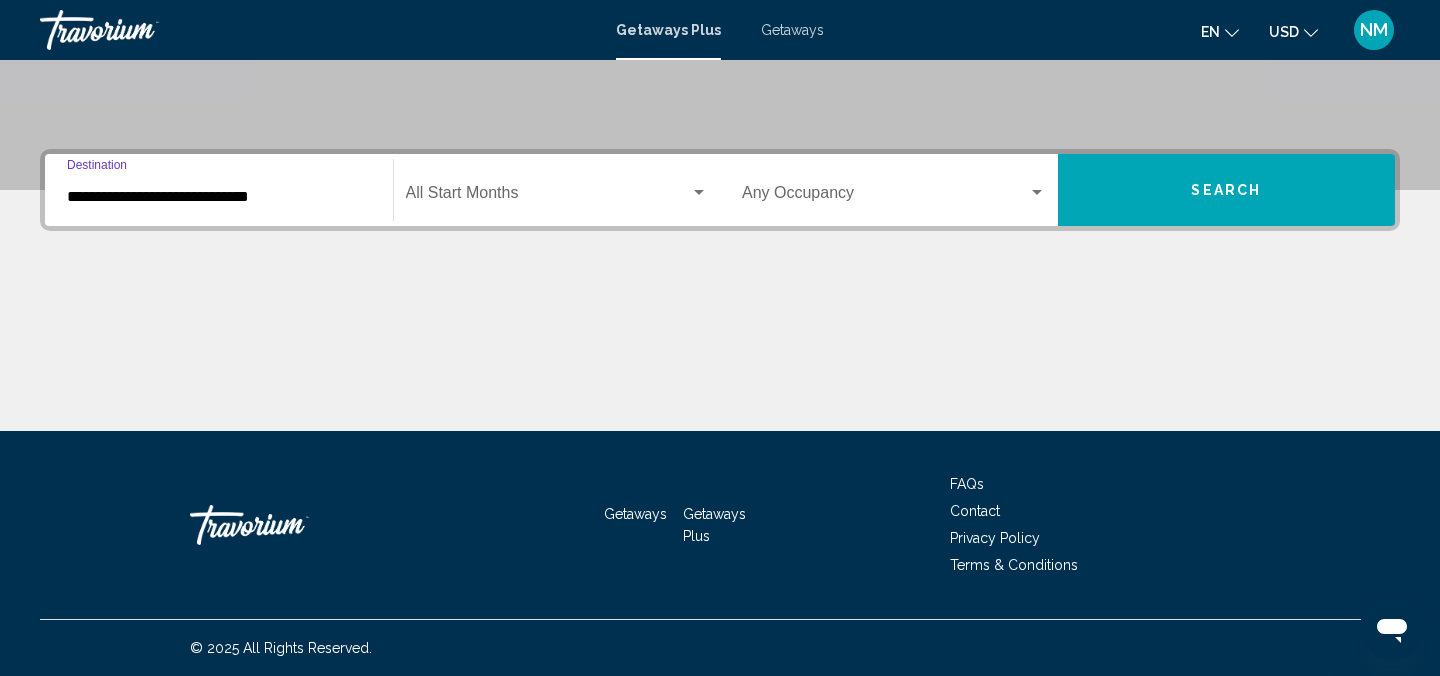 click at bounding box center [548, 197] 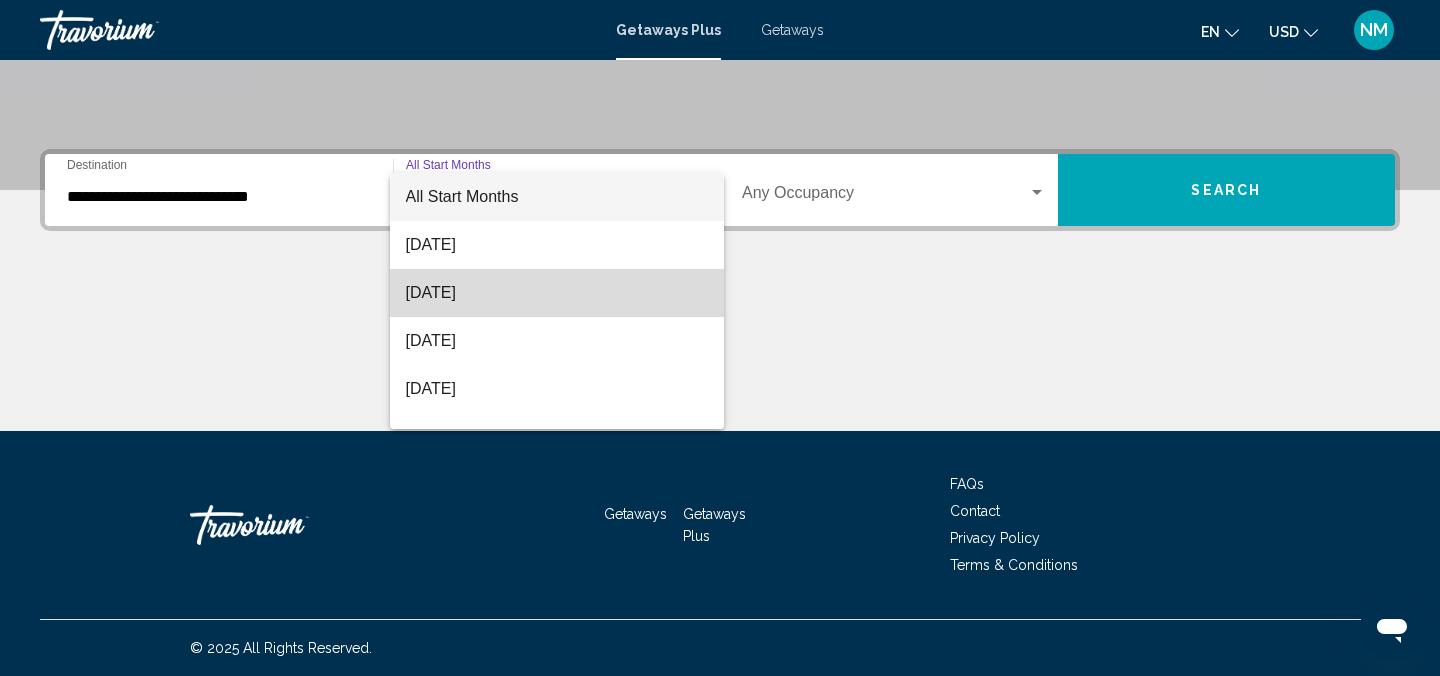click on "[DATE]" at bounding box center (557, 293) 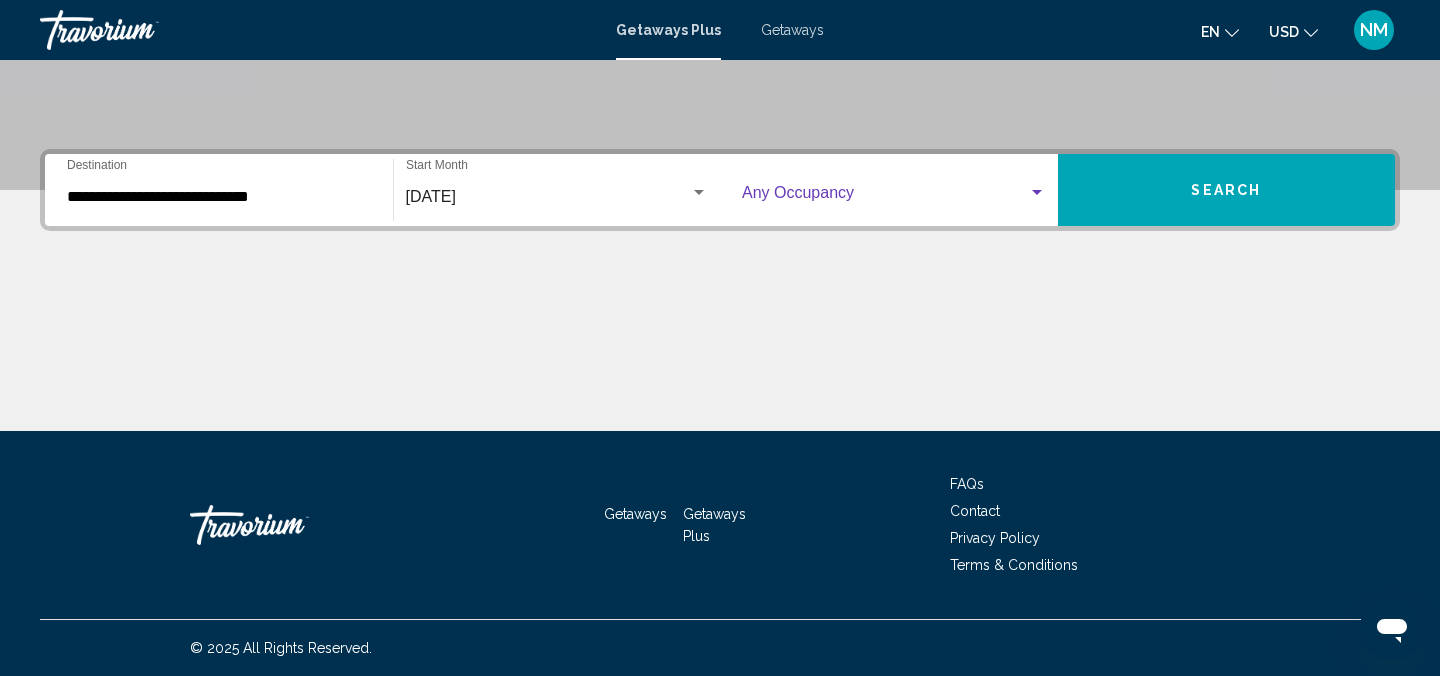 click at bounding box center (885, 197) 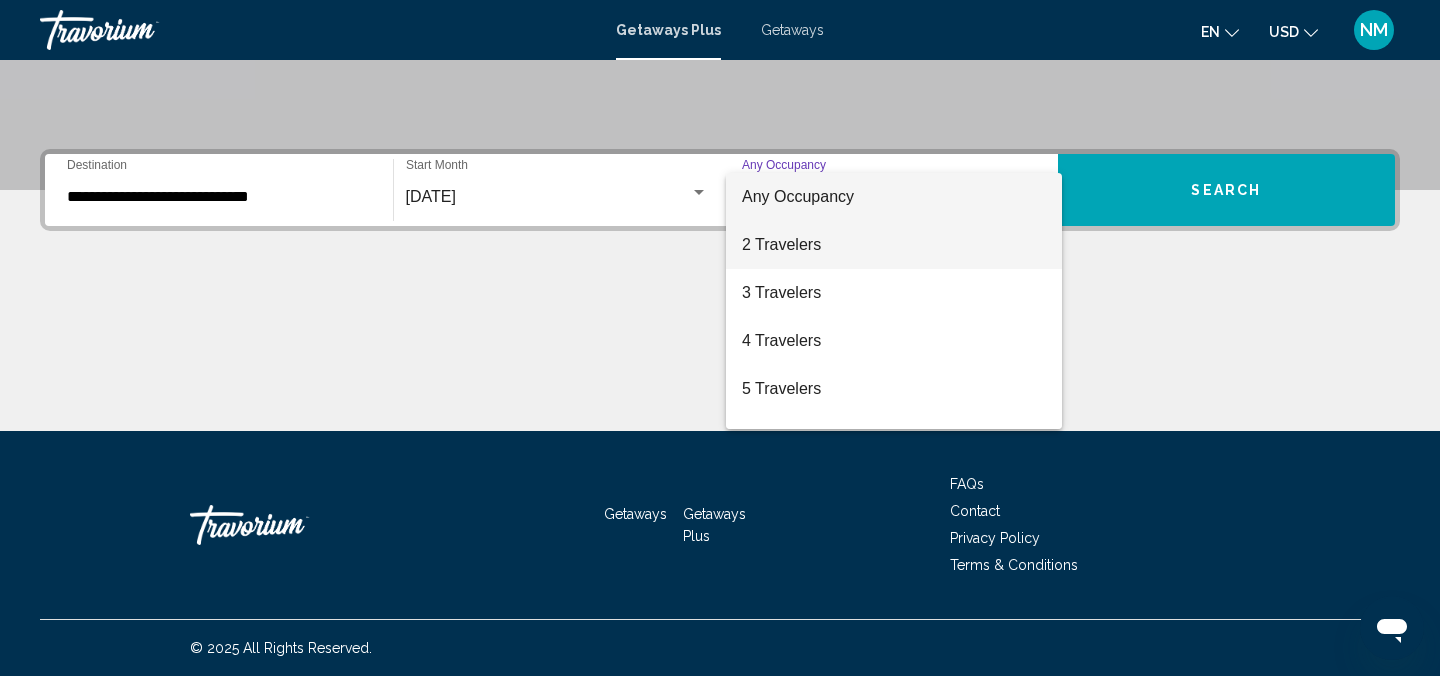 click on "2 Travelers" at bounding box center (894, 245) 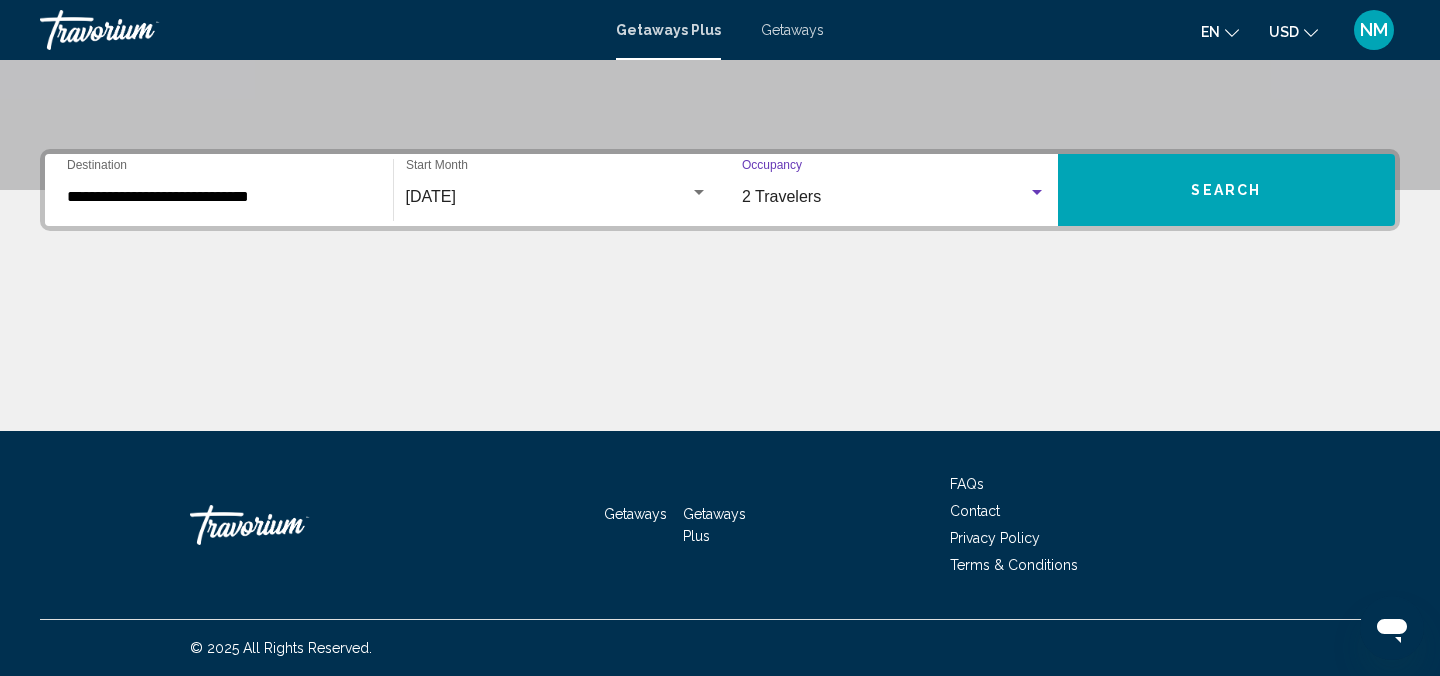 click on "Search" at bounding box center [1227, 190] 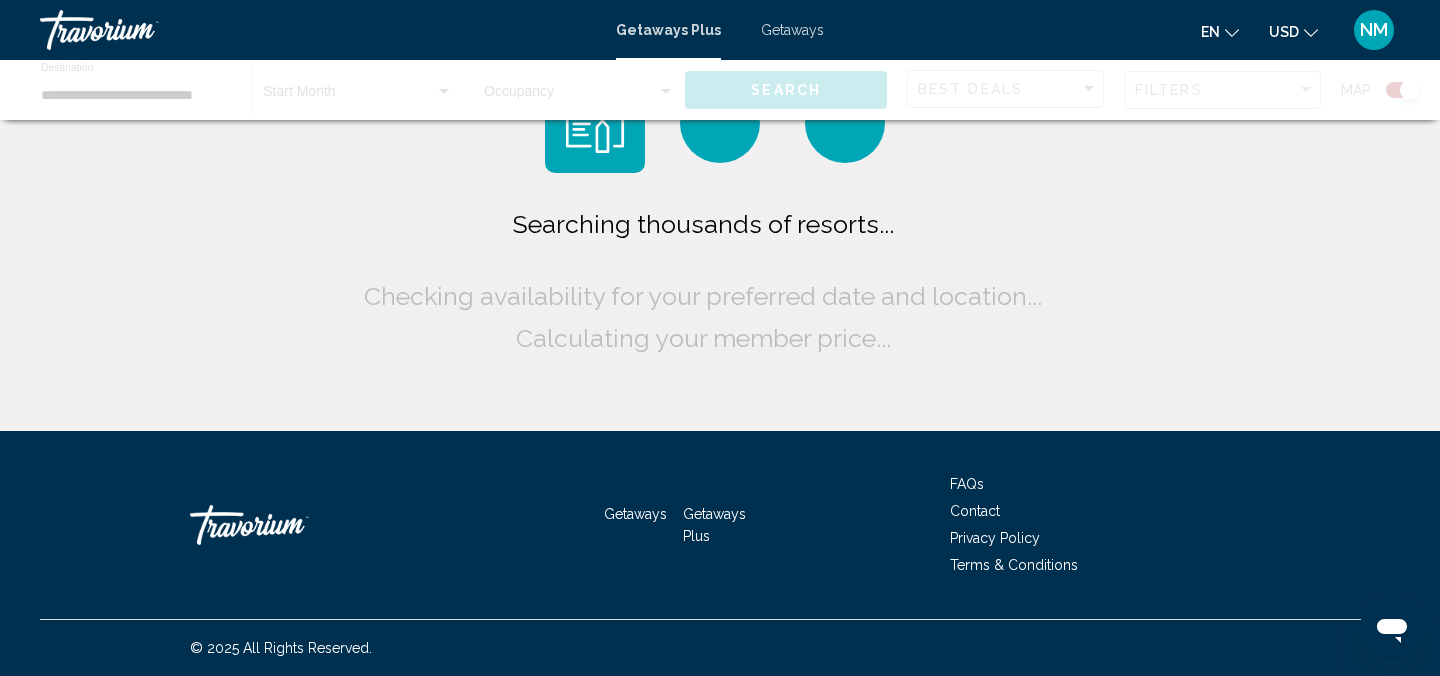 scroll, scrollTop: 0, scrollLeft: 0, axis: both 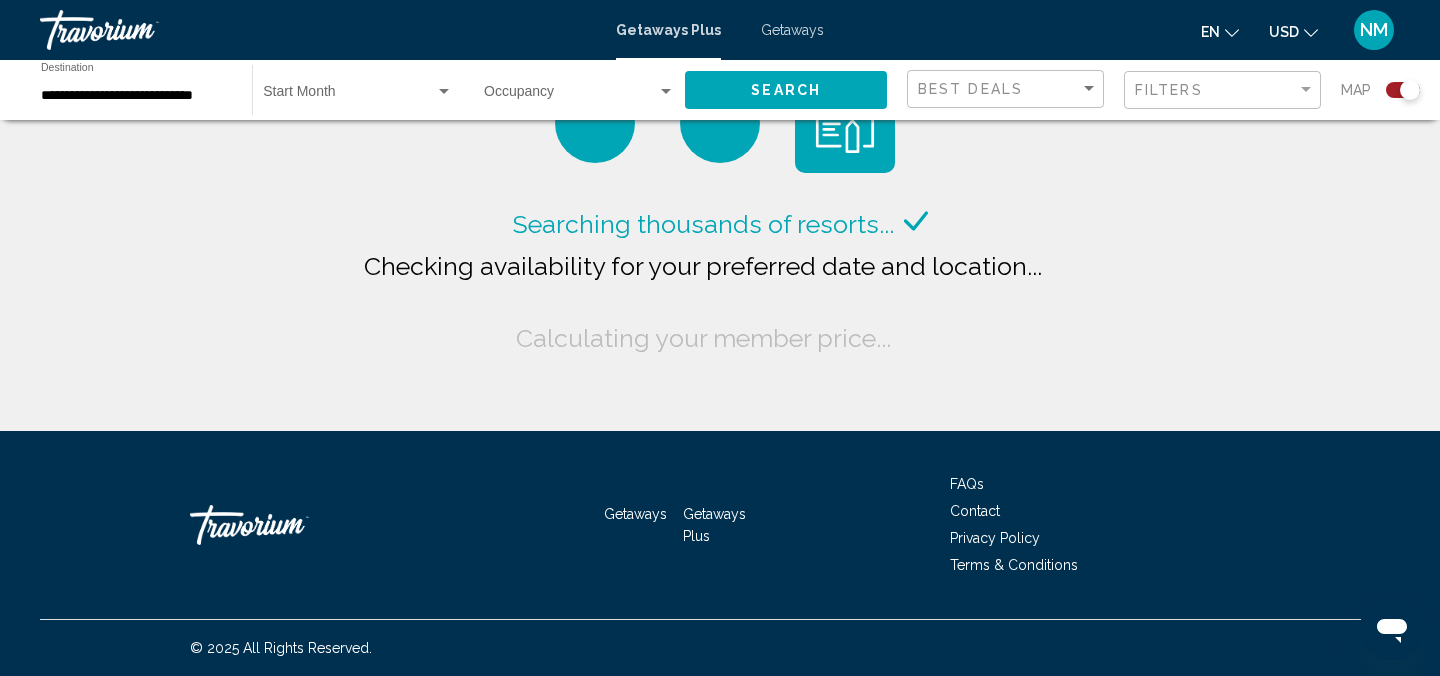 click on "USD" 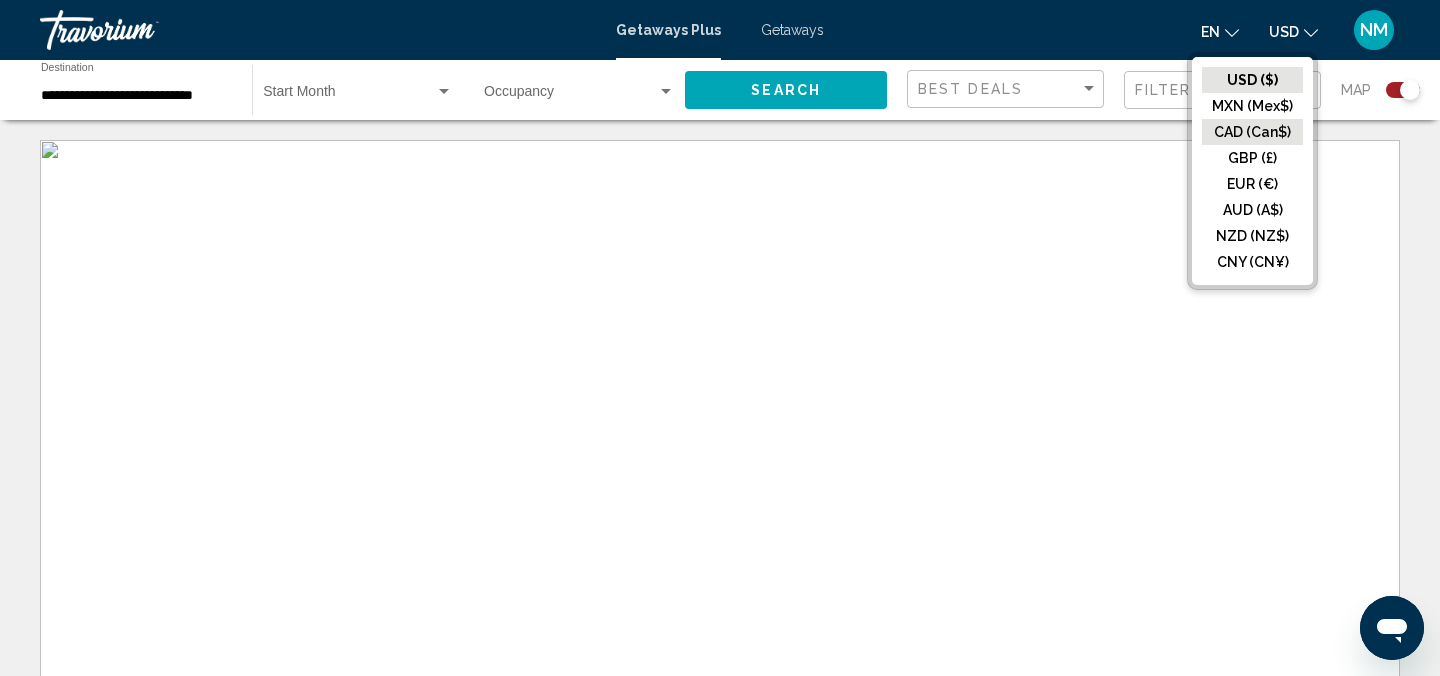 click on "CAD (Can$)" 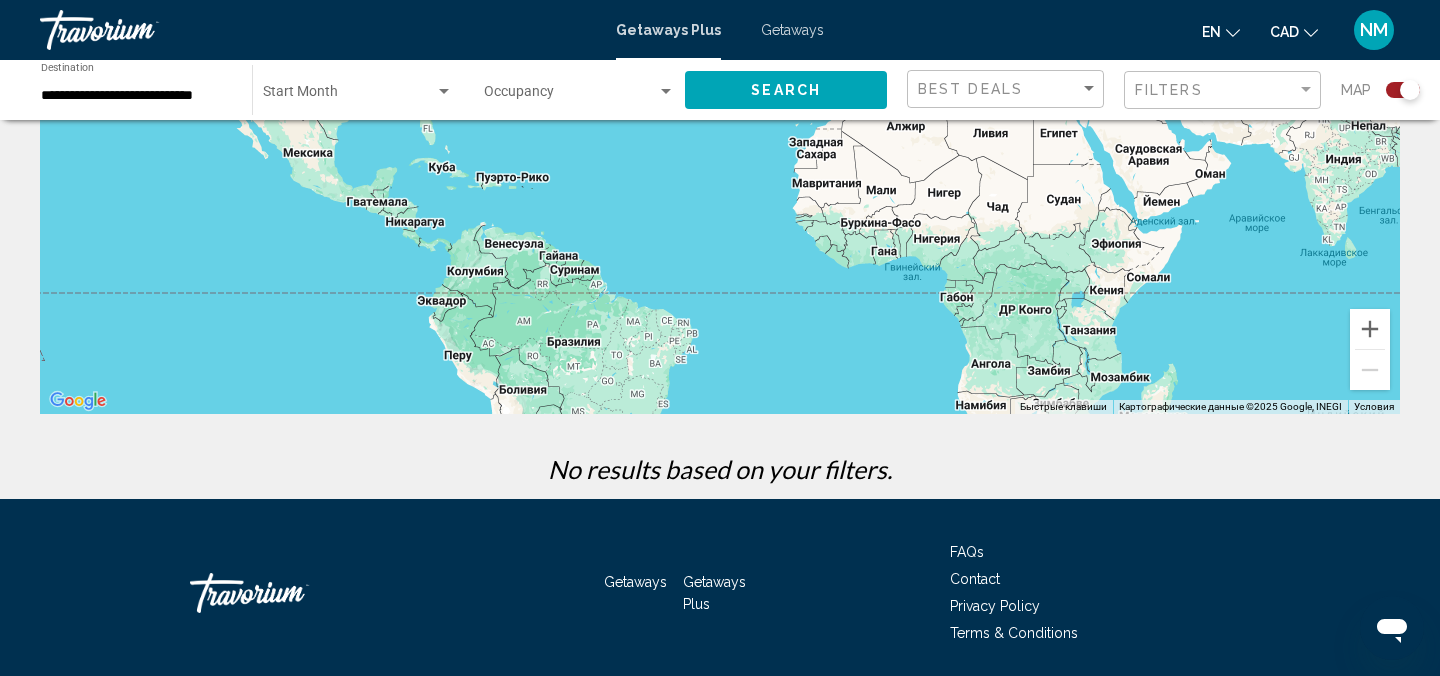 scroll, scrollTop: 0, scrollLeft: 0, axis: both 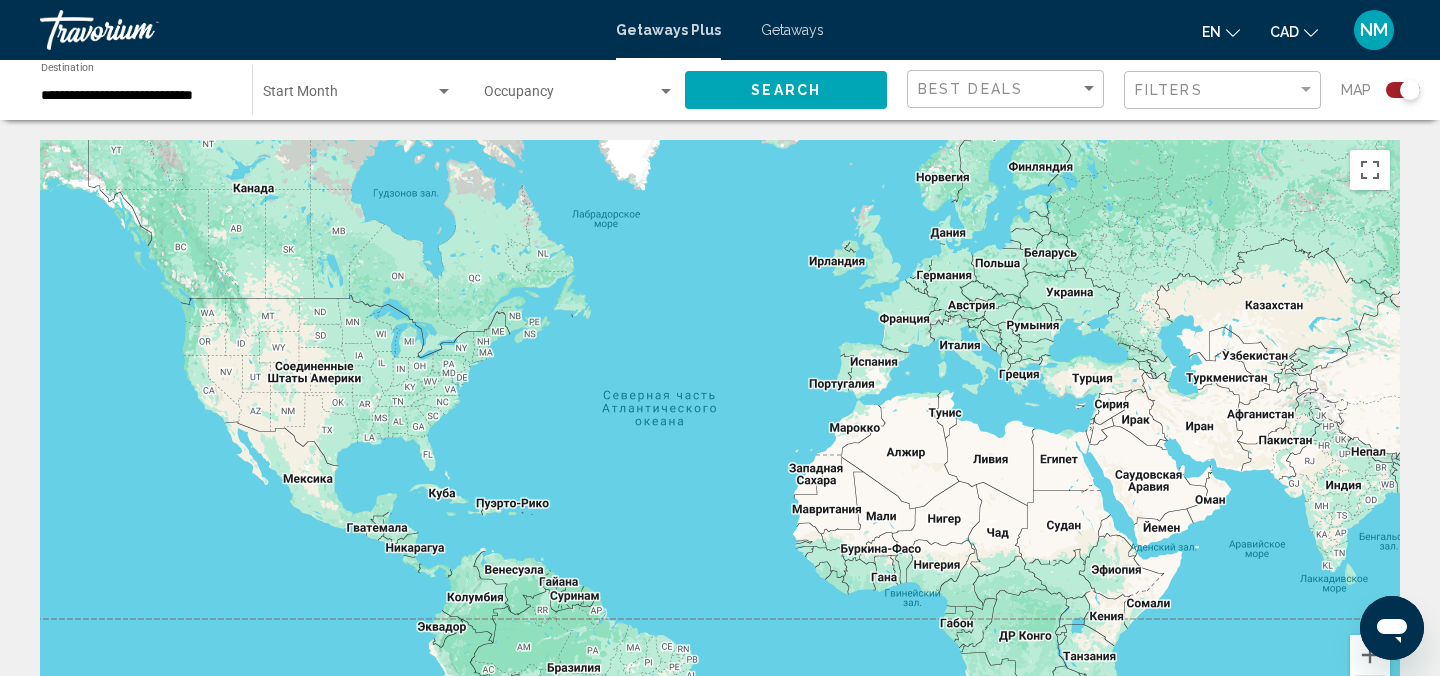 click on "Start Month All Start Months" 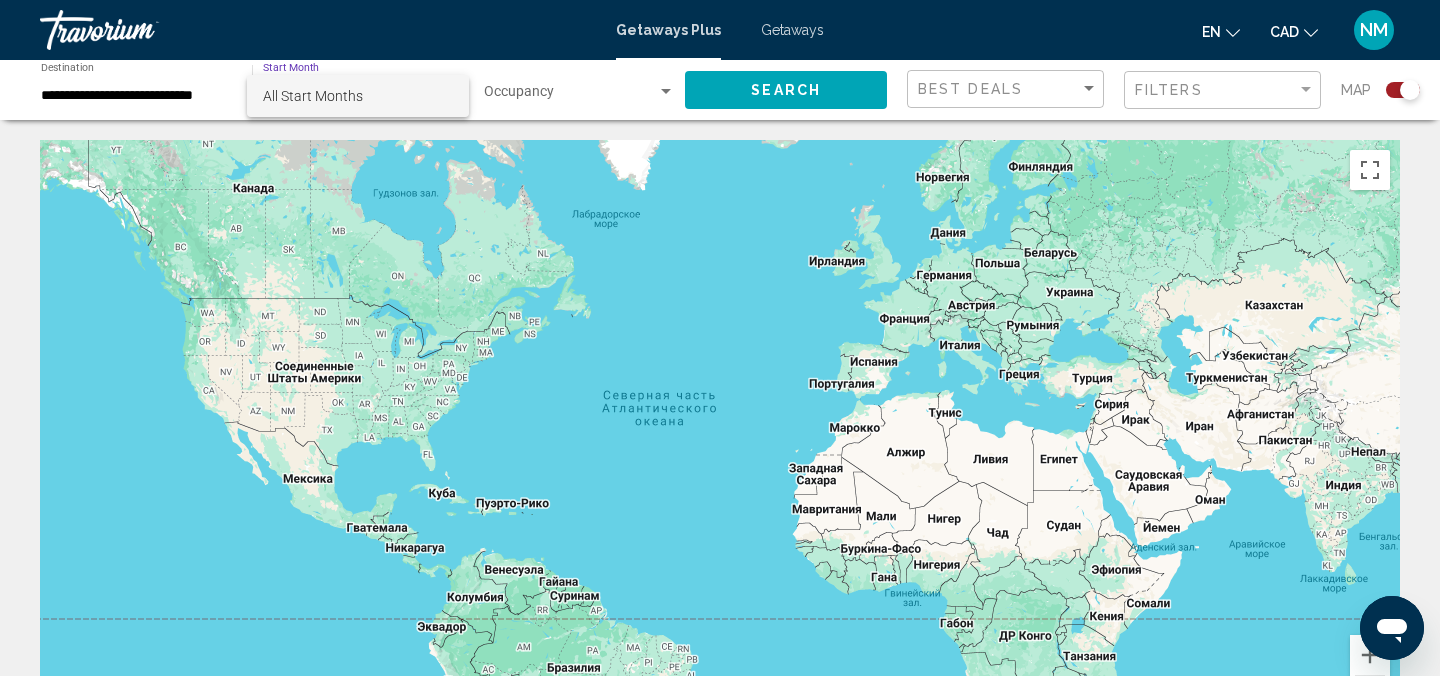 click on "All Start Months" at bounding box center (358, 96) 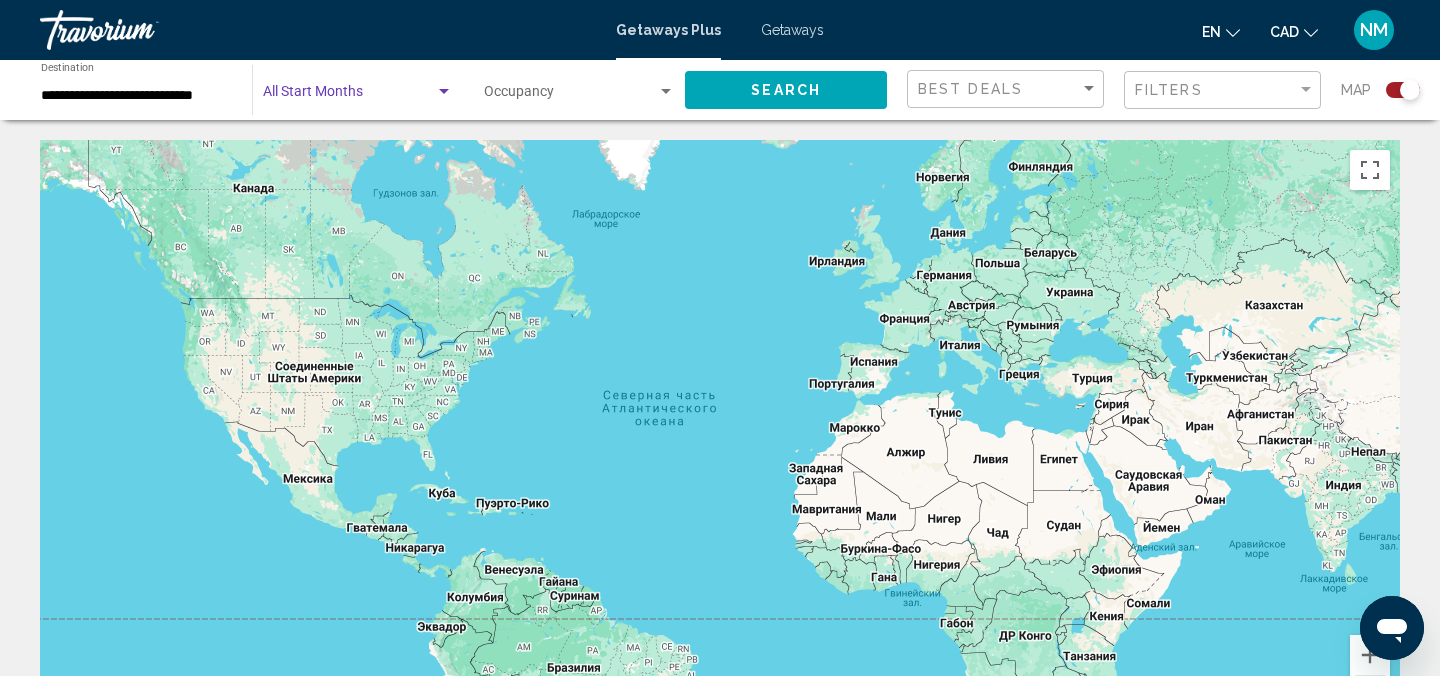 click at bounding box center (349, 96) 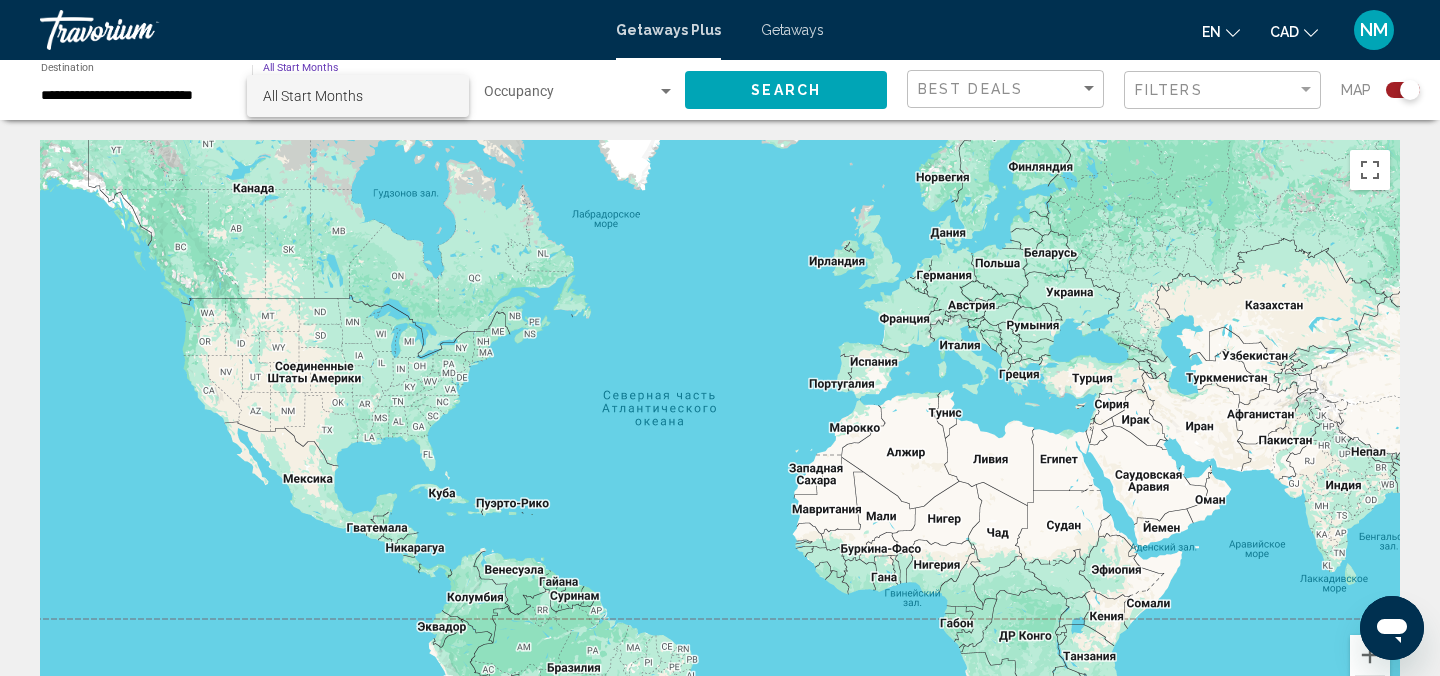 click at bounding box center (720, 338) 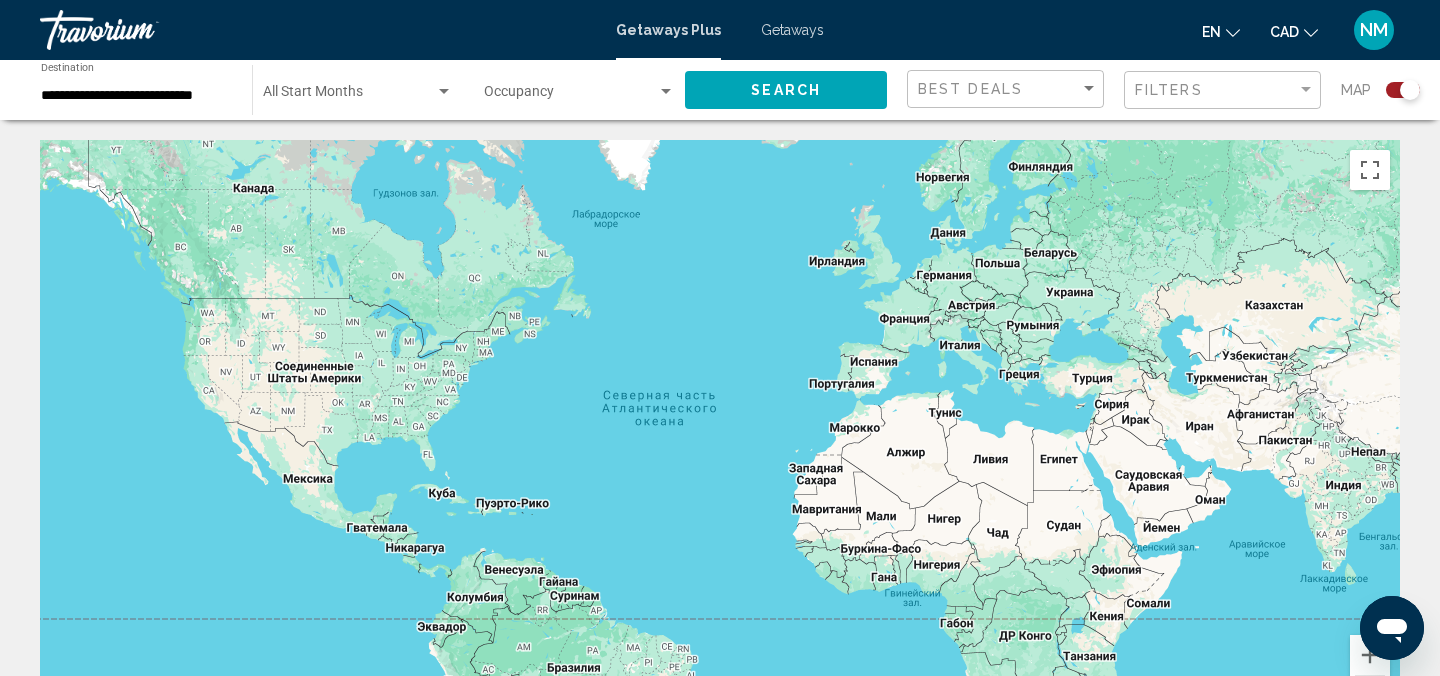 click on "Search" 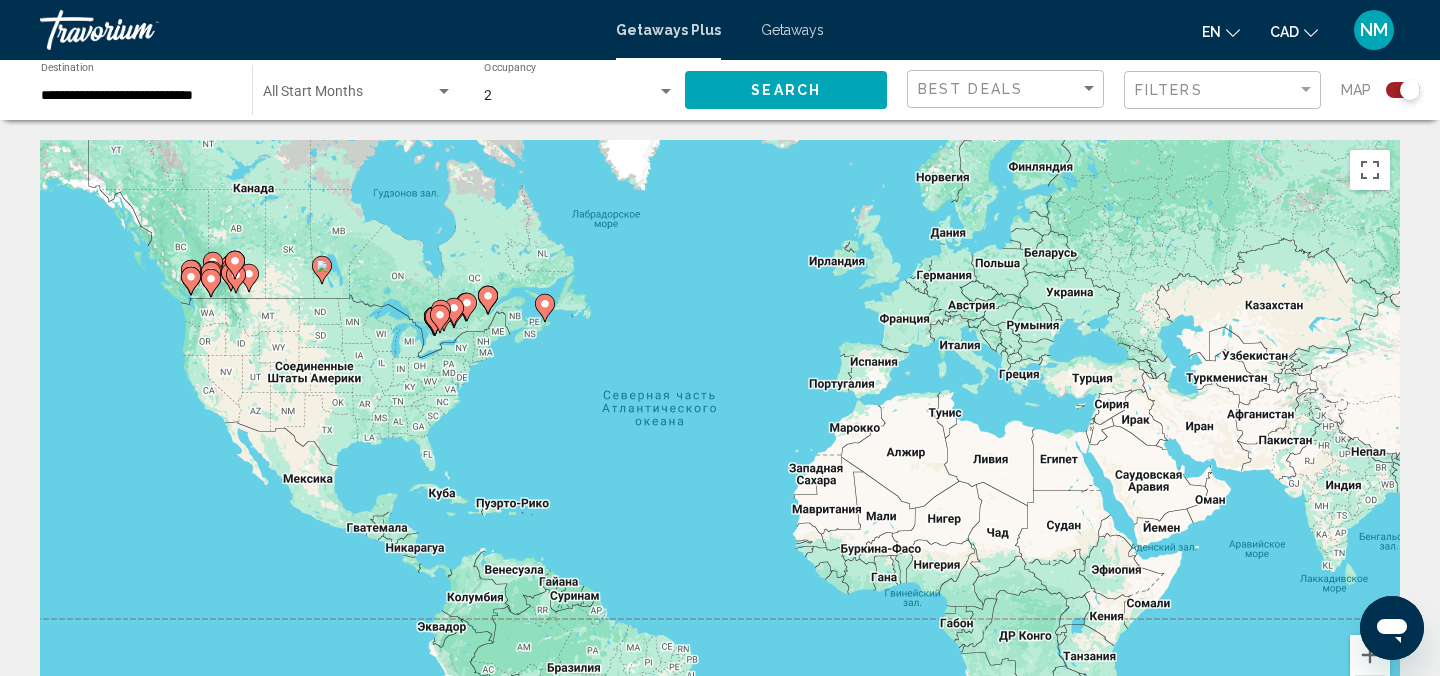 click 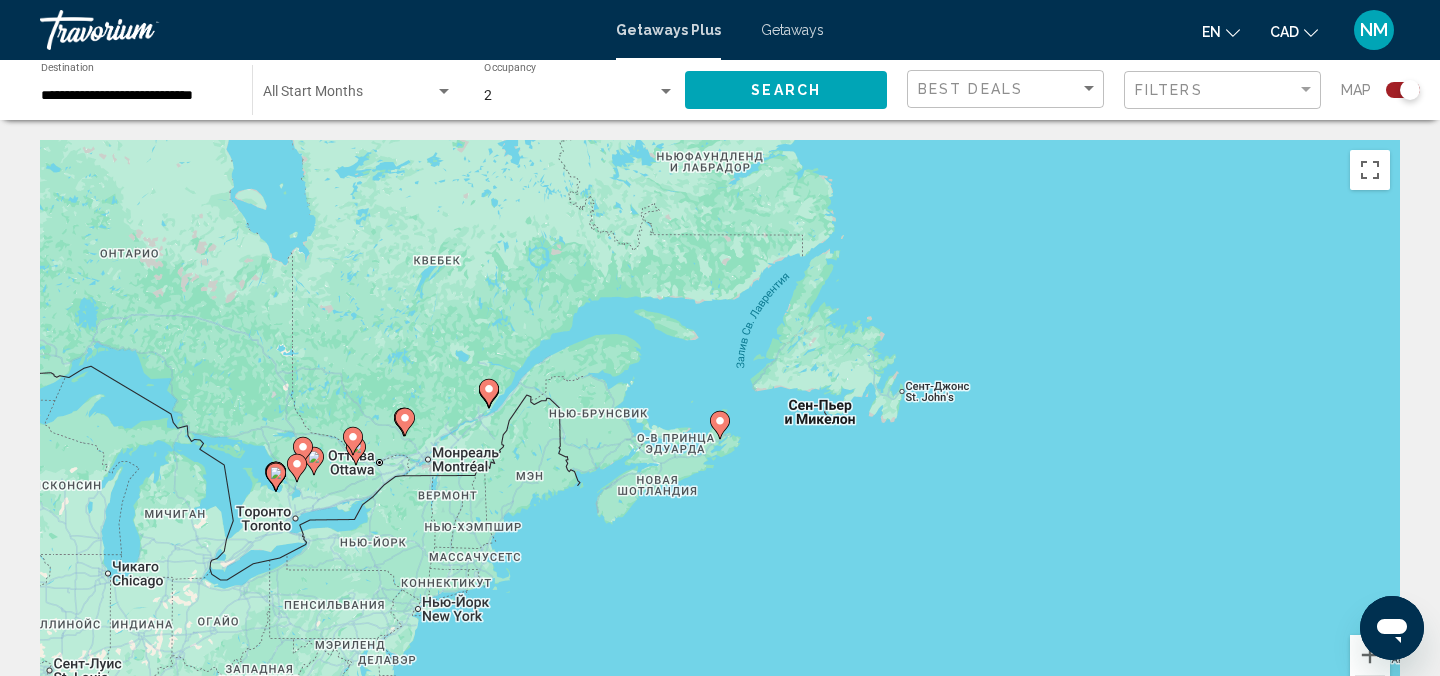 click 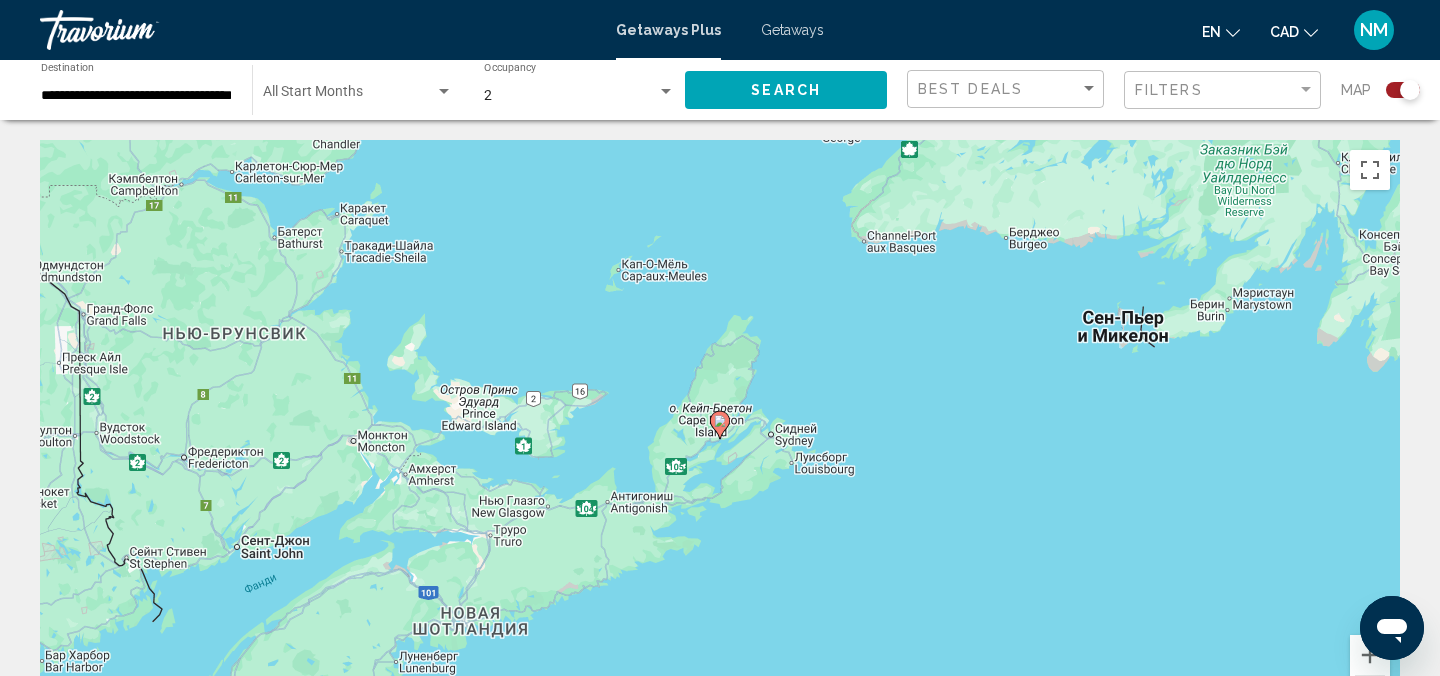 click 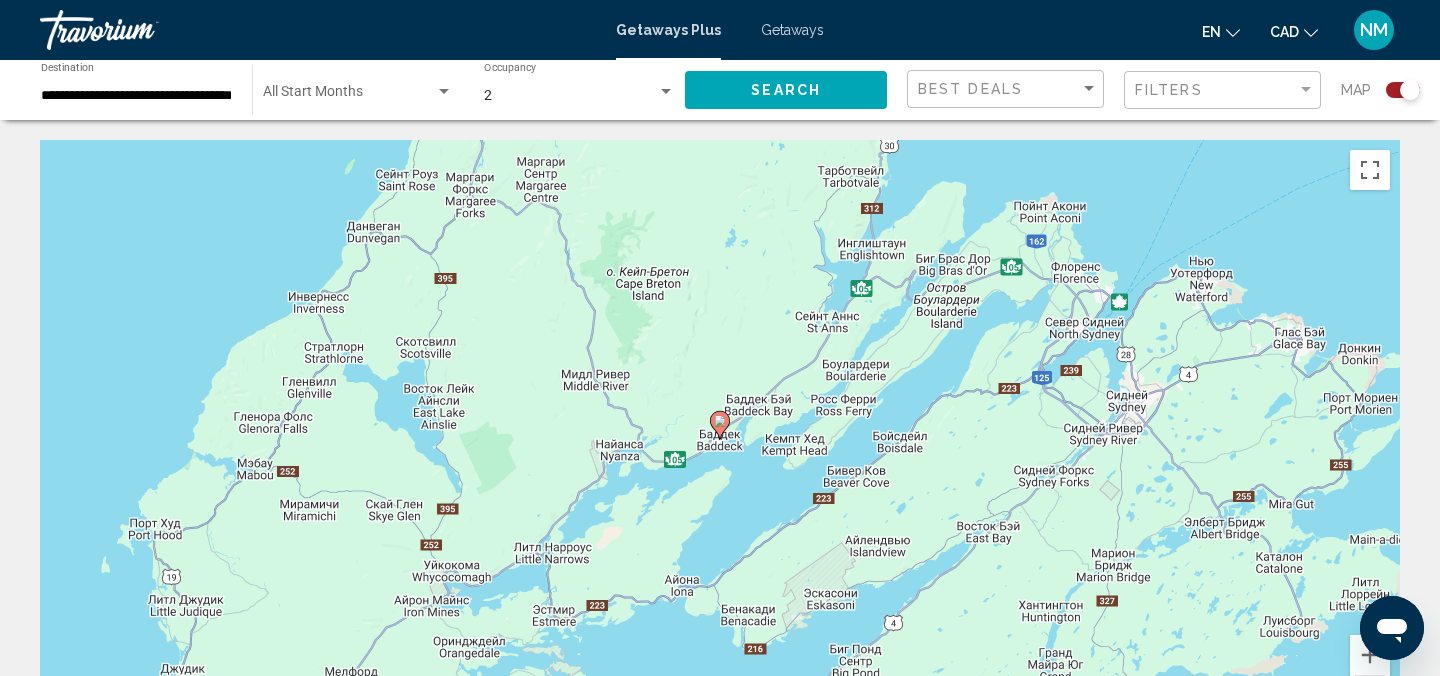 click at bounding box center (720, 425) 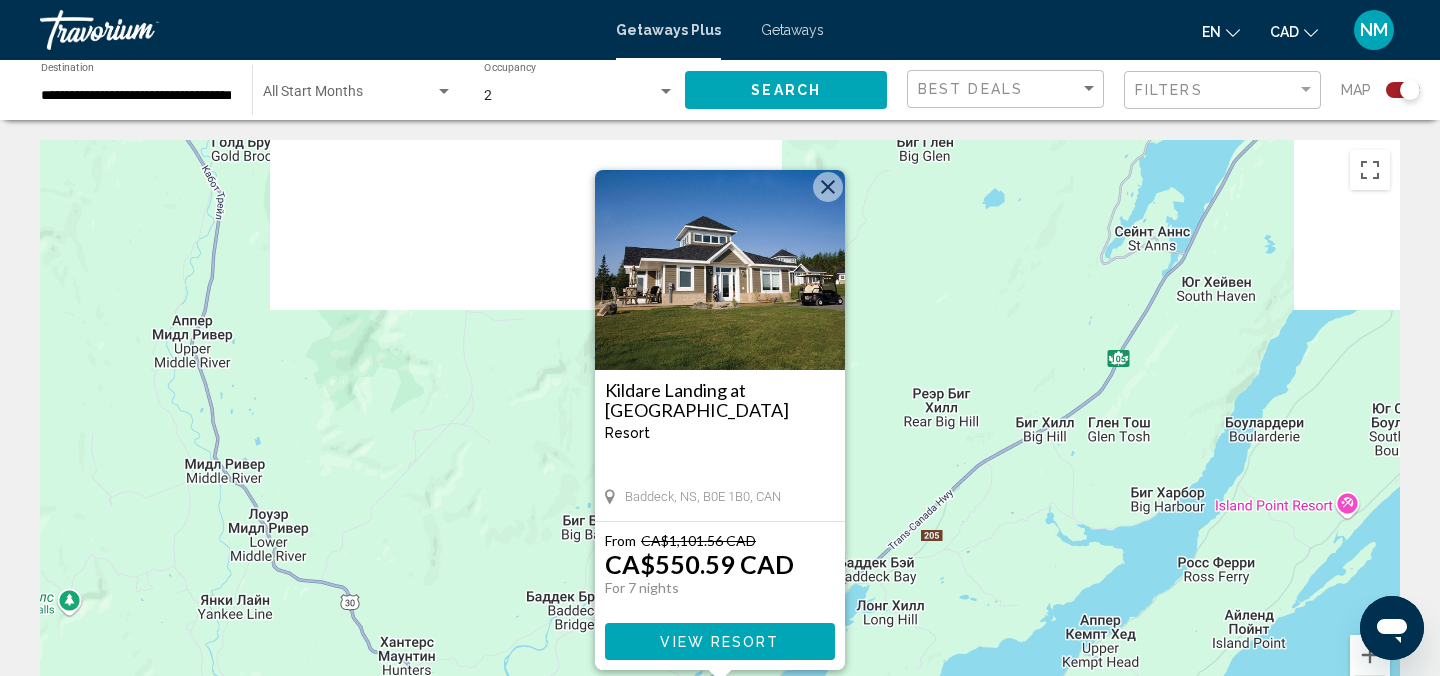 click at bounding box center [828, 187] 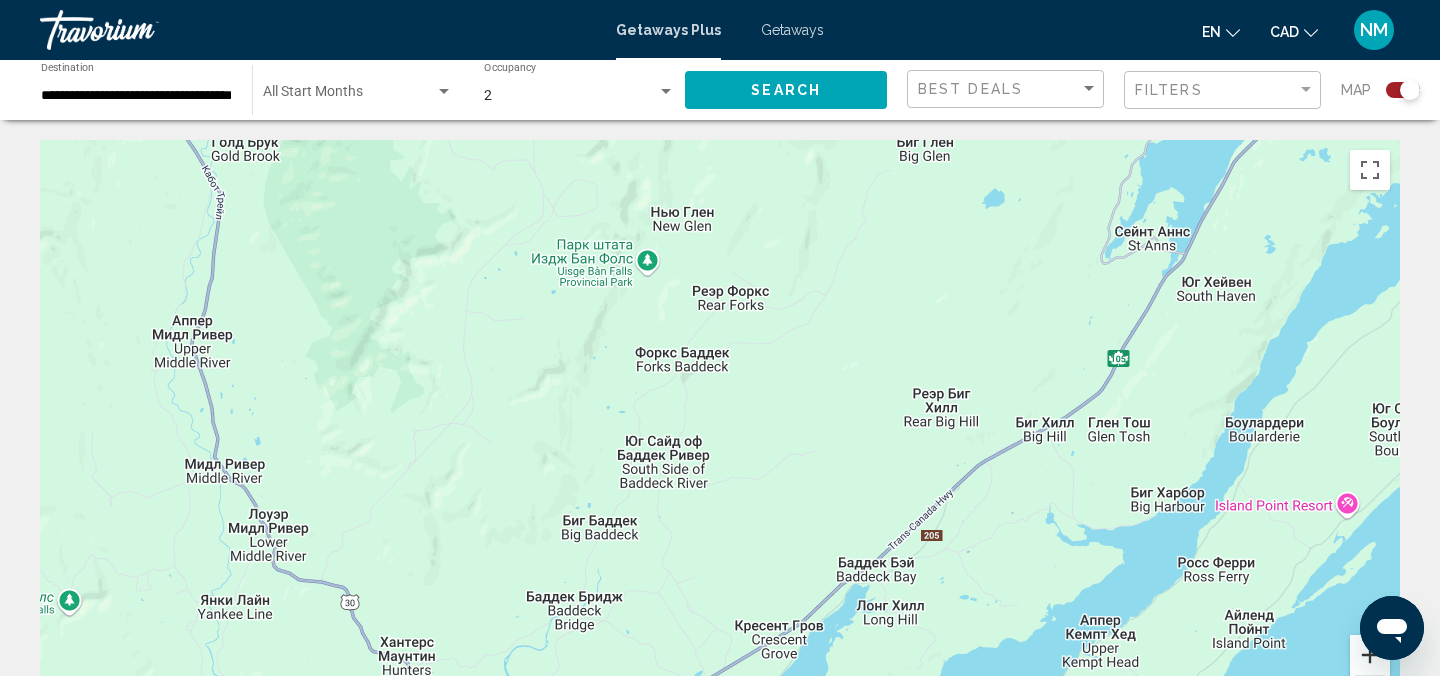 click at bounding box center (1370, 655) 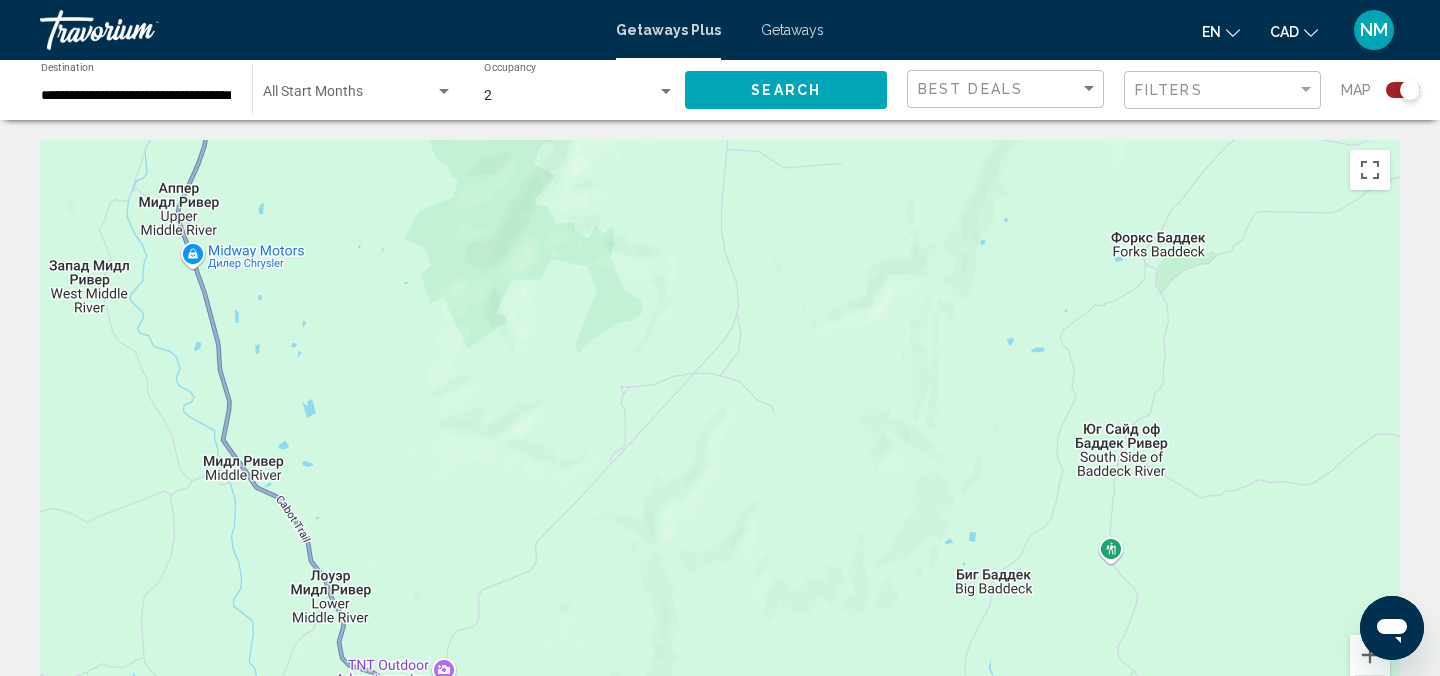 drag, startPoint x: 881, startPoint y: 330, endPoint x: 1384, endPoint y: 308, distance: 503.4809 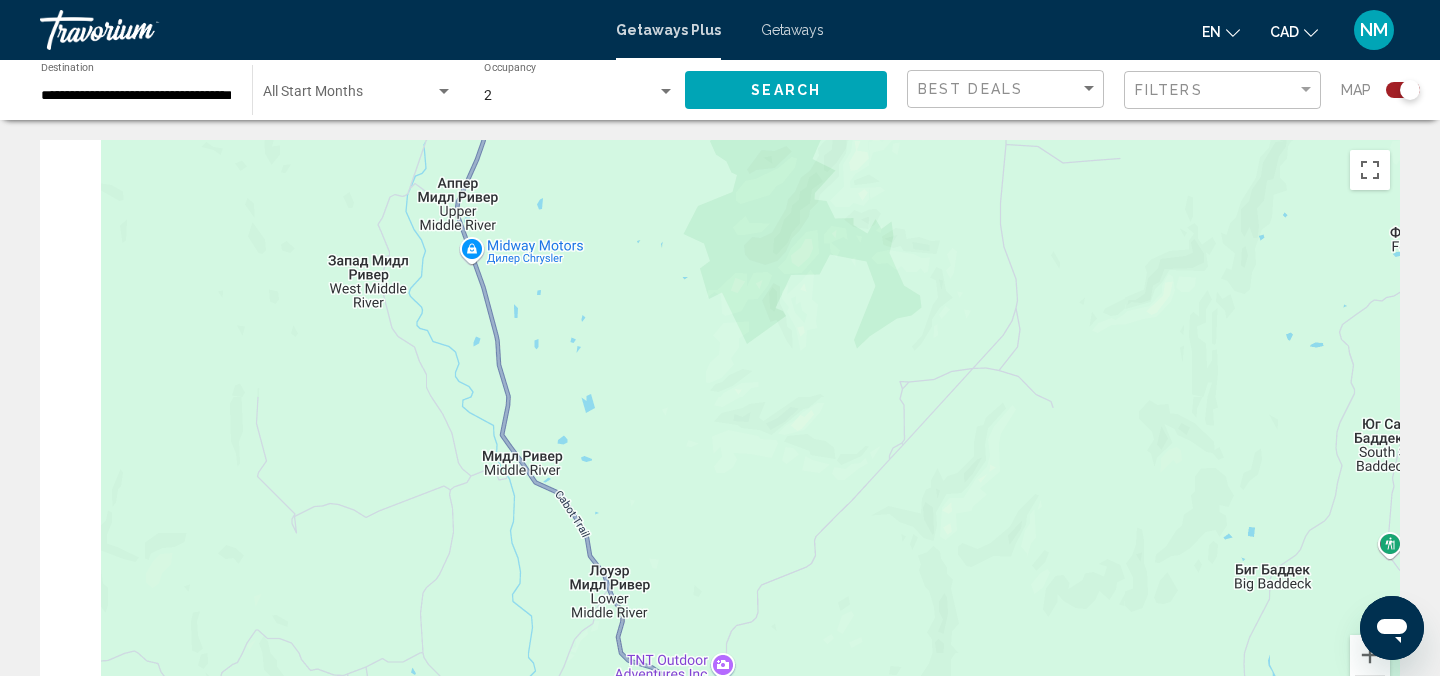 drag, startPoint x: 937, startPoint y: 427, endPoint x: 1439, endPoint y: 428, distance: 502.001 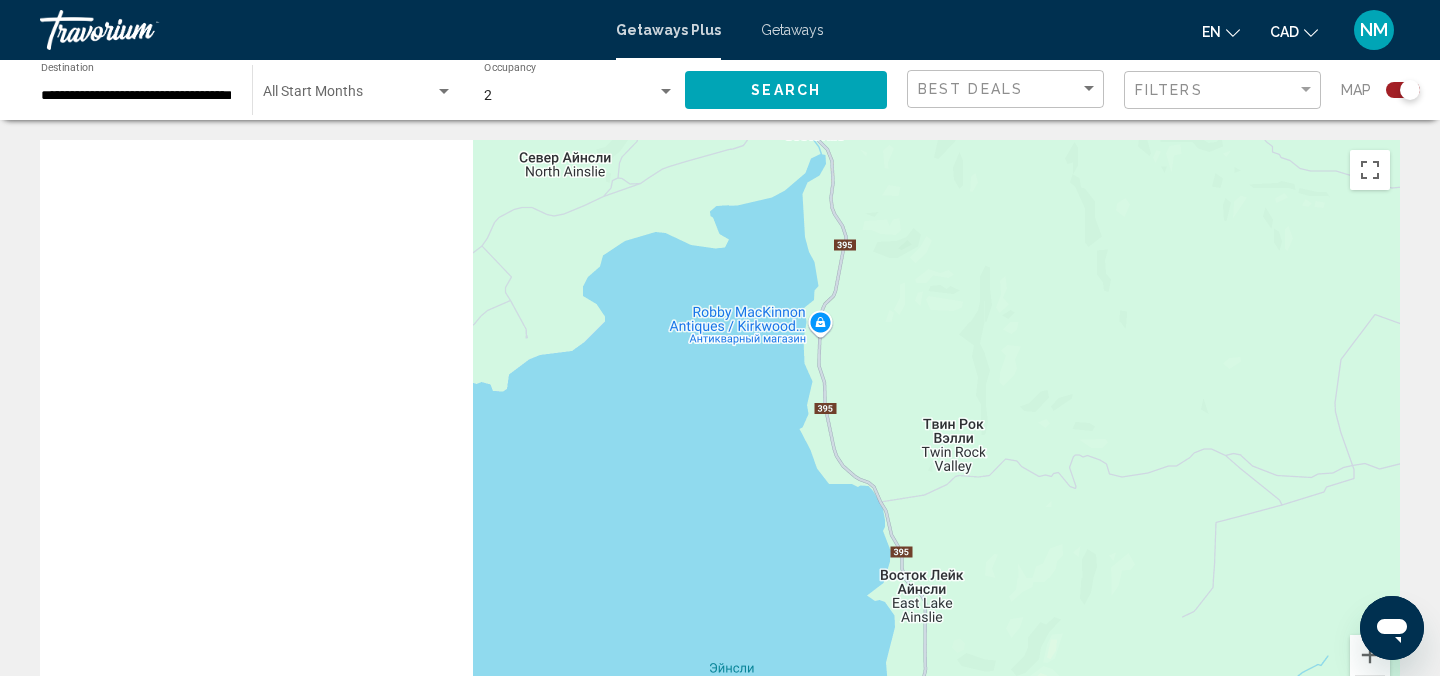 drag, startPoint x: 899, startPoint y: 402, endPoint x: 1439, endPoint y: 352, distance: 542.3099 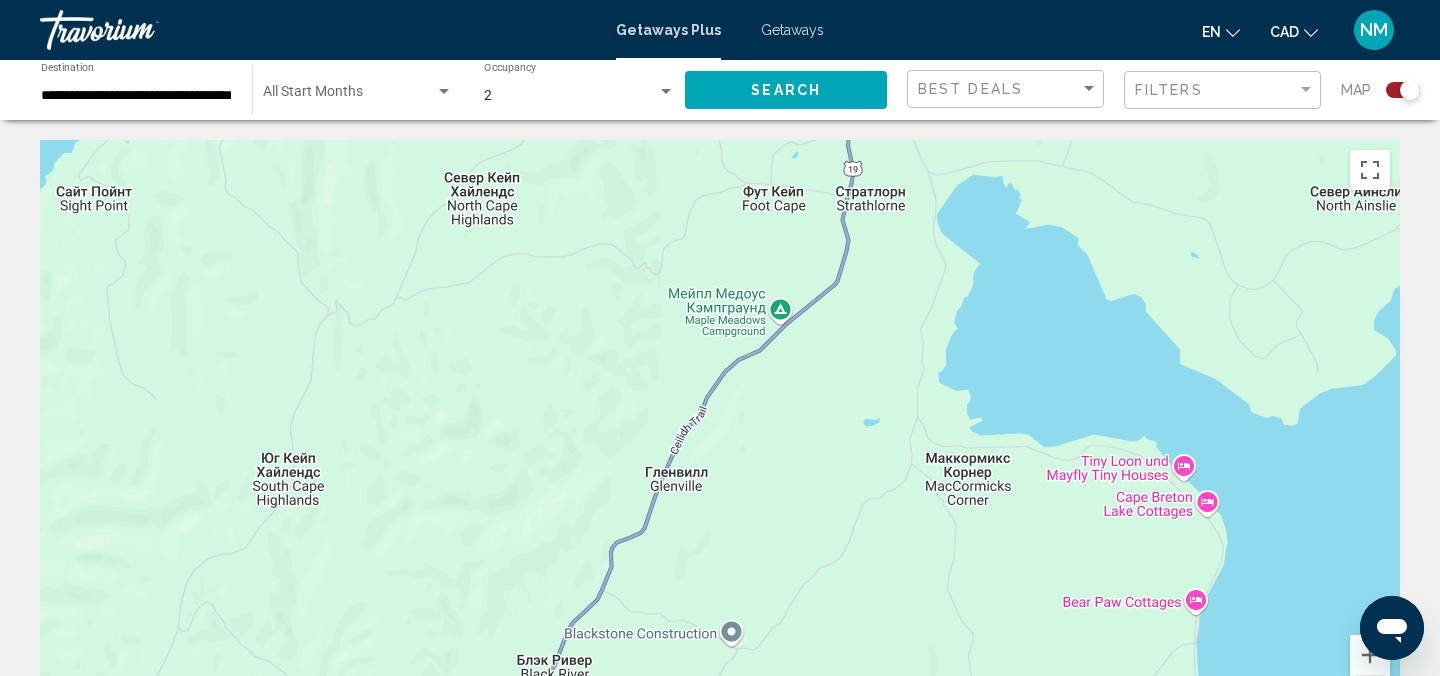 drag, startPoint x: 944, startPoint y: 284, endPoint x: 923, endPoint y: 342, distance: 61.68468 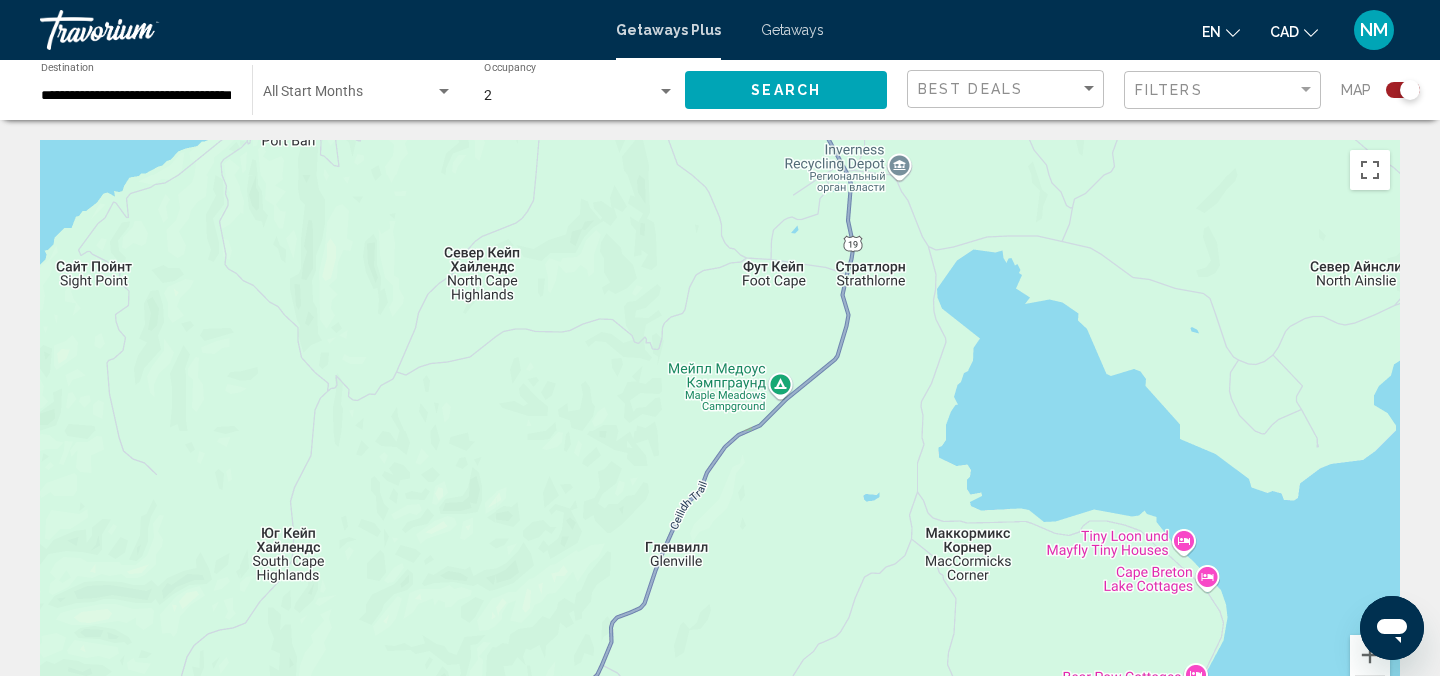click on "Для навигации используйте клавиши со стрелками." at bounding box center [720, 440] 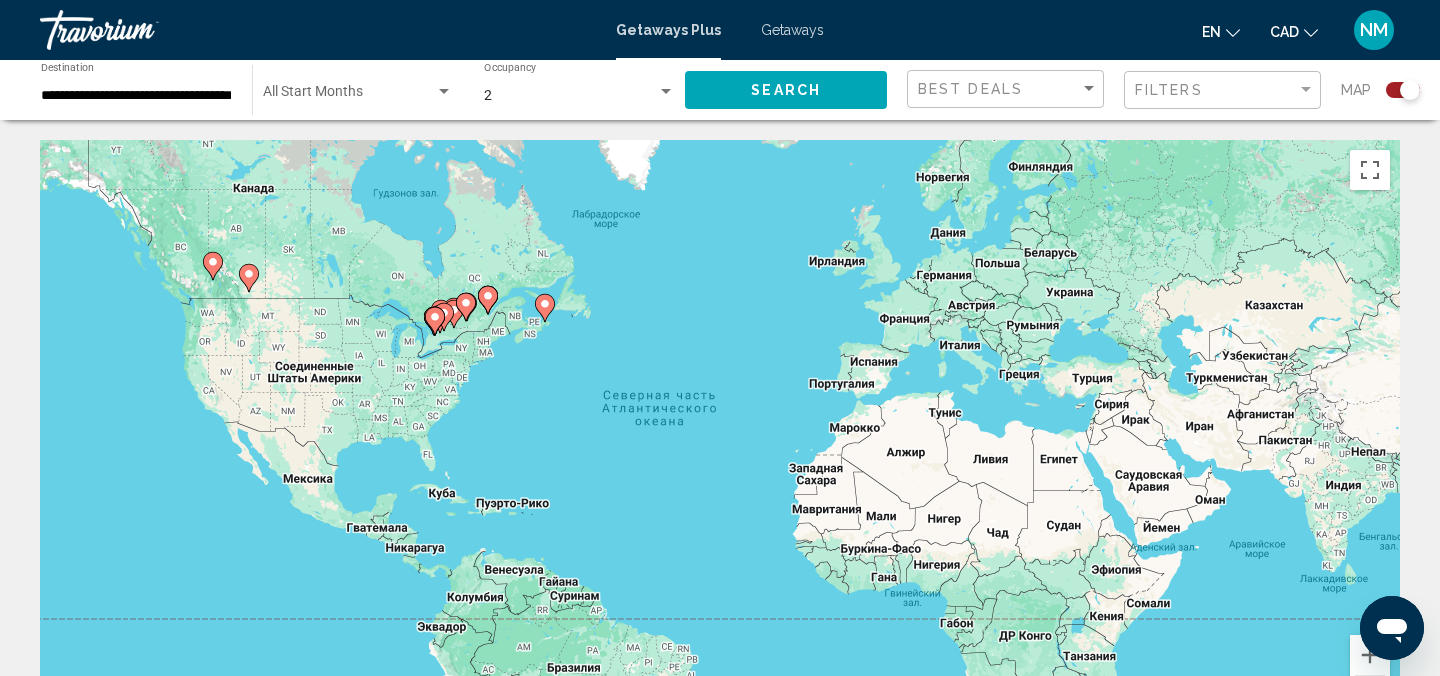 click 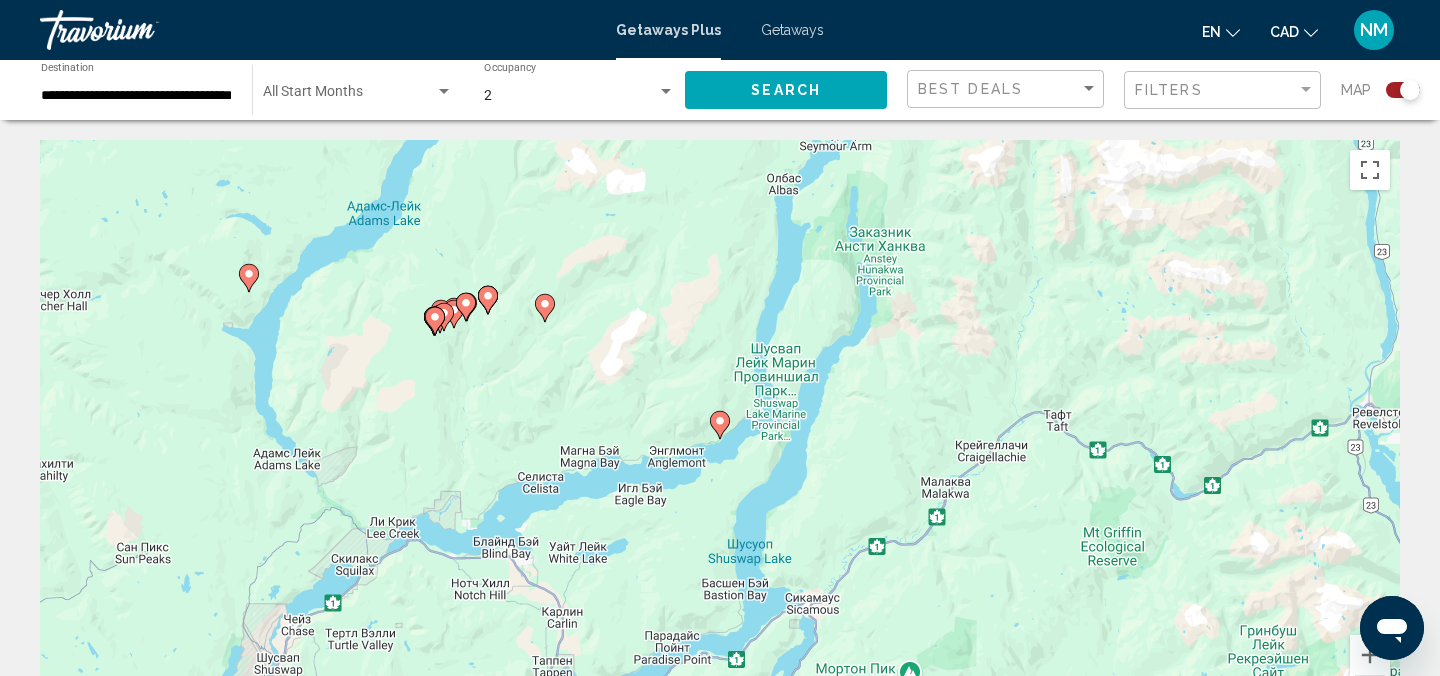 click 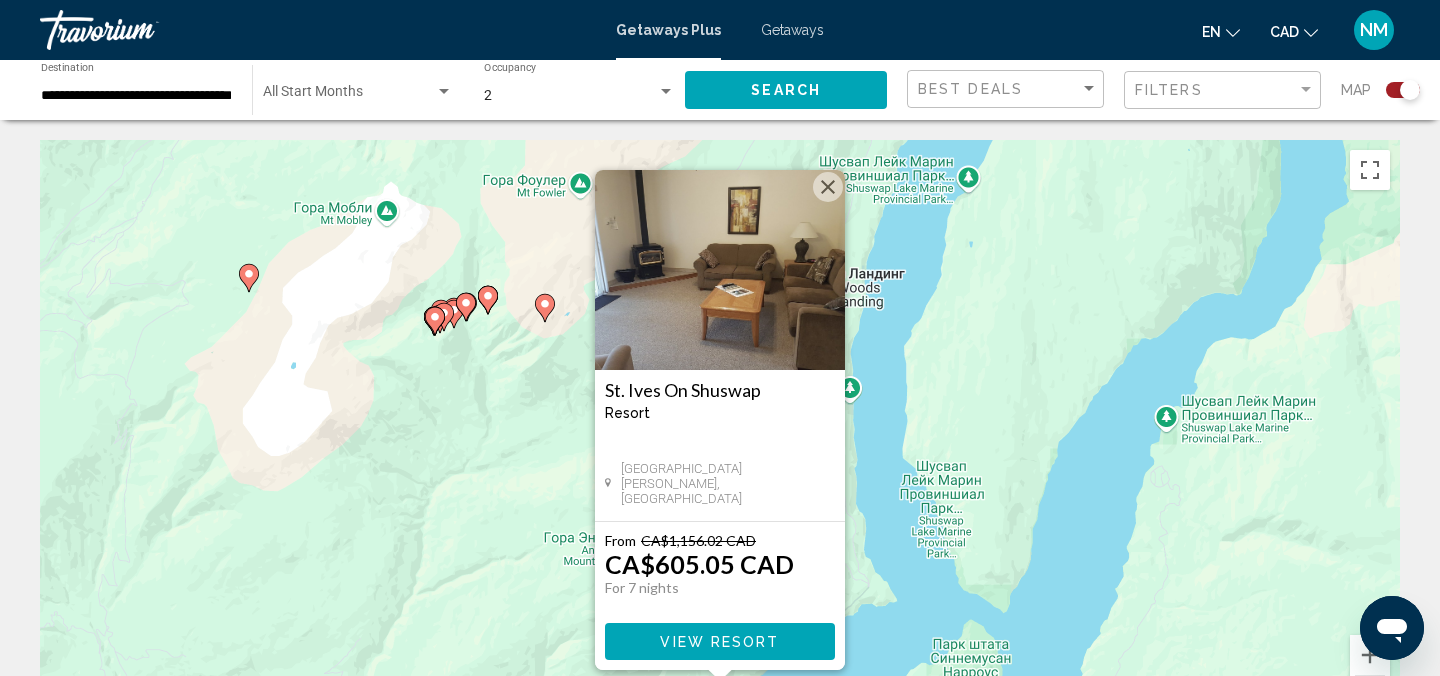 click on "View Resort" at bounding box center [720, 641] 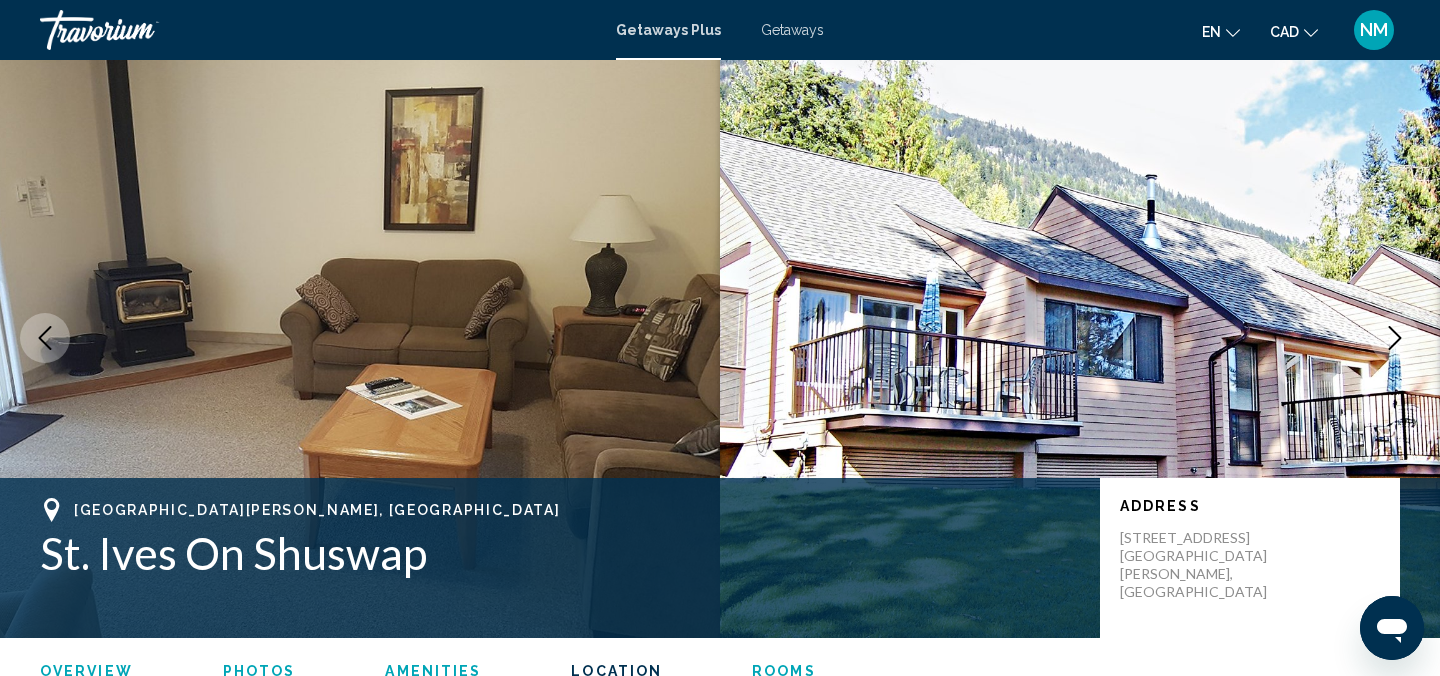 scroll, scrollTop: 2715, scrollLeft: 0, axis: vertical 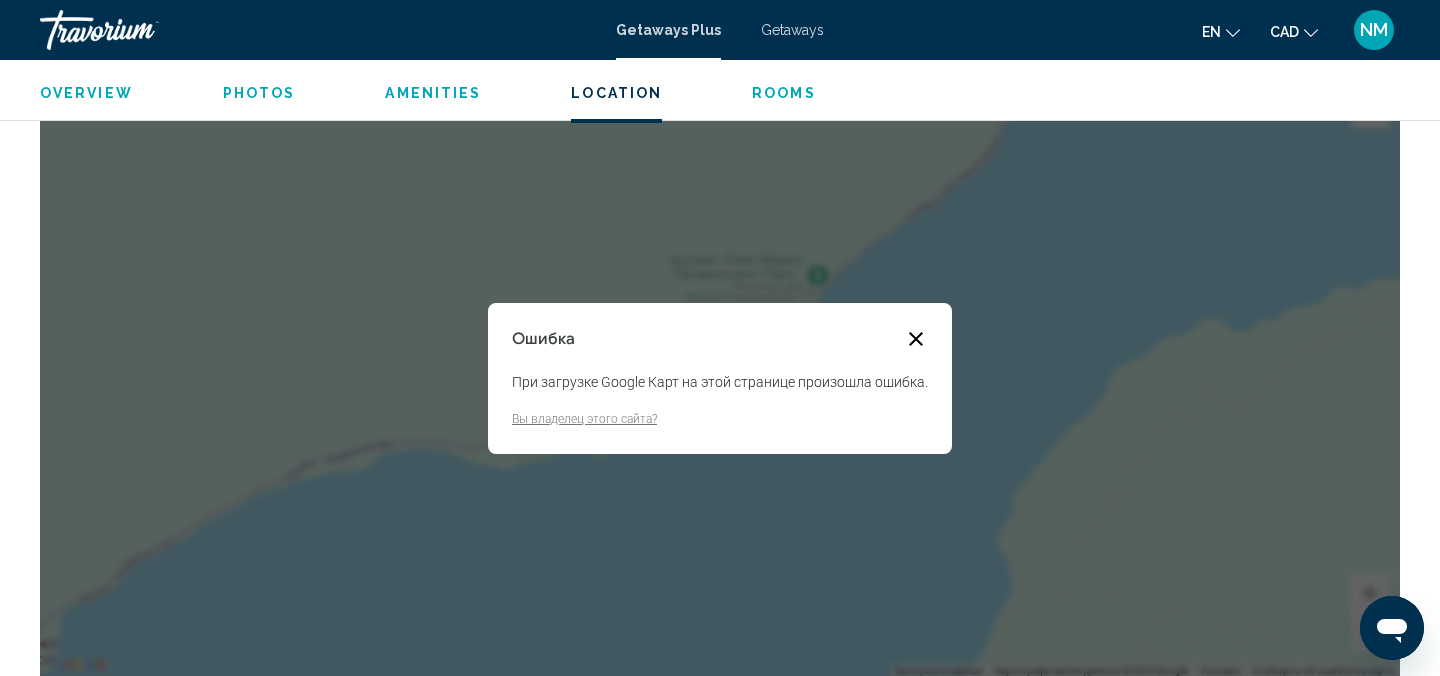 click at bounding box center [916, 339] 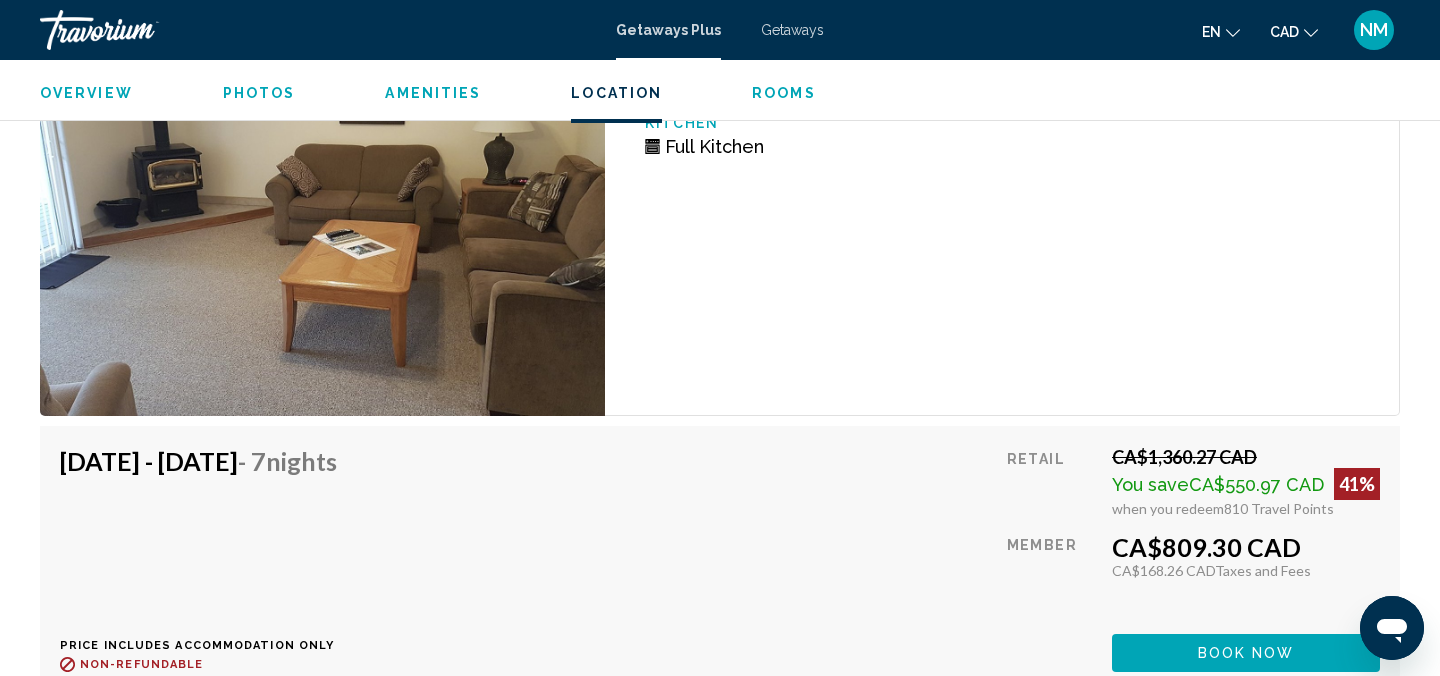 scroll, scrollTop: 4687, scrollLeft: 0, axis: vertical 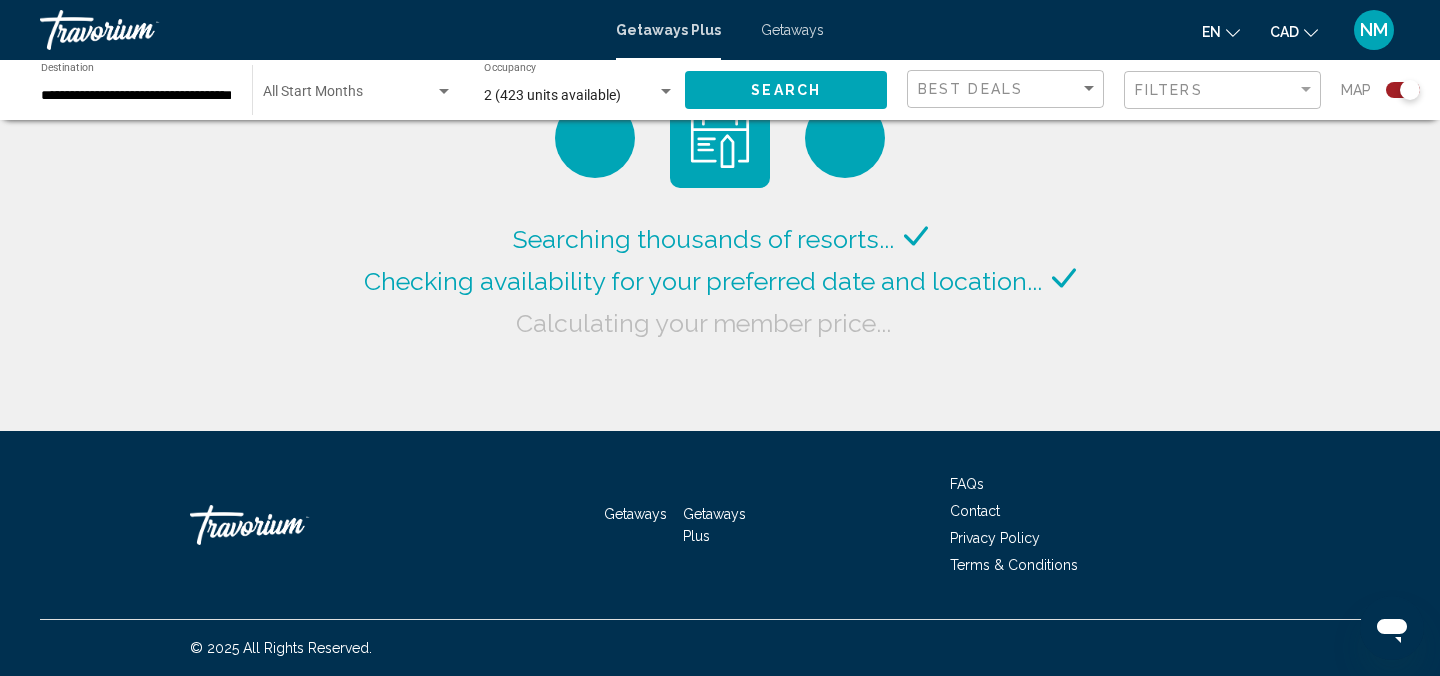 click on "**********" at bounding box center [136, 96] 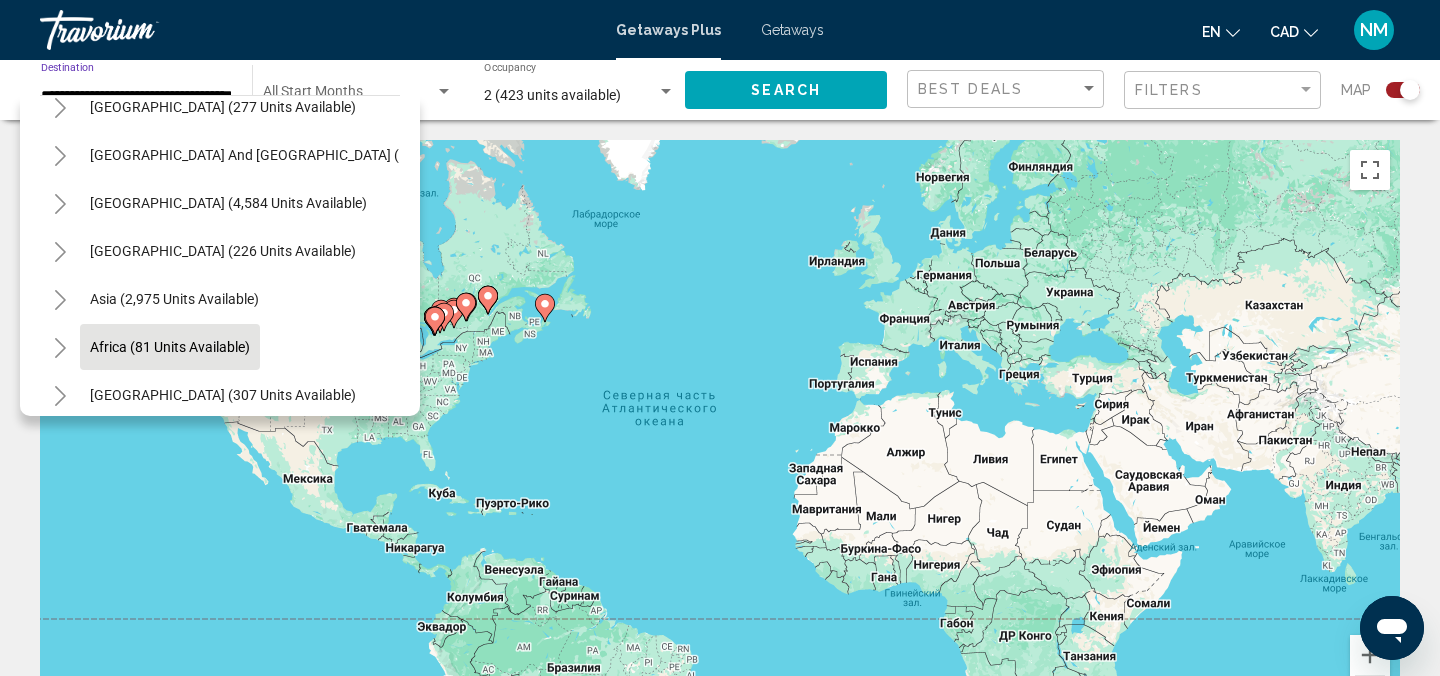 scroll, scrollTop: 420, scrollLeft: 0, axis: vertical 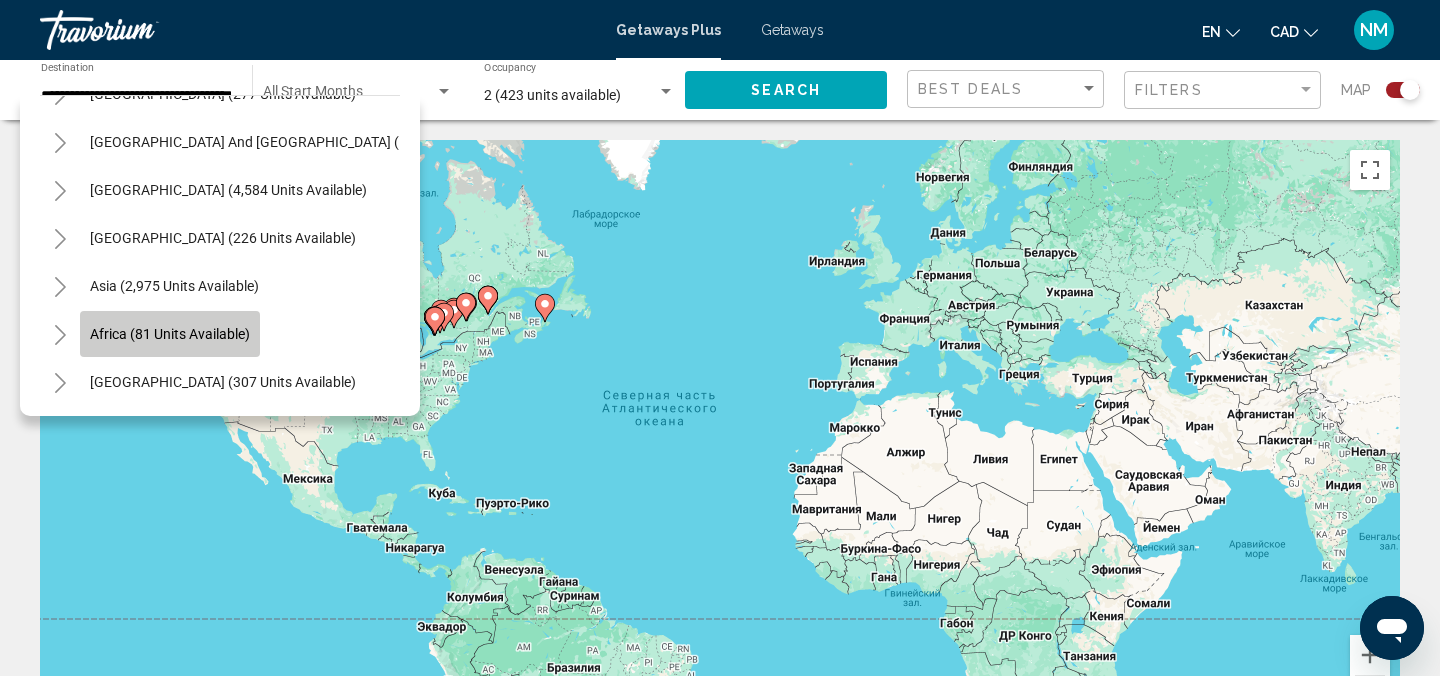 click on "Africa (81 units available)" 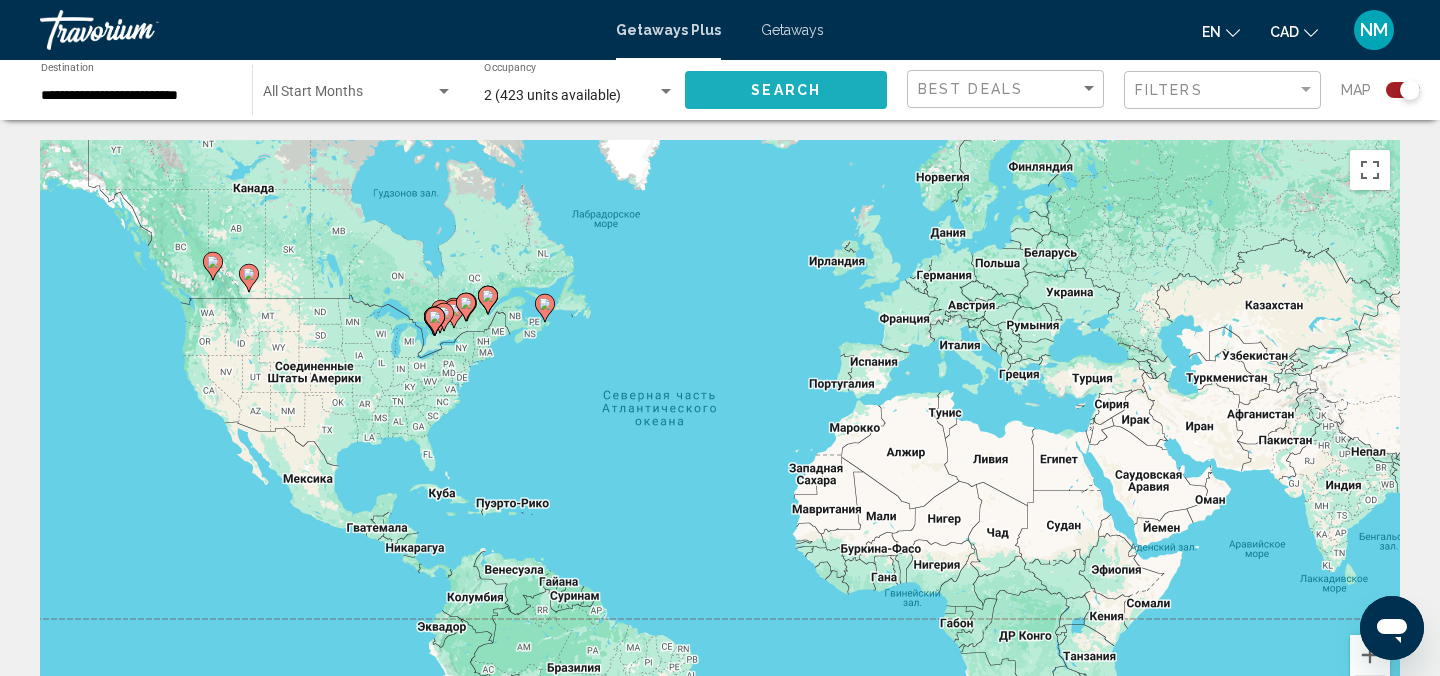 click on "Search" 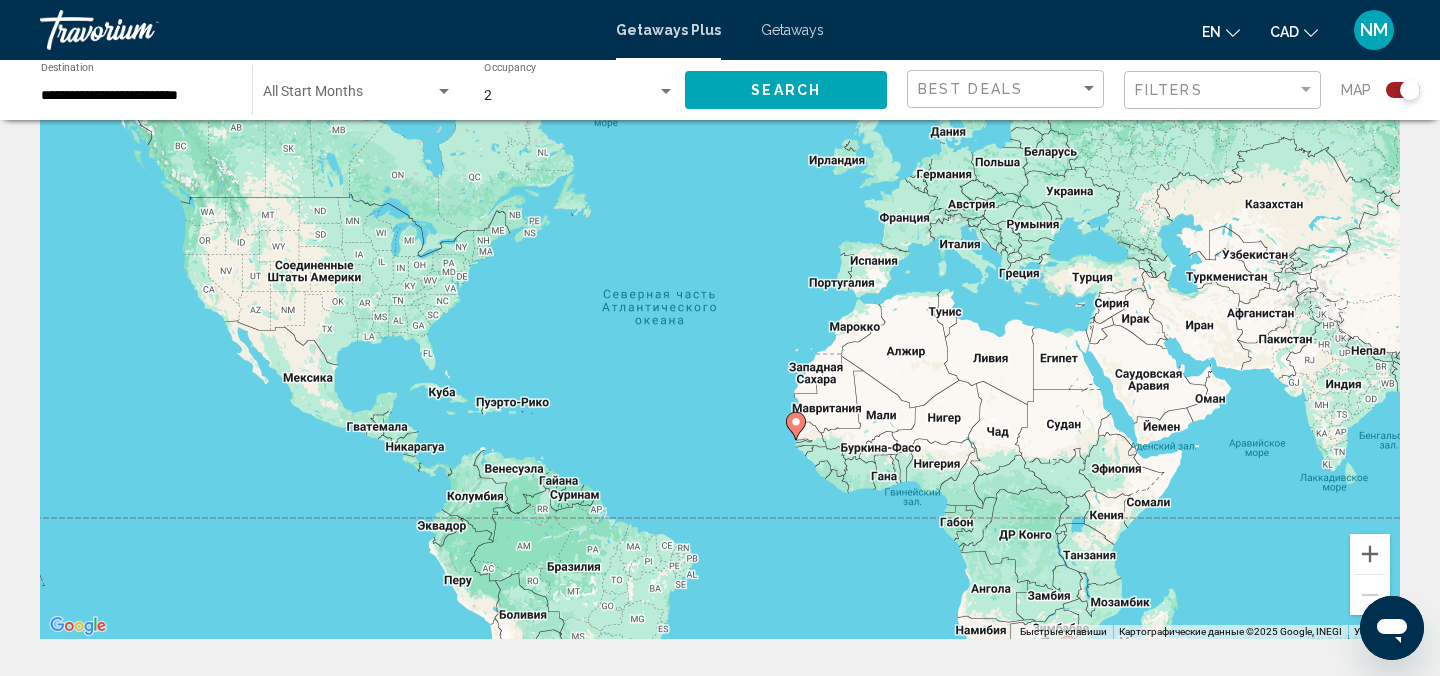 scroll, scrollTop: 105, scrollLeft: 0, axis: vertical 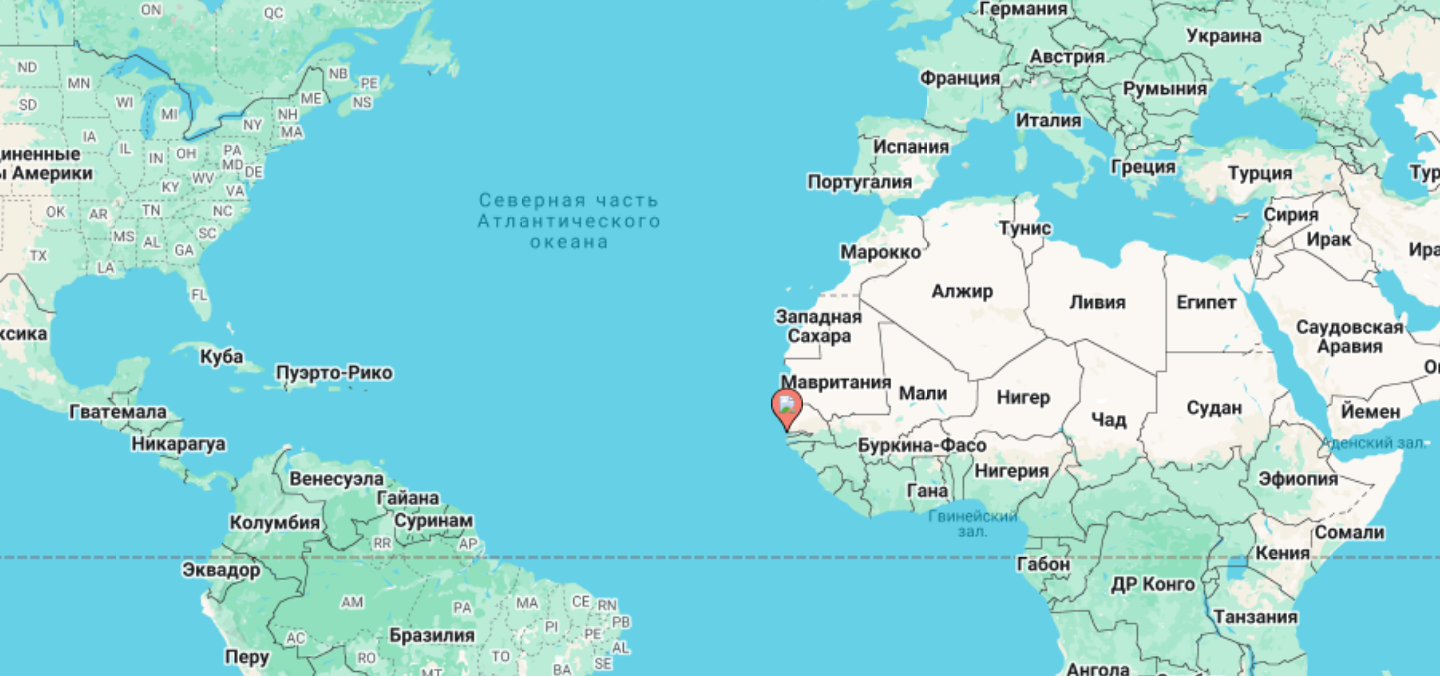 click 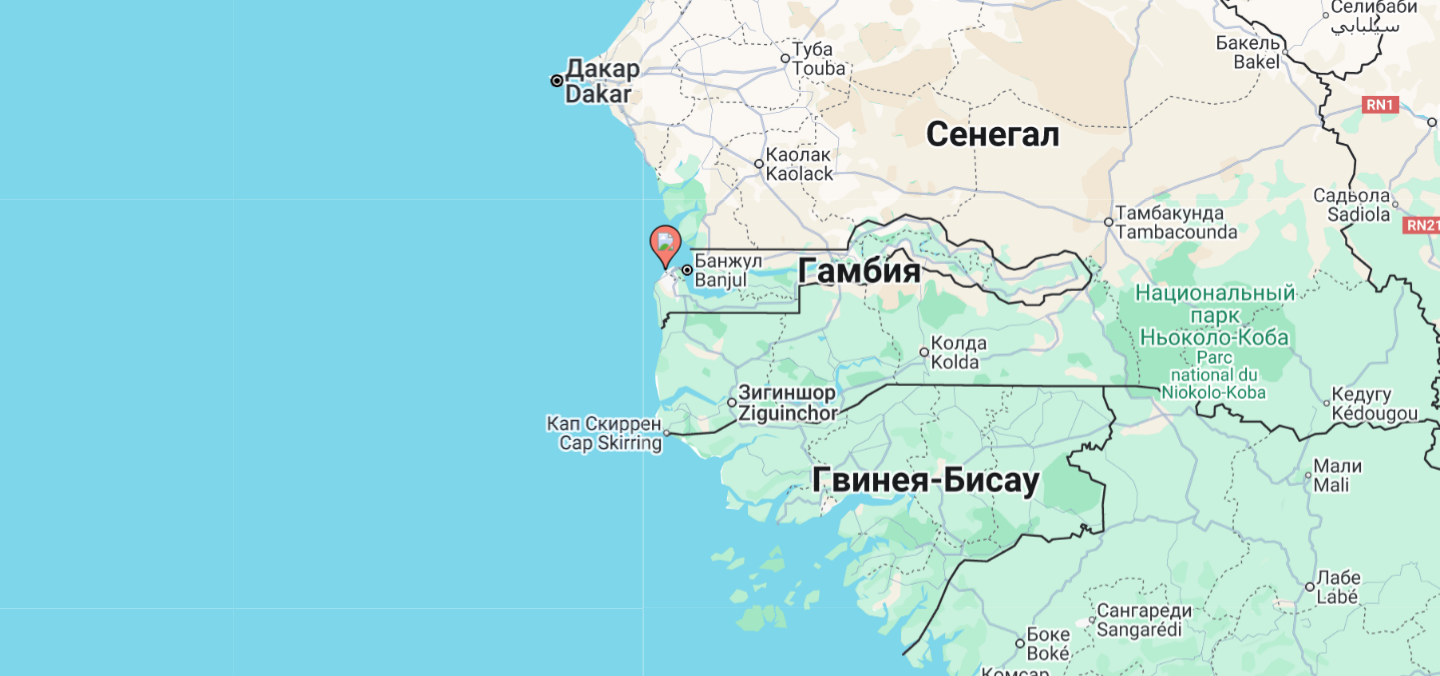 click 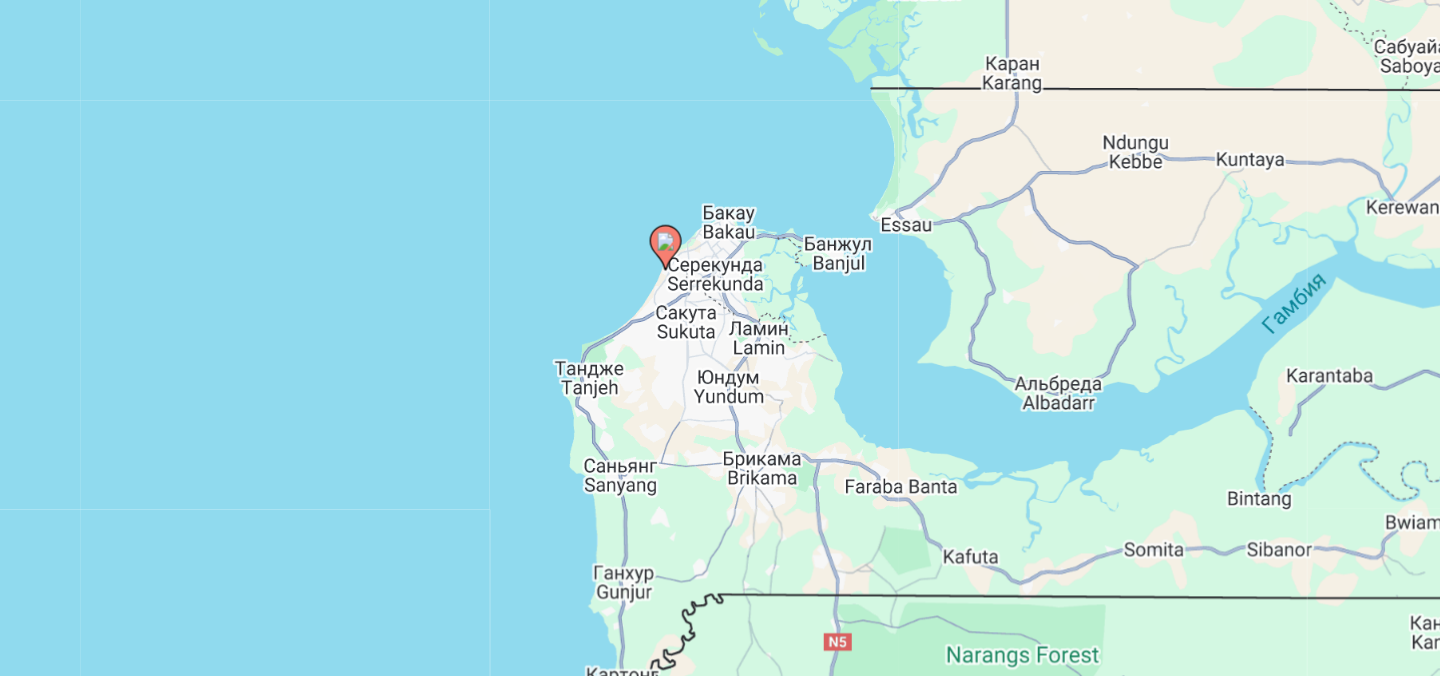 click 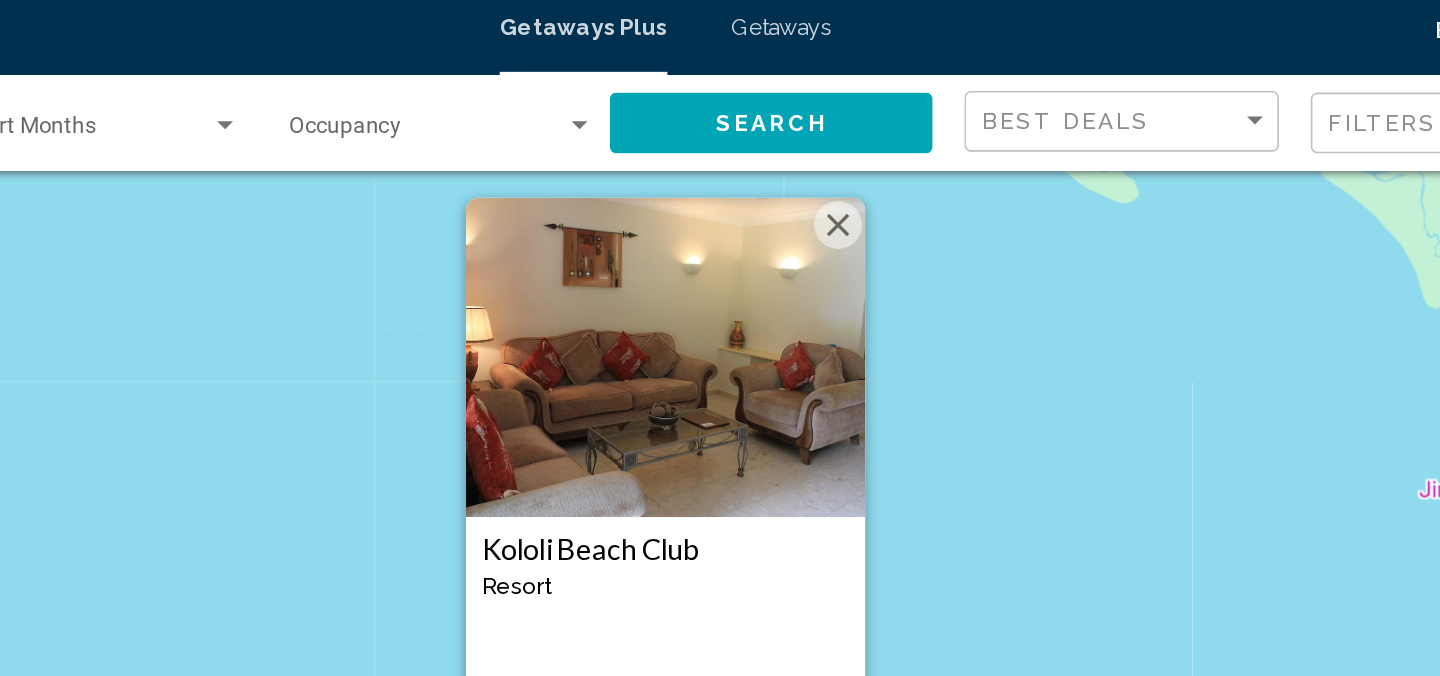 scroll, scrollTop: 0, scrollLeft: 0, axis: both 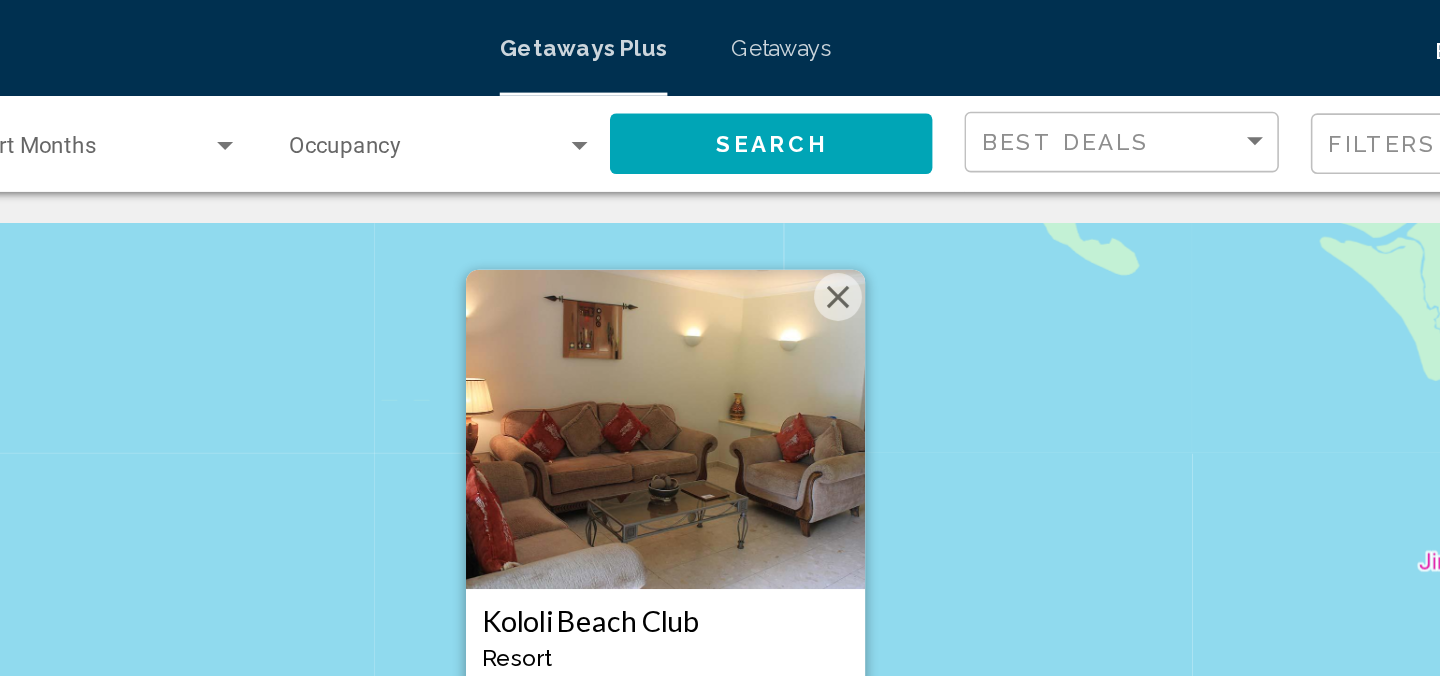 click on "Для навигации используйте клавиши со стрелками. Чтобы активировать перетаскивание с помощью клавиатуры, нажмите Alt + Ввод. После этого перемещайте маркер, используя клавиши со стрелками. Чтобы завершить перетаскивание, нажмите клавишу Ввод. Чтобы отменить действие, нажмите клавишу Esc.  [GEOGRAPHIC_DATA]  -  This is an adults only resort
Serre Kunda, GMB From CA$1,441.97 CAD CA$891.00 CAD For 7 nights You save  CA$550.97 CAD  View Resort" at bounding box center (720, 440) 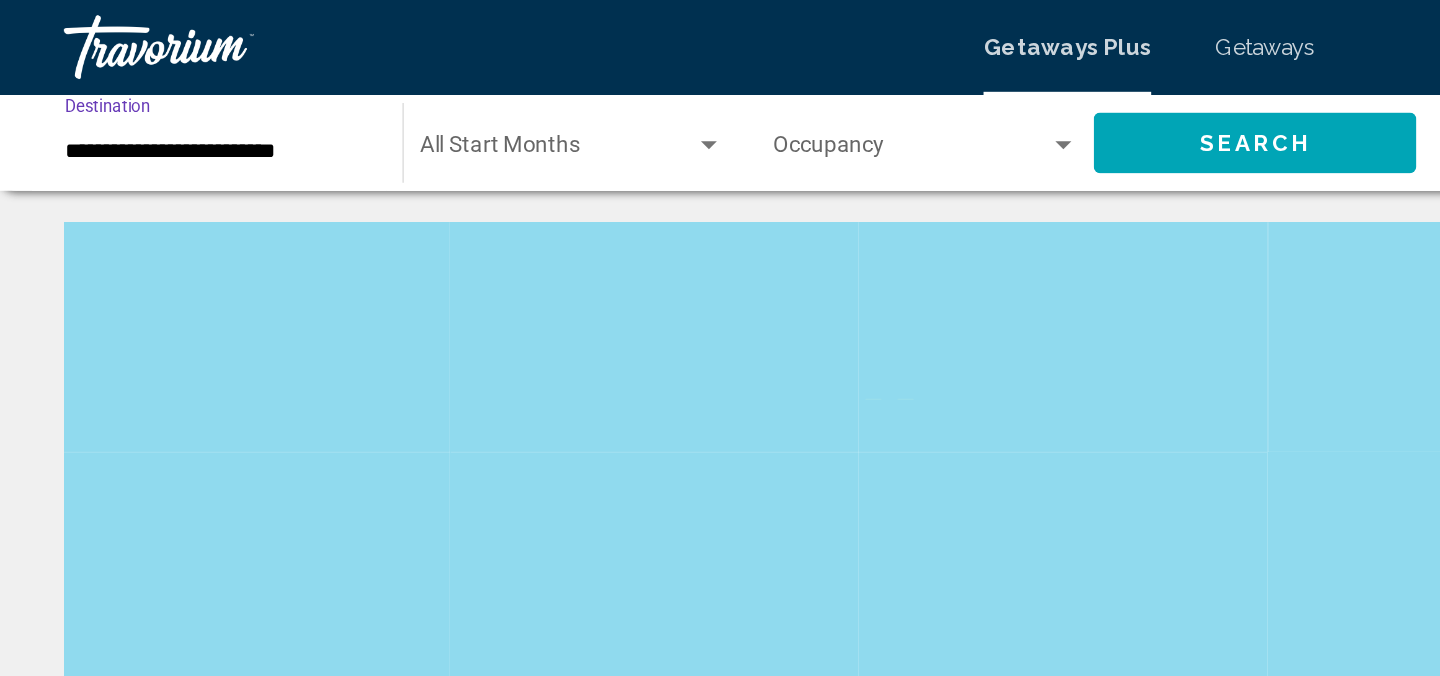 click on "**********" at bounding box center [136, 96] 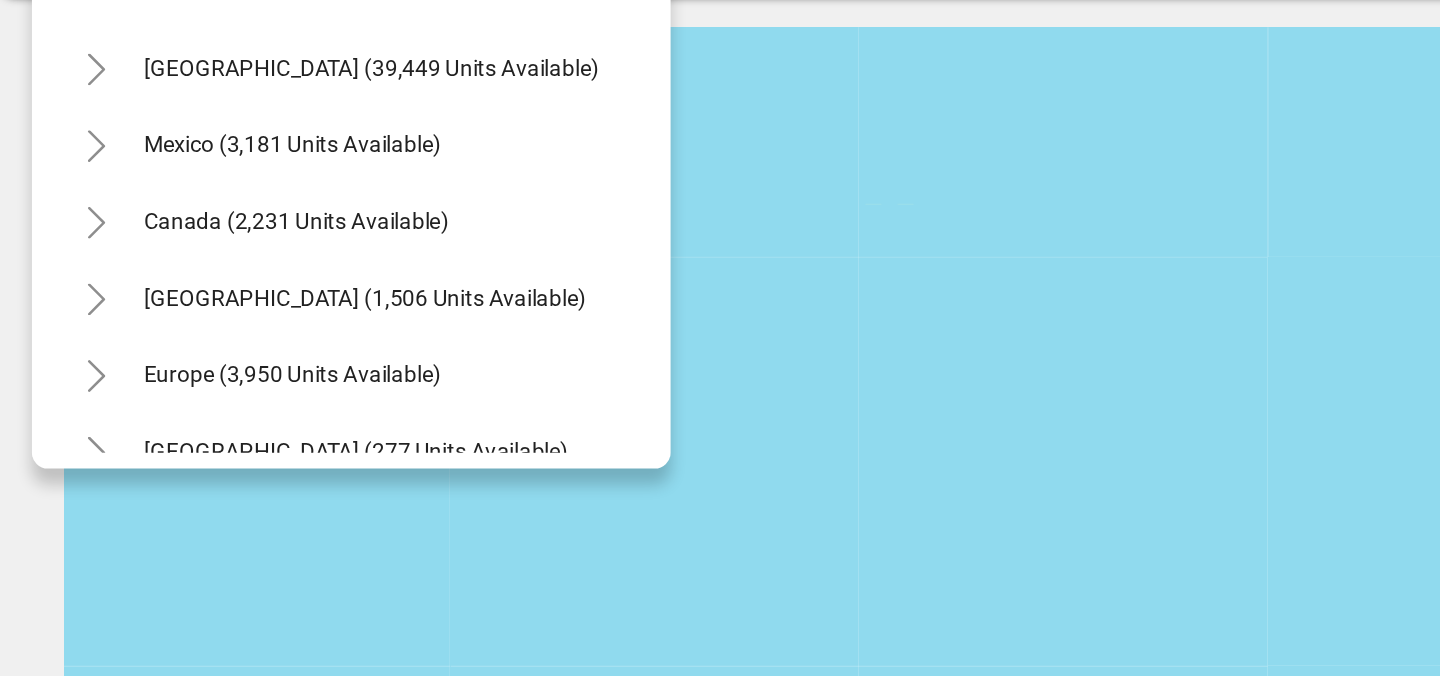 scroll, scrollTop: 0, scrollLeft: 0, axis: both 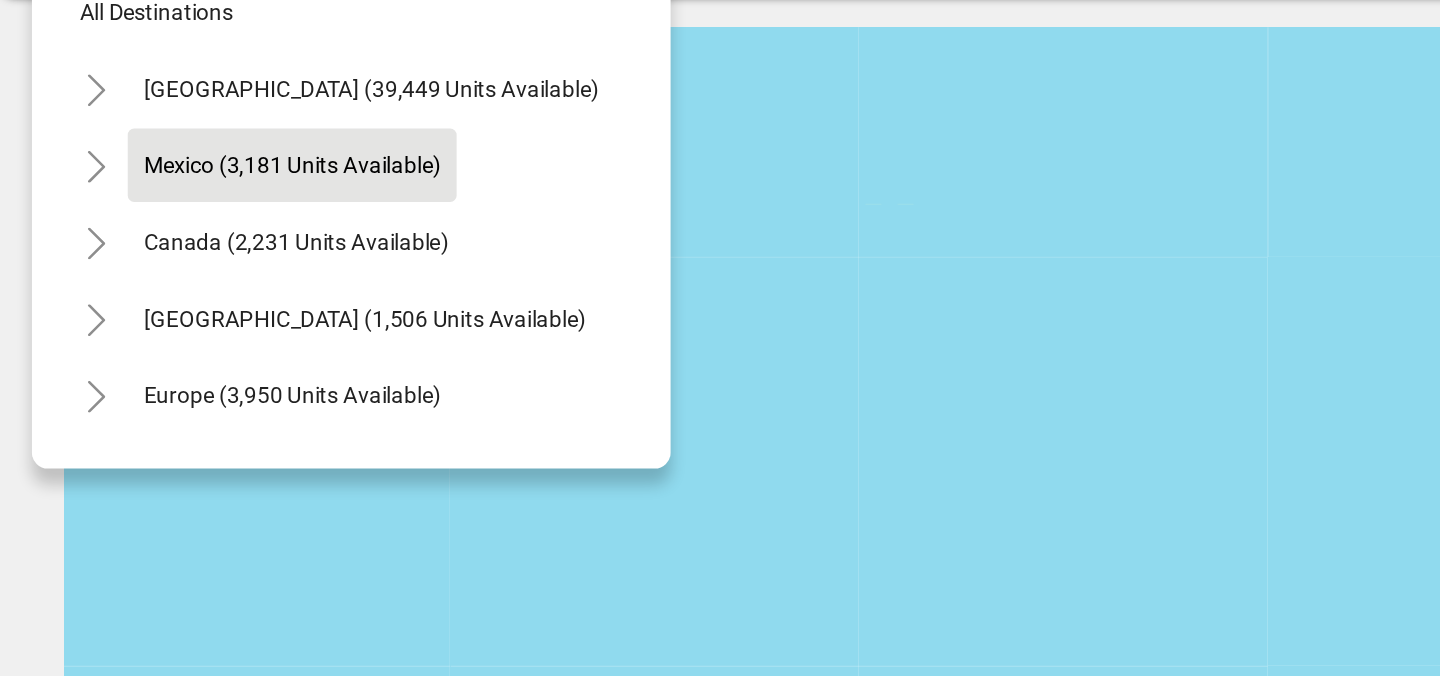 click on "Mexico (3,181 units available)" at bounding box center [185, 274] 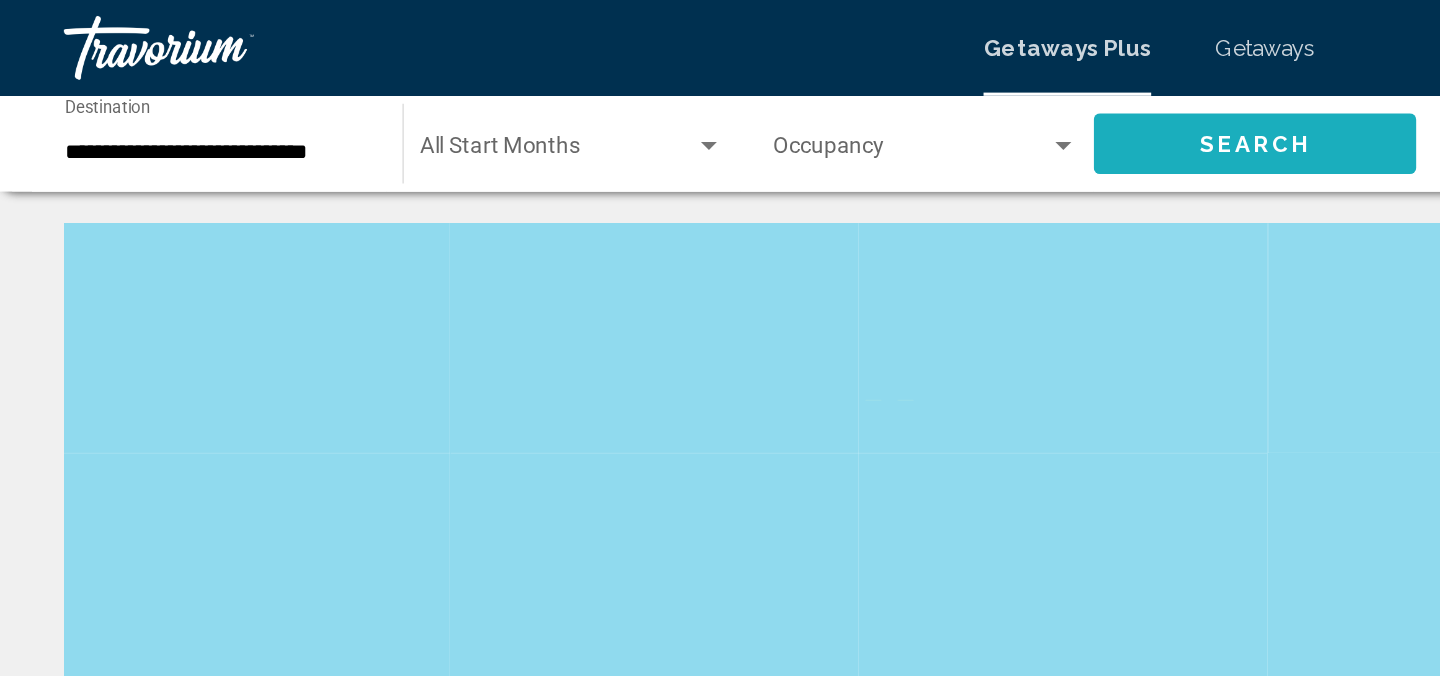 click on "Search" 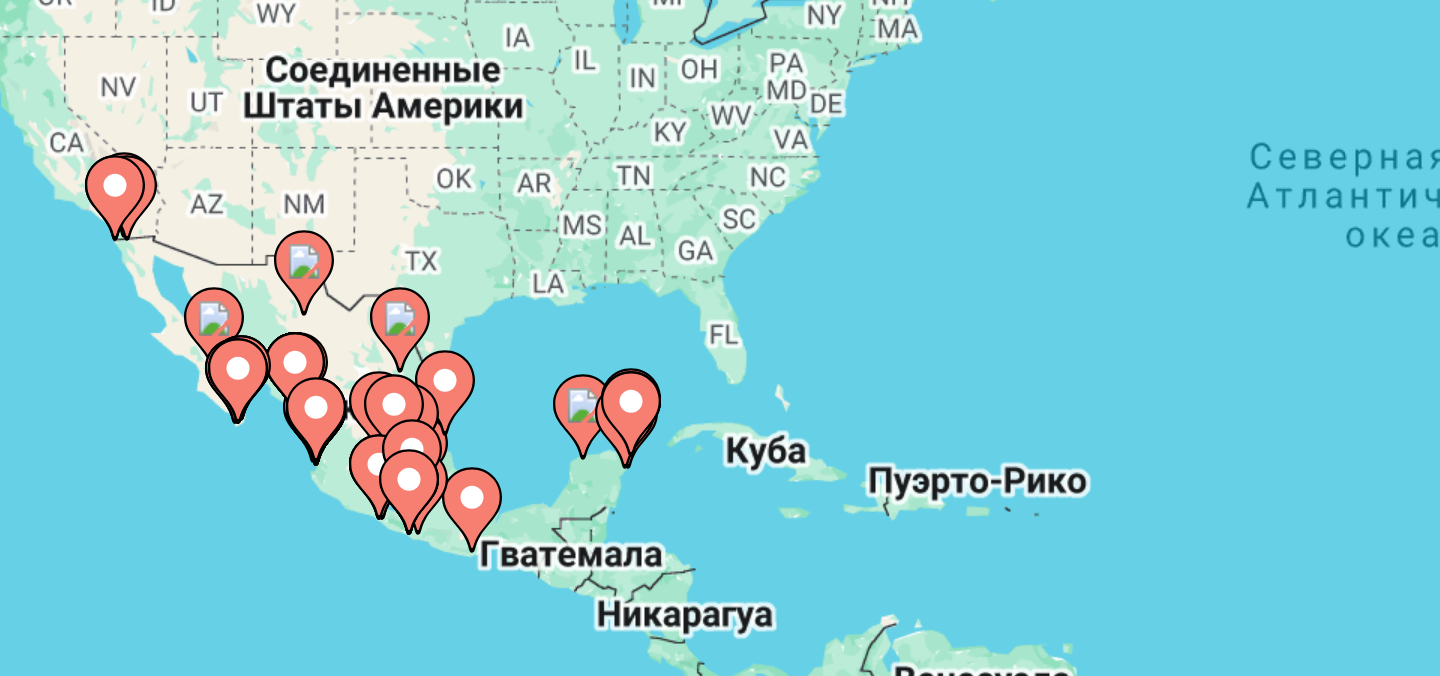 click 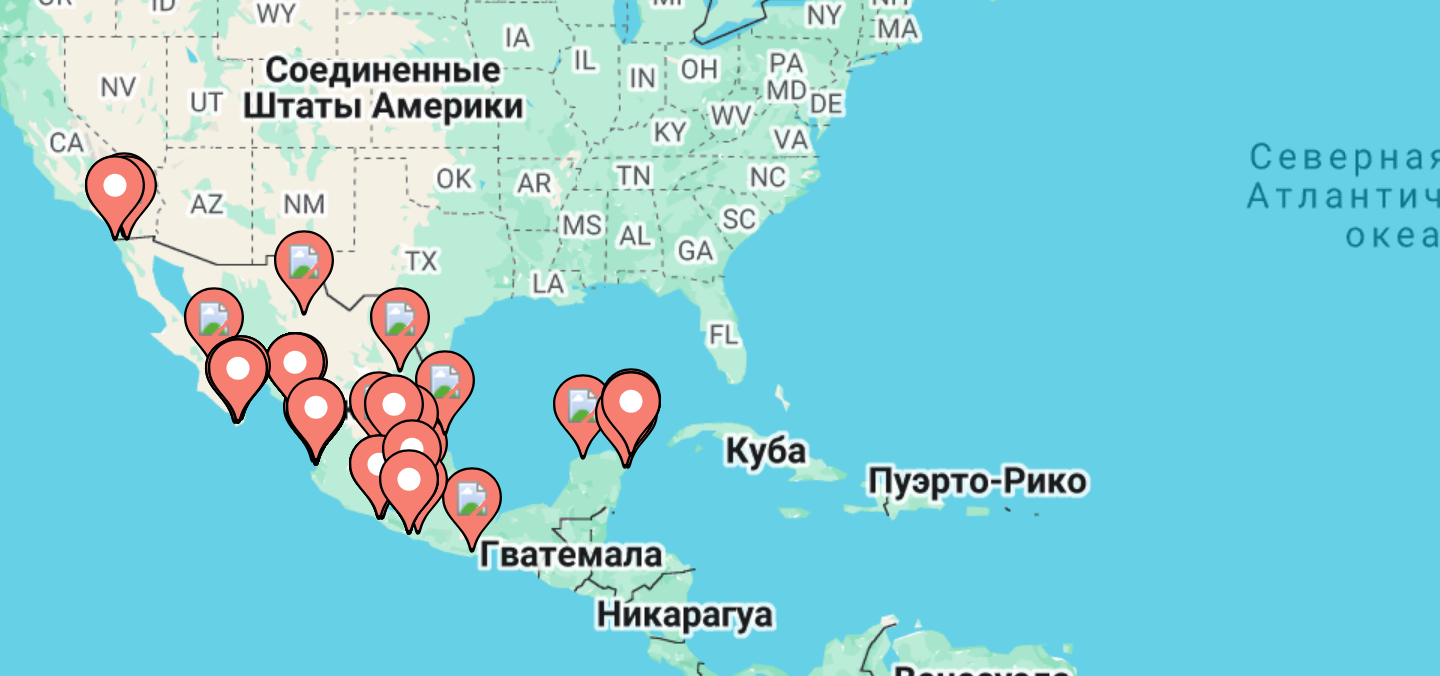 type on "**********" 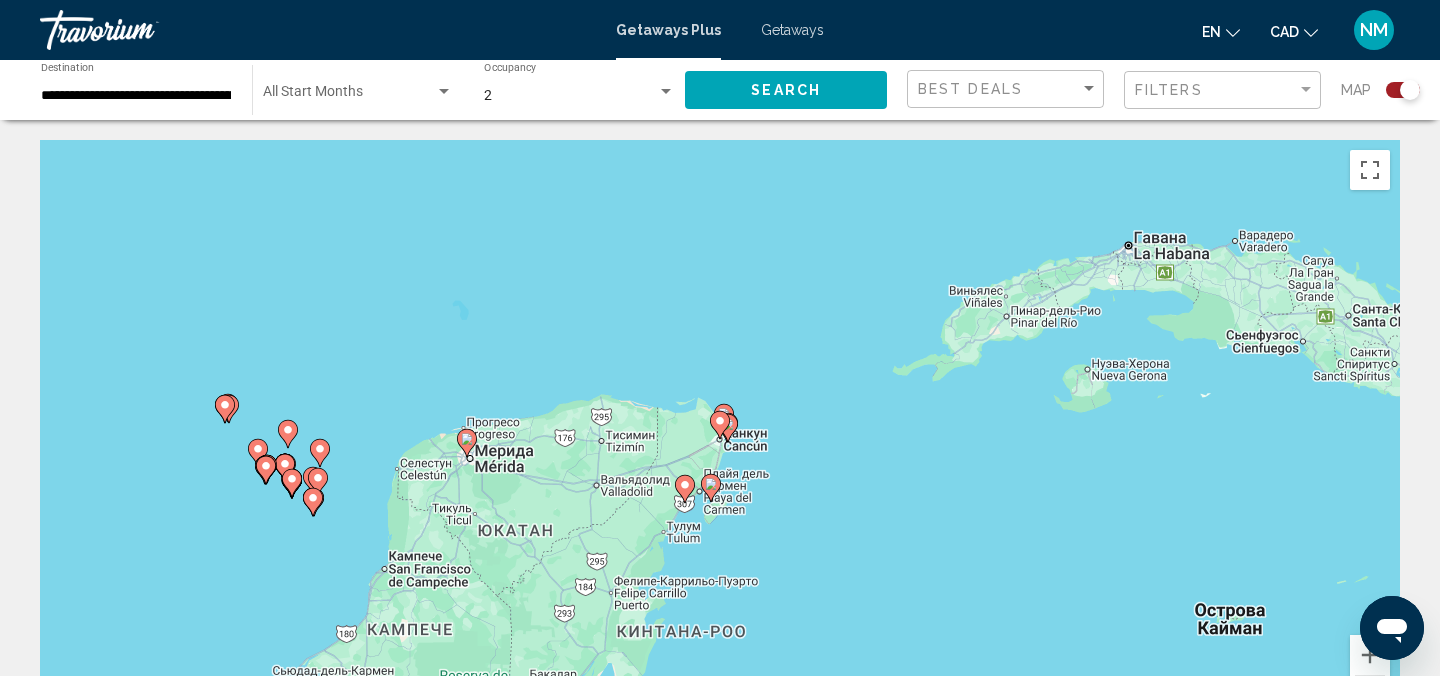 click 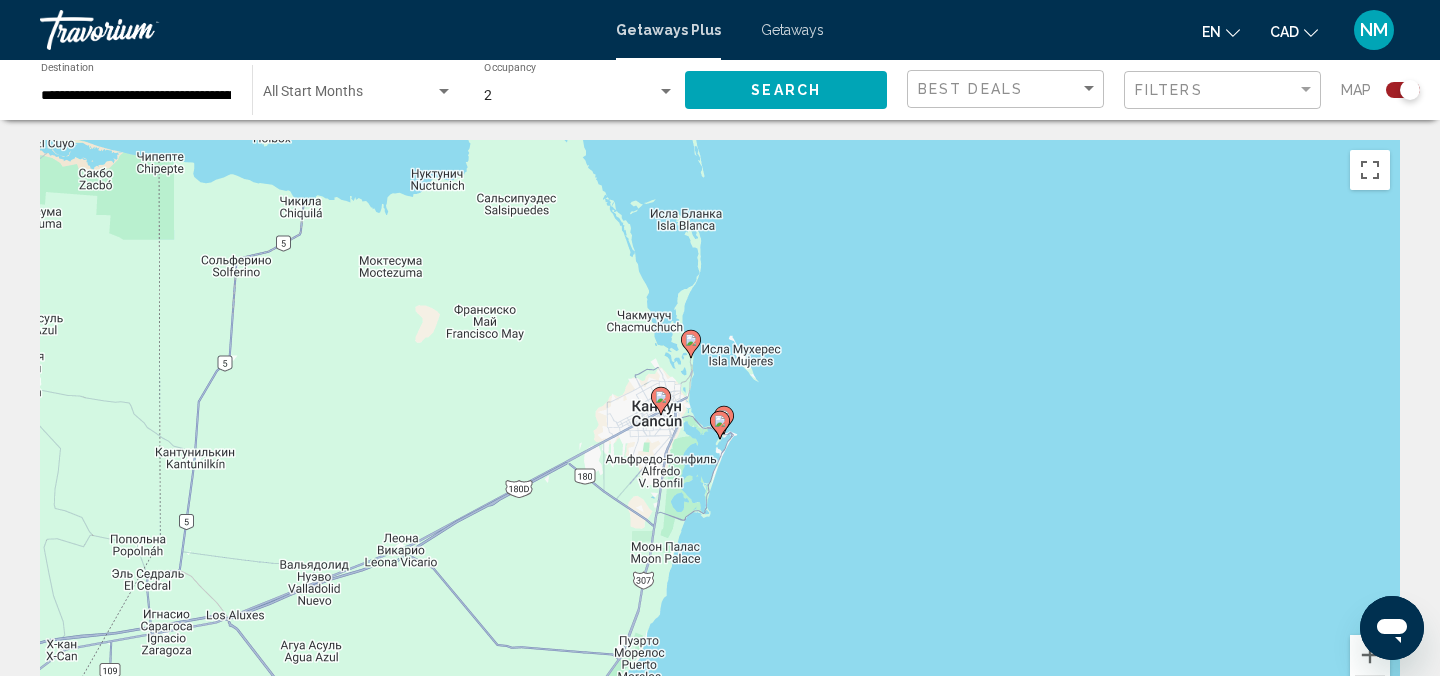click 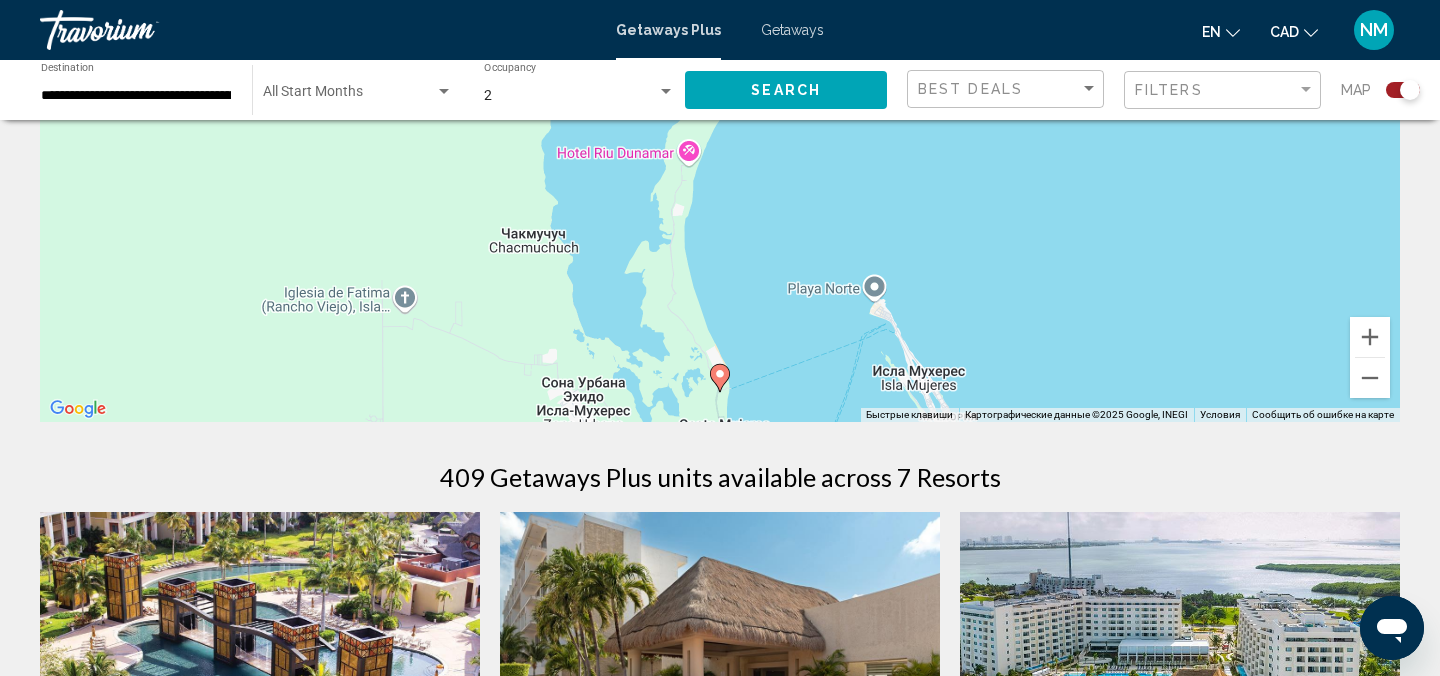scroll, scrollTop: 326, scrollLeft: 0, axis: vertical 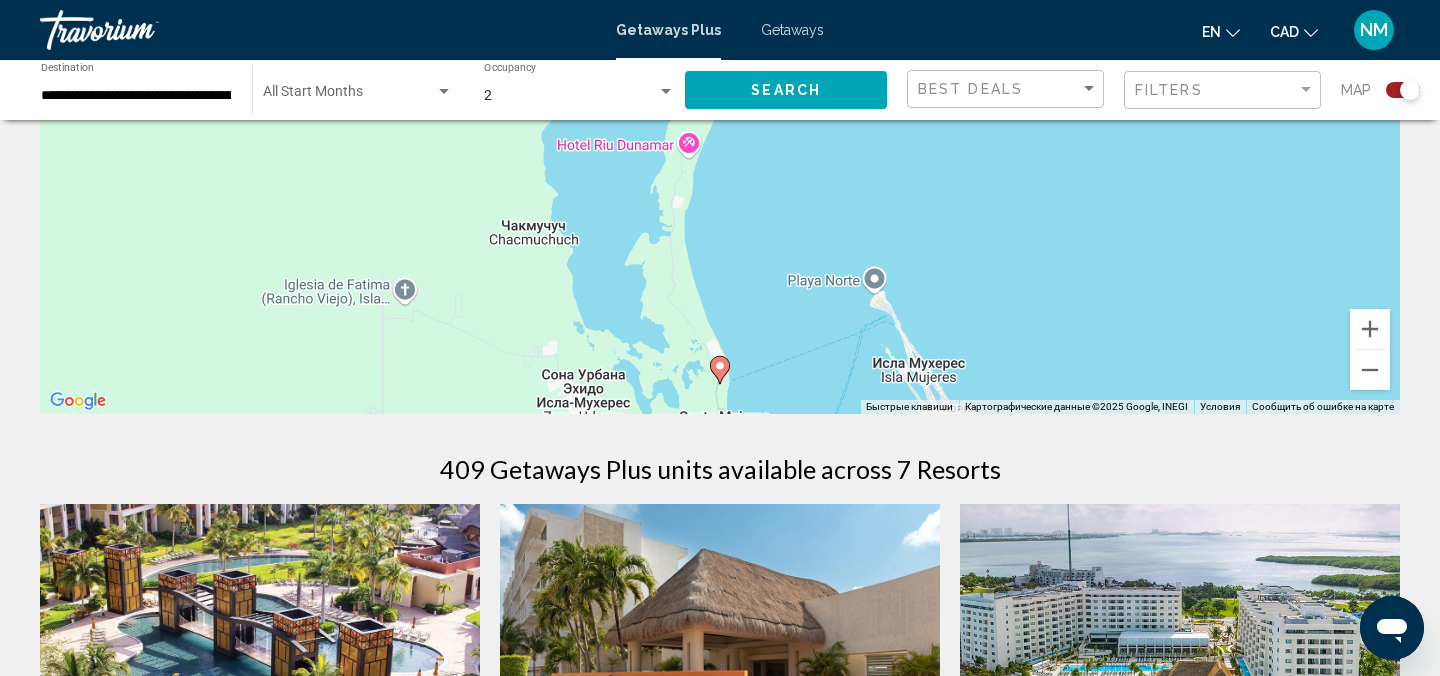 click 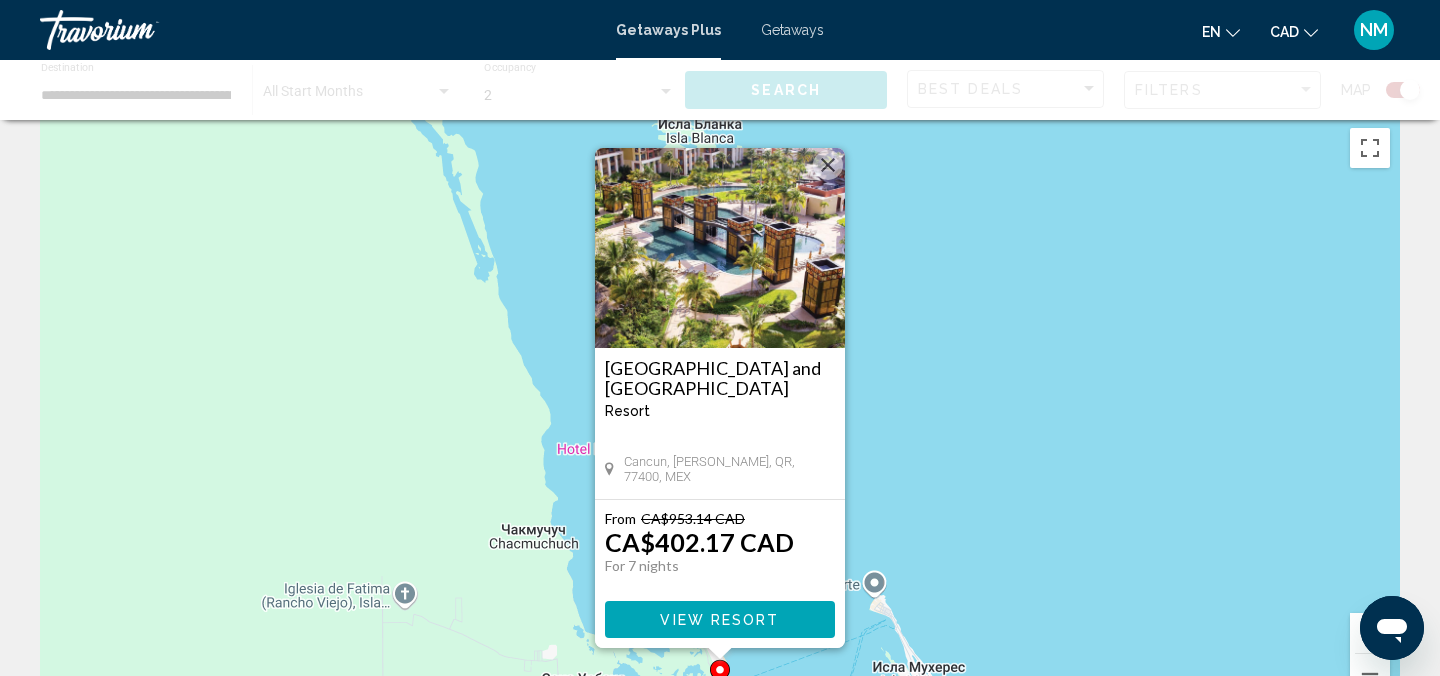 scroll, scrollTop: 0, scrollLeft: 0, axis: both 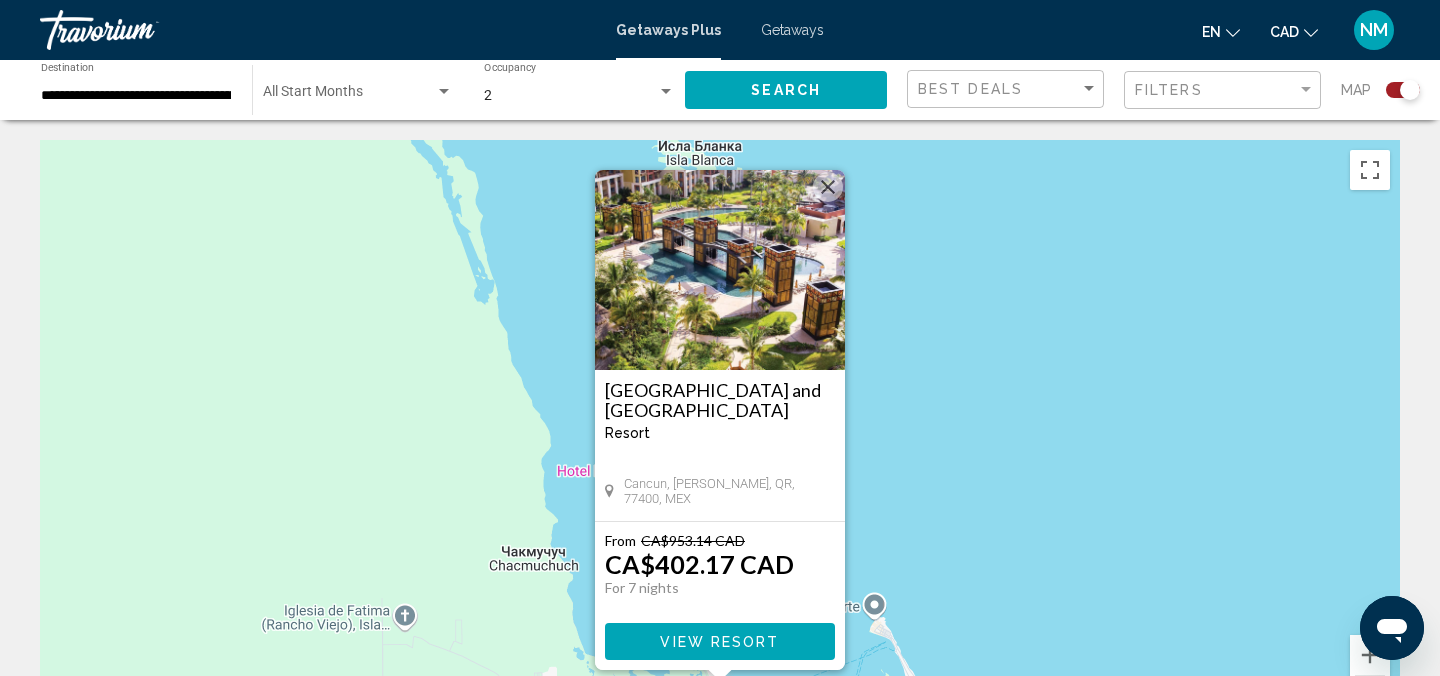 click on "View Resort" at bounding box center [719, 642] 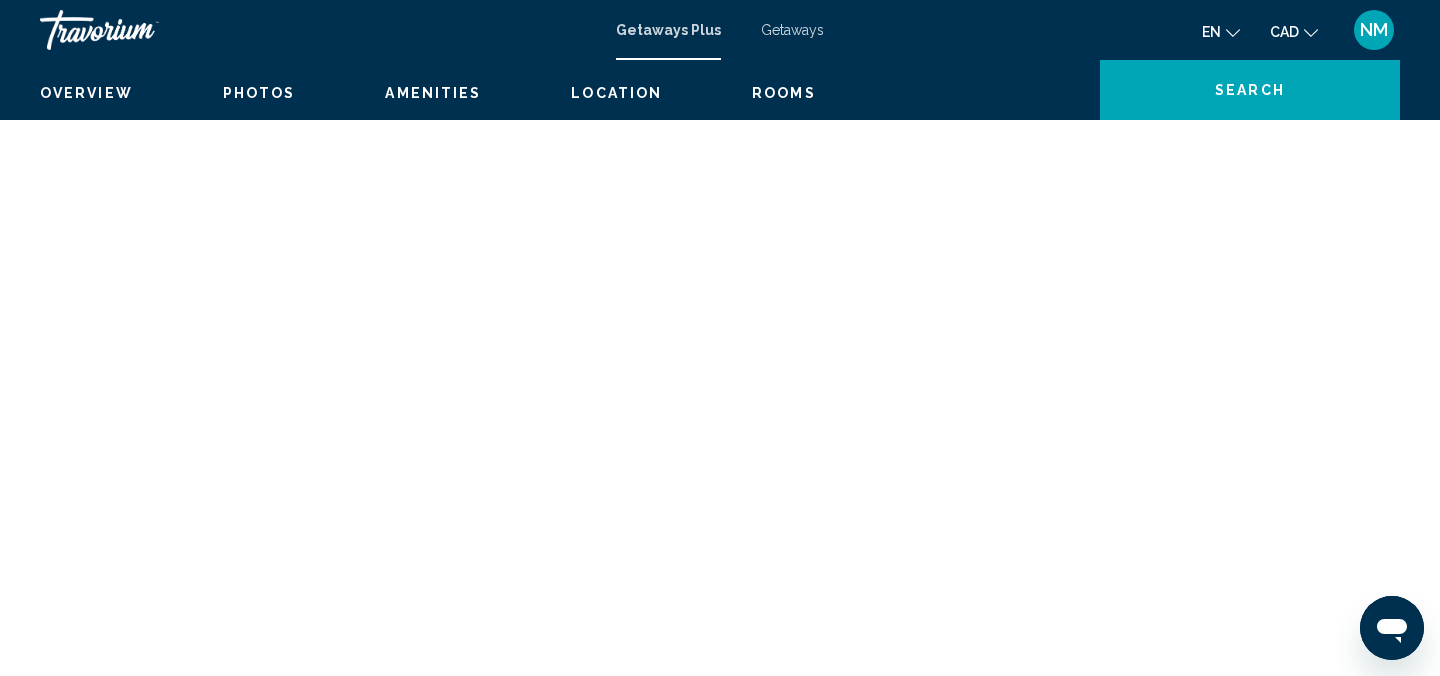 scroll, scrollTop: 2326, scrollLeft: 0, axis: vertical 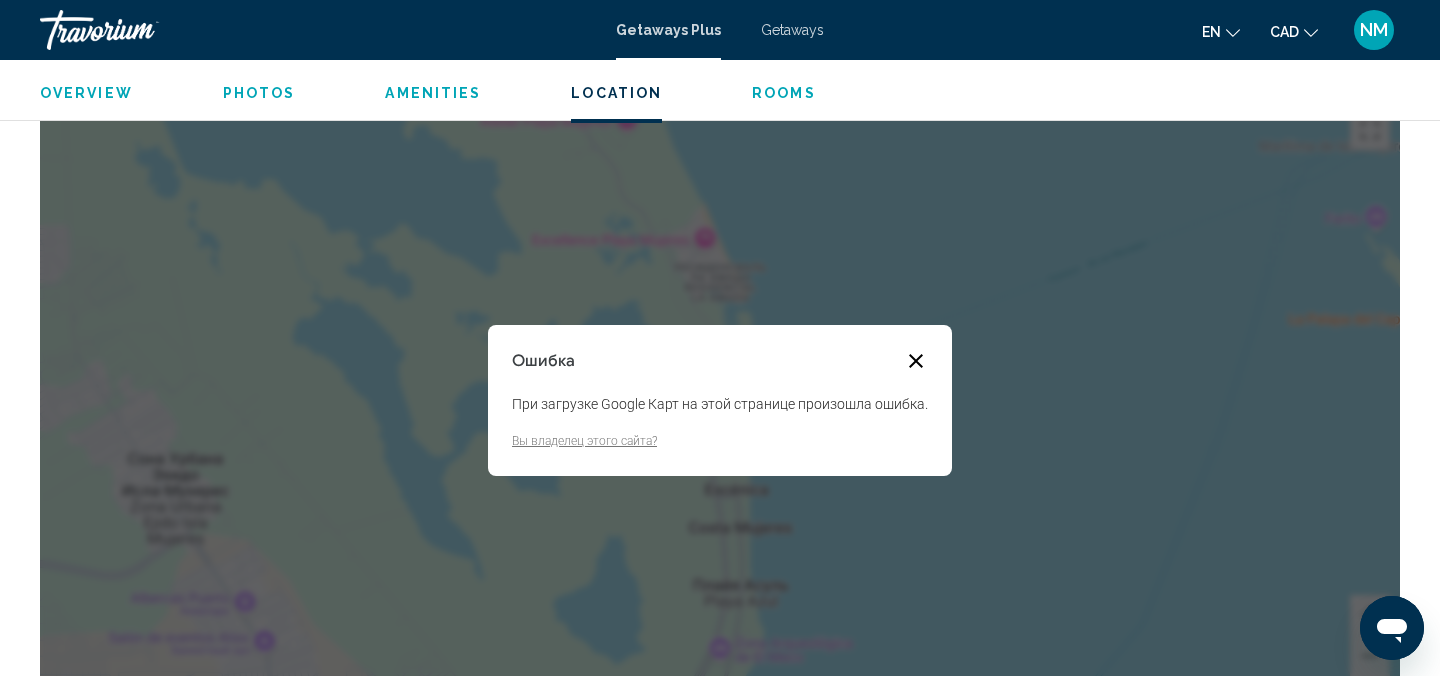click at bounding box center (916, 361) 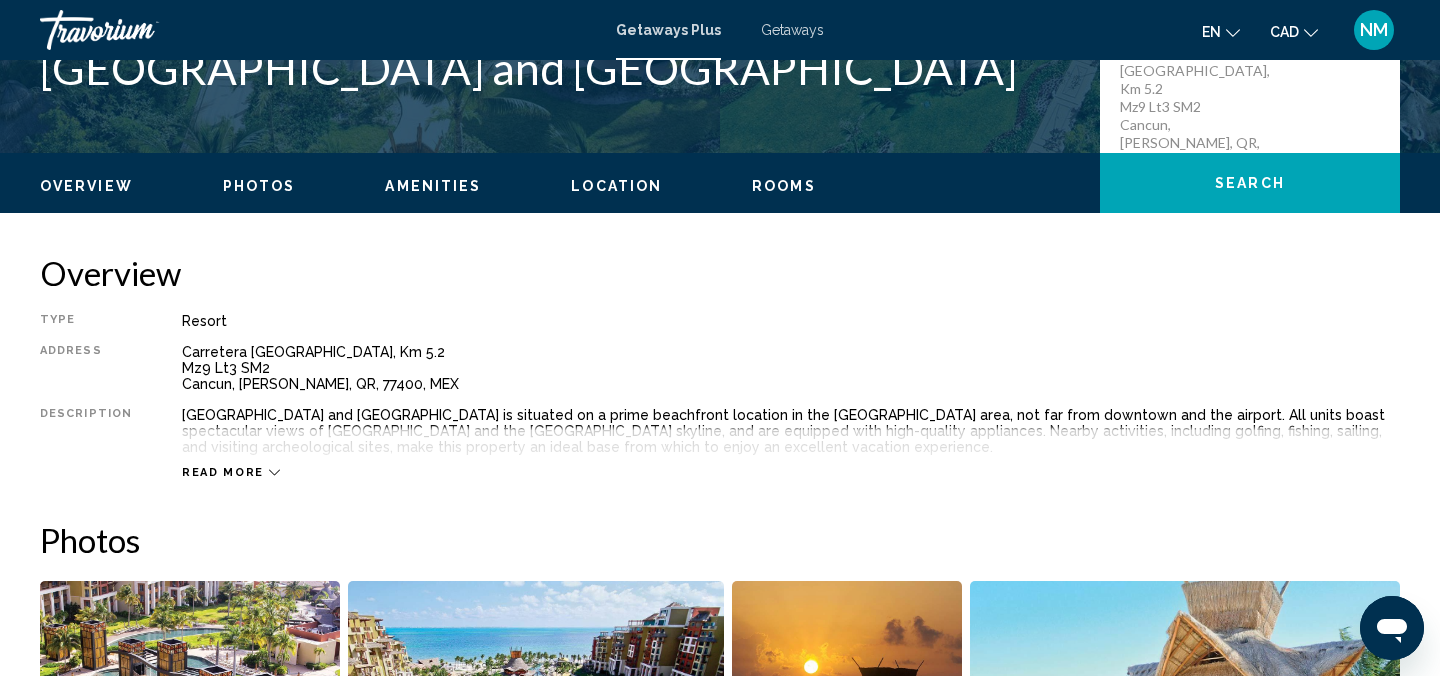 scroll, scrollTop: 511, scrollLeft: 0, axis: vertical 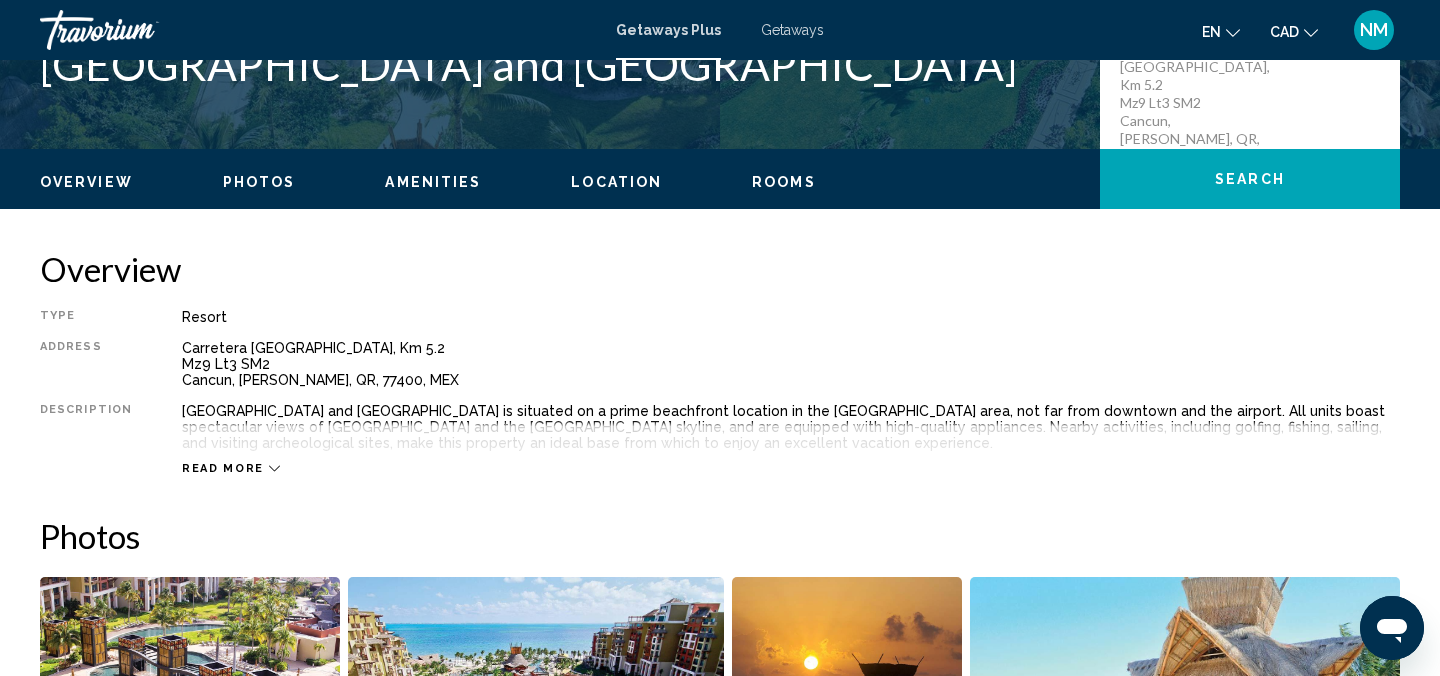 click on "Read more" at bounding box center [223, 468] 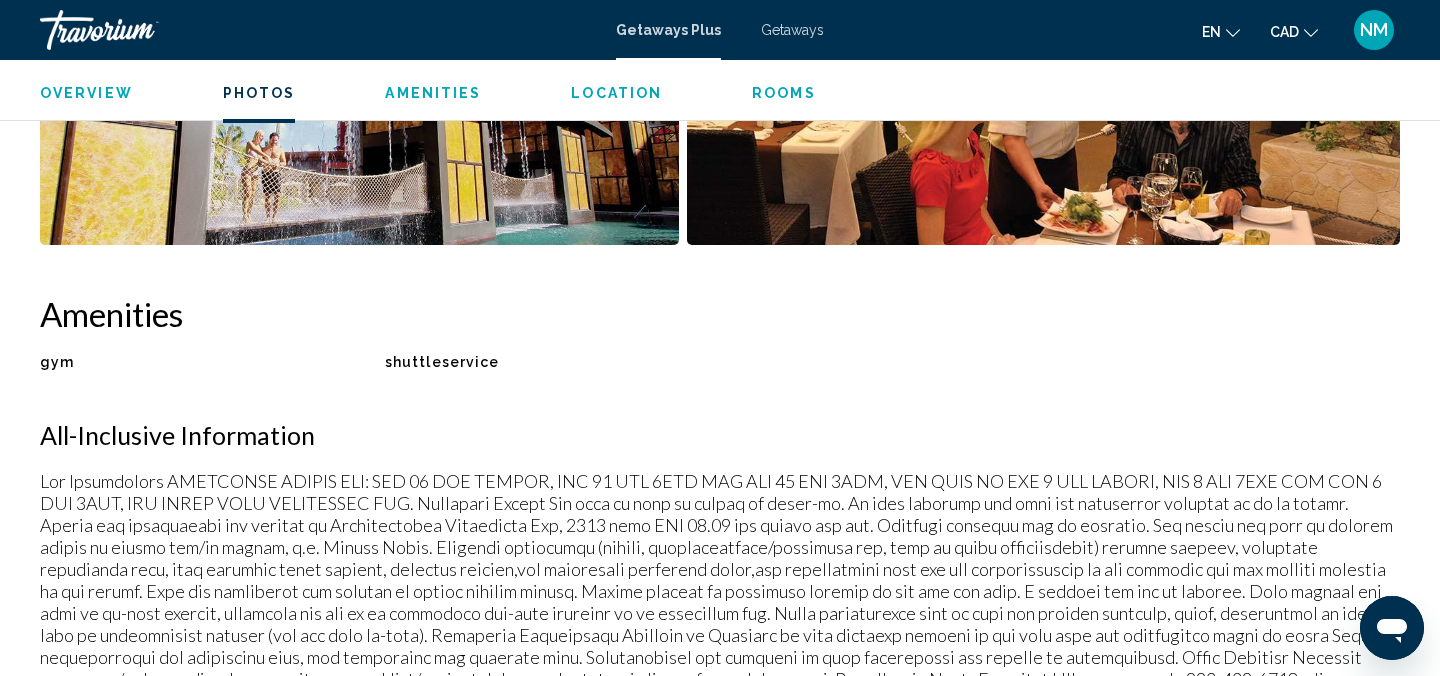 scroll, scrollTop: 1363, scrollLeft: 0, axis: vertical 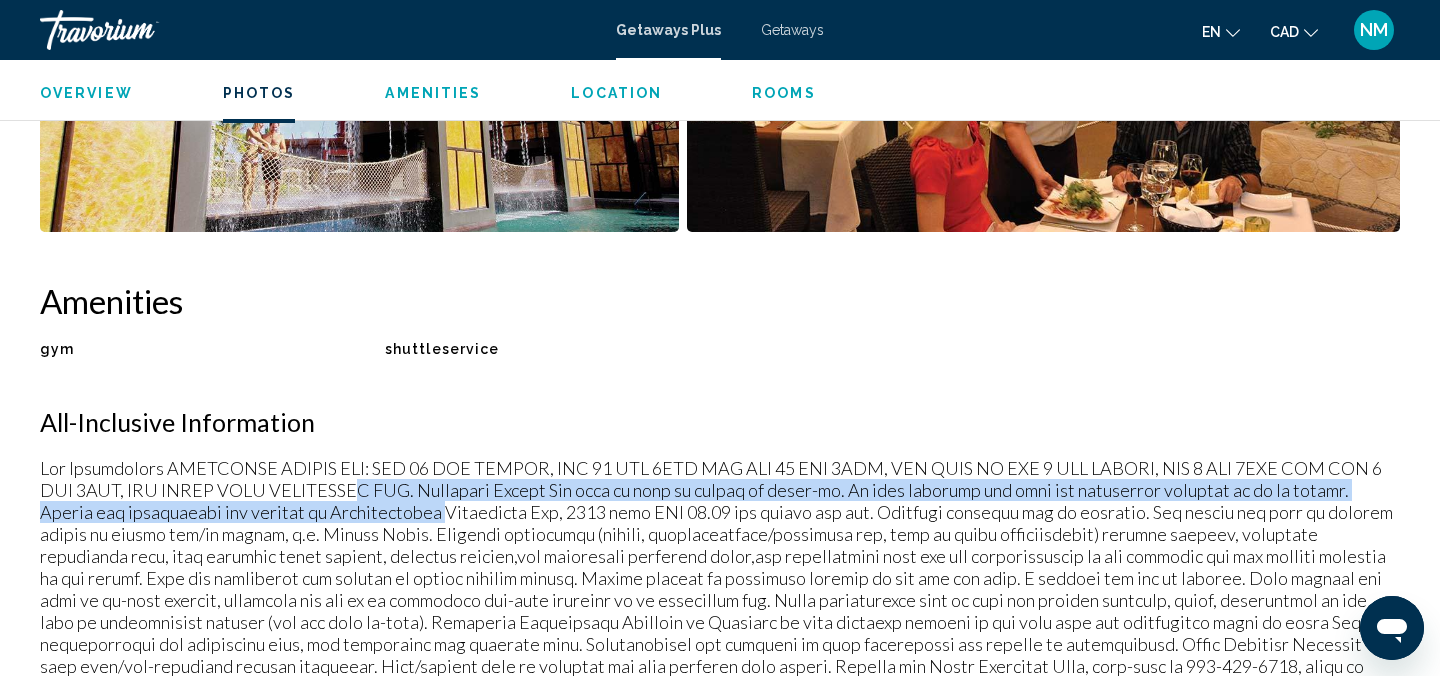 drag, startPoint x: 449, startPoint y: 508, endPoint x: 413, endPoint y: 490, distance: 40.24922 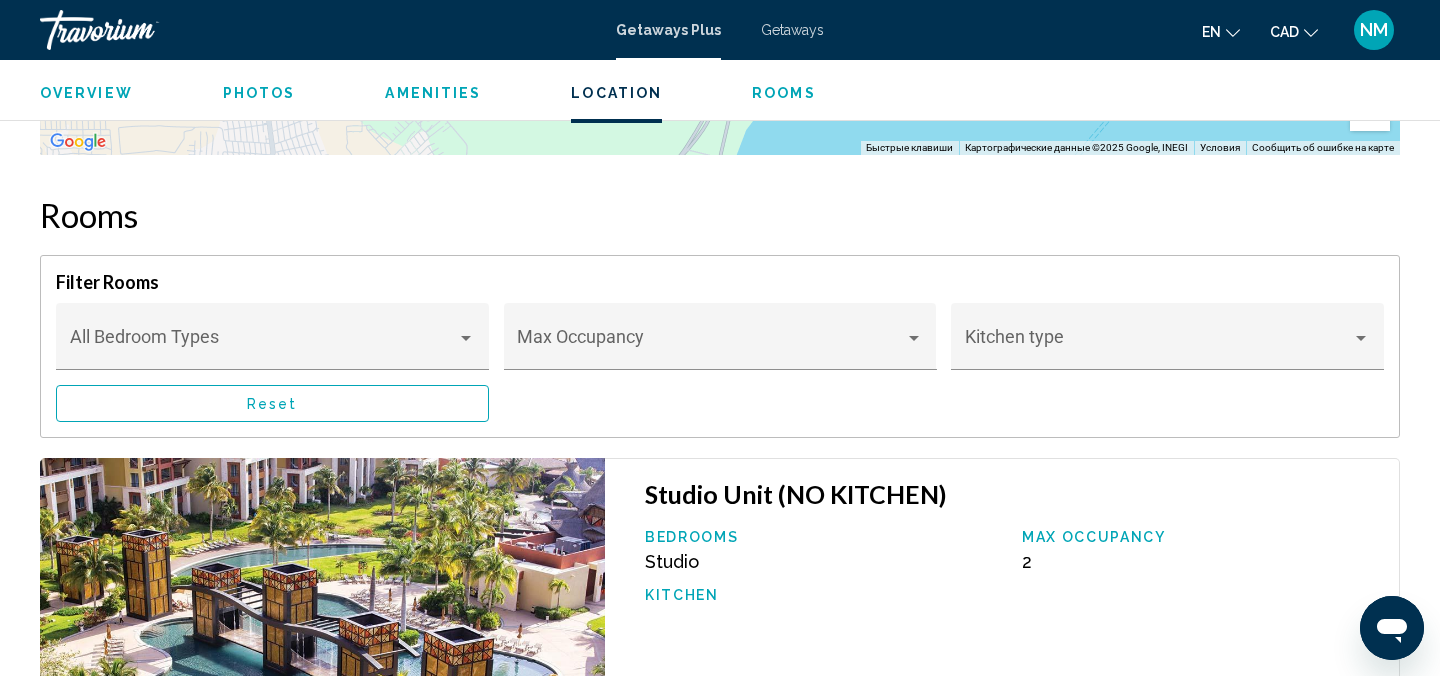 scroll, scrollTop: 2837, scrollLeft: 0, axis: vertical 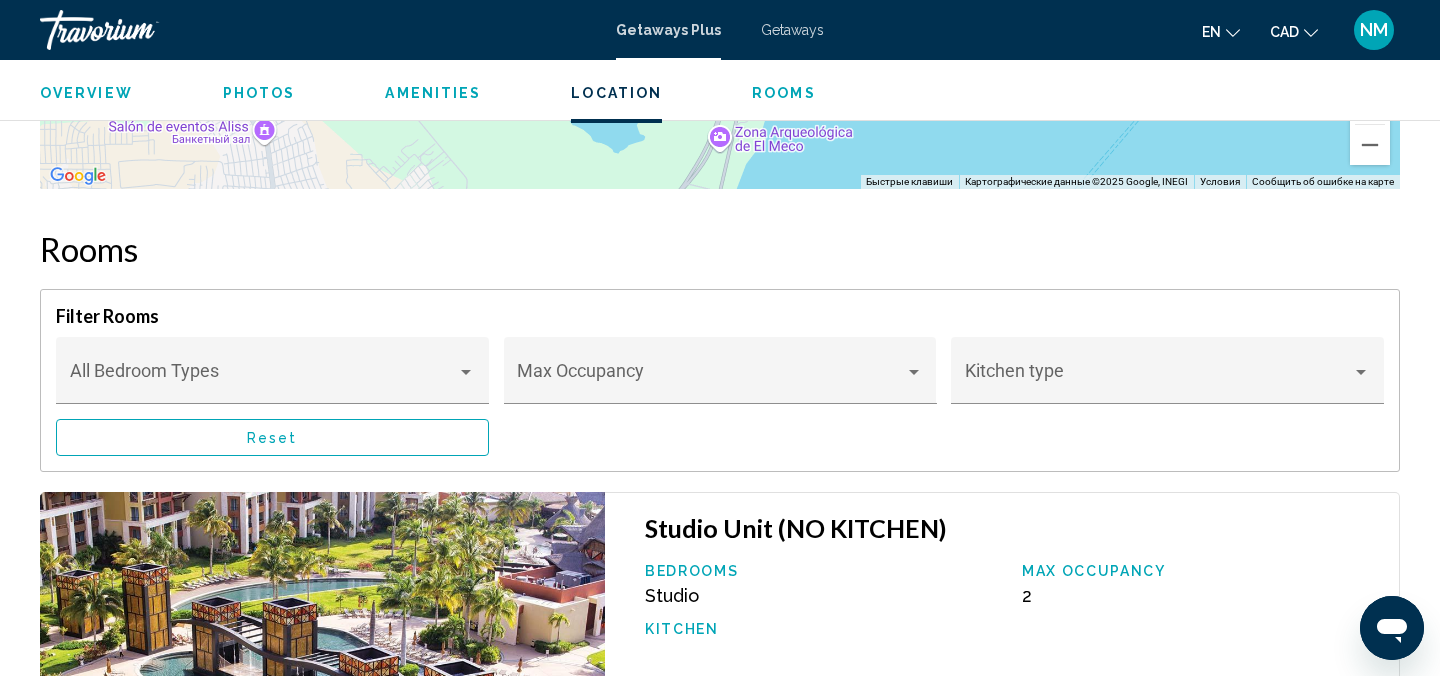 click on "Photos" at bounding box center (259, 93) 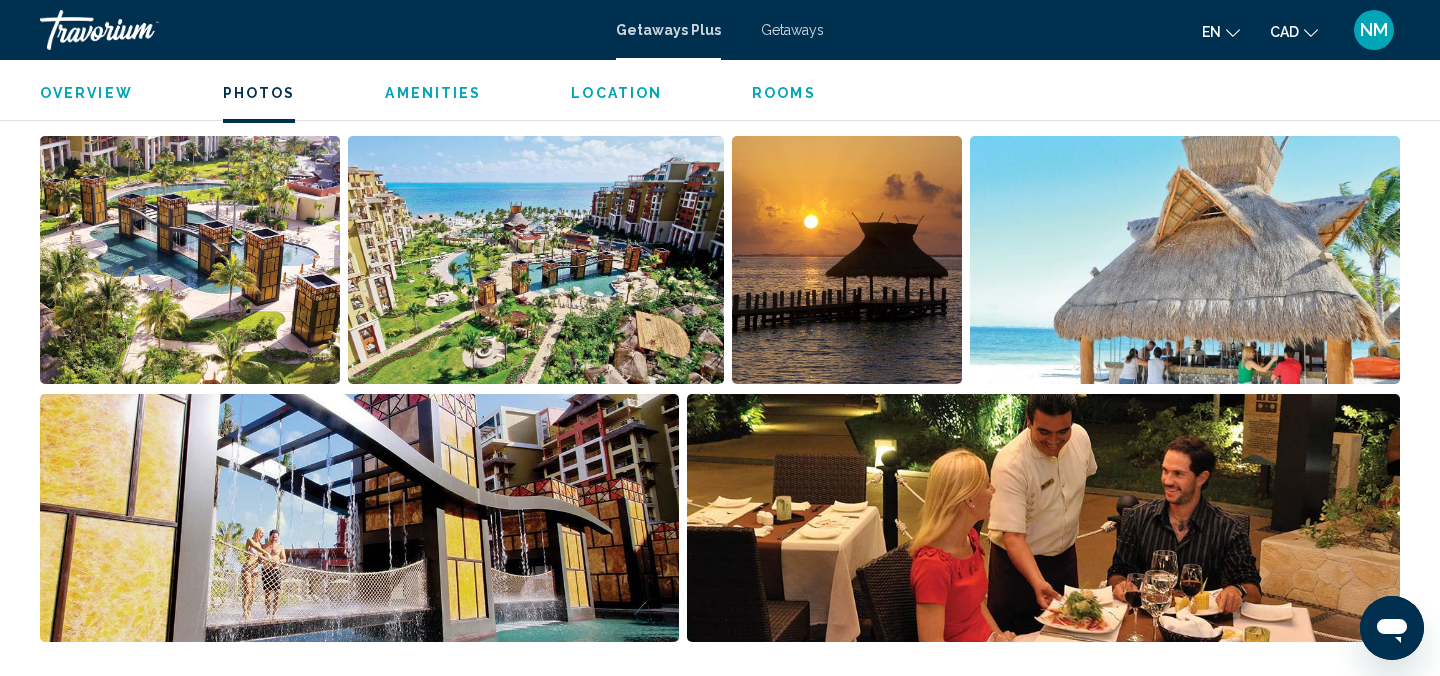 scroll, scrollTop: 908, scrollLeft: 0, axis: vertical 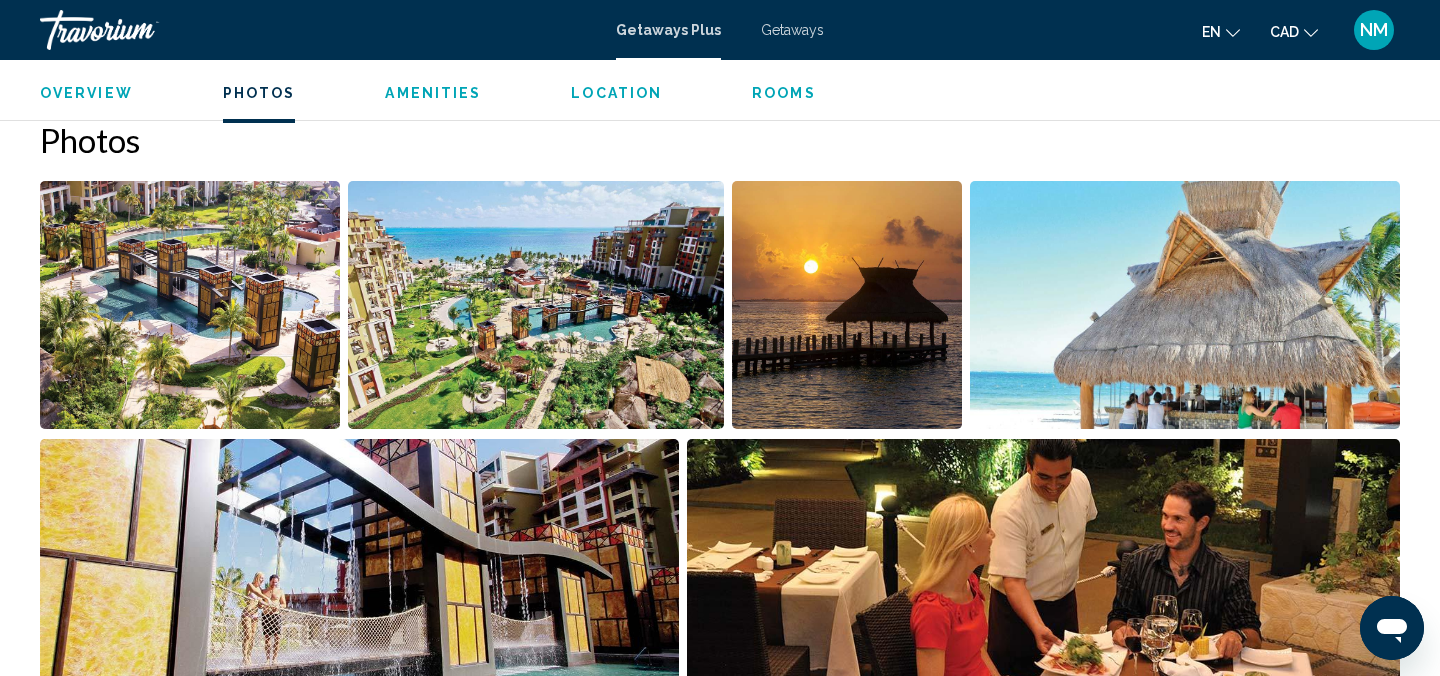 click at bounding box center (359, 563) 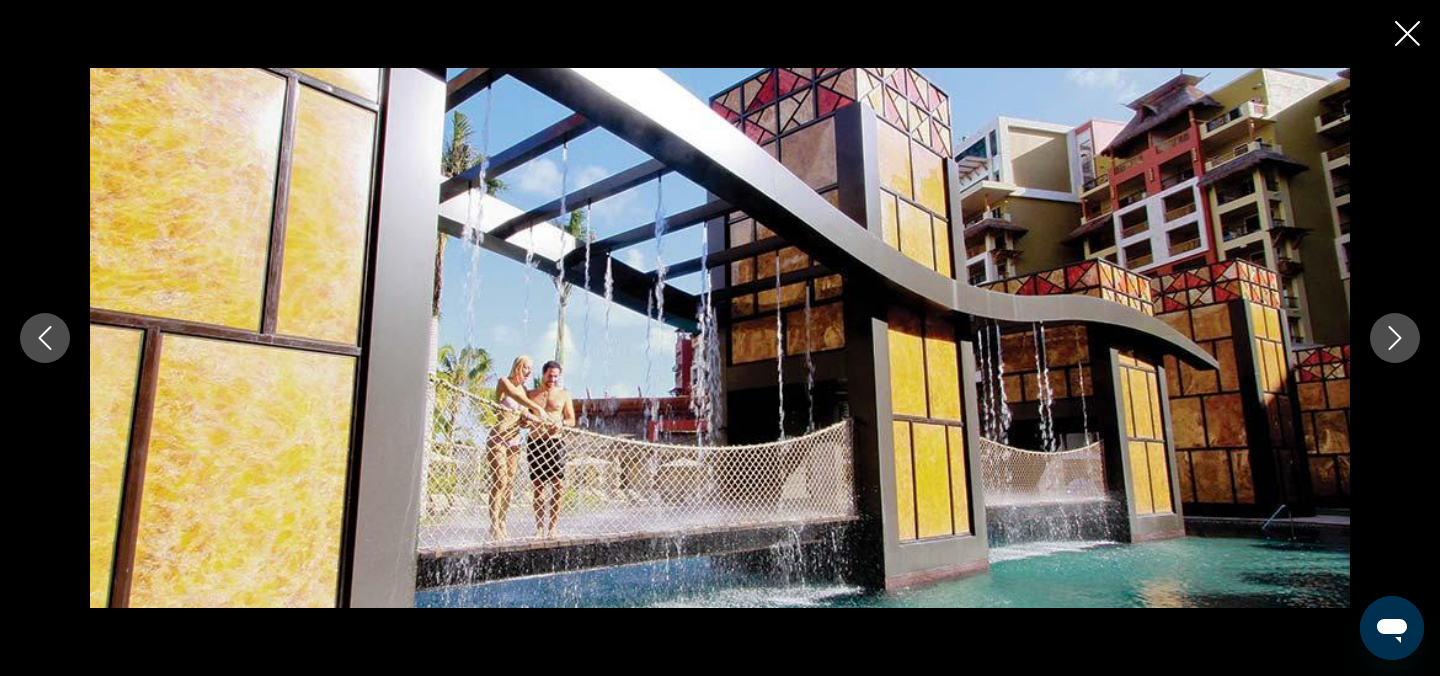 click at bounding box center (1395, 338) 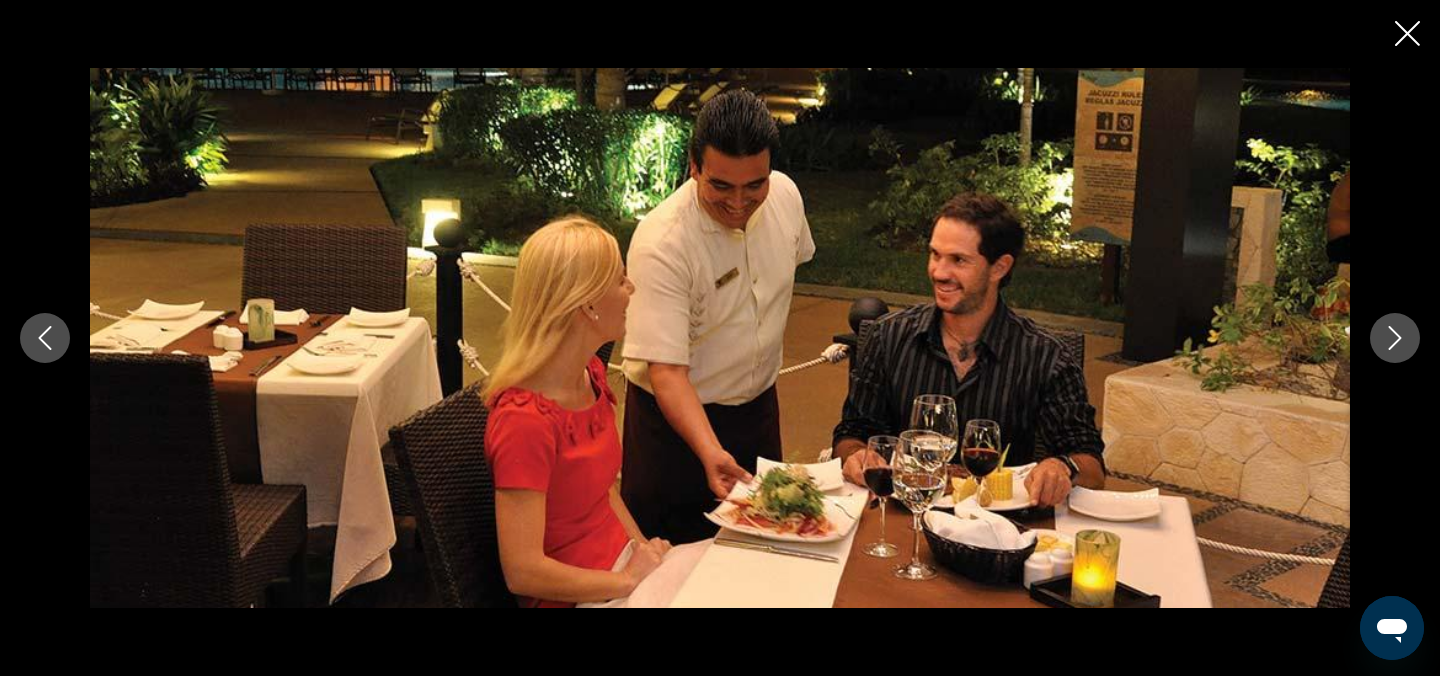 click at bounding box center [1395, 338] 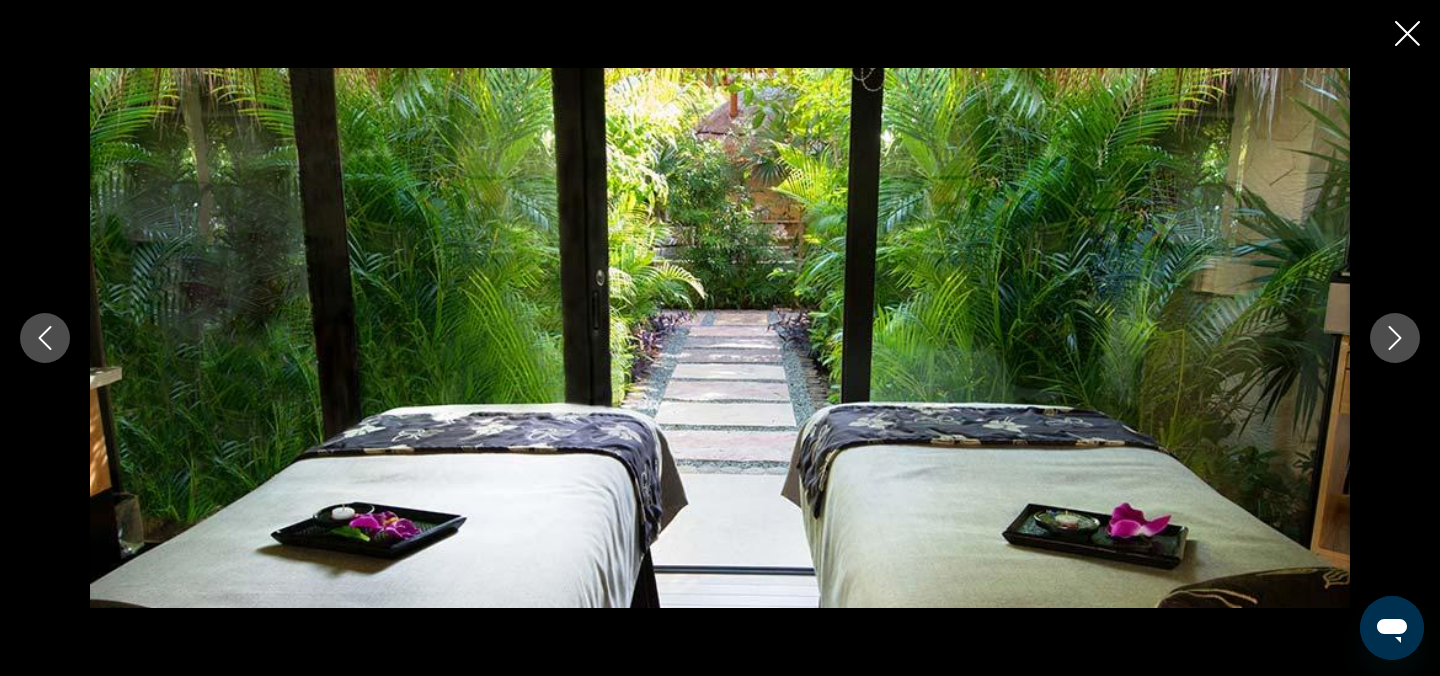 click at bounding box center [1395, 338] 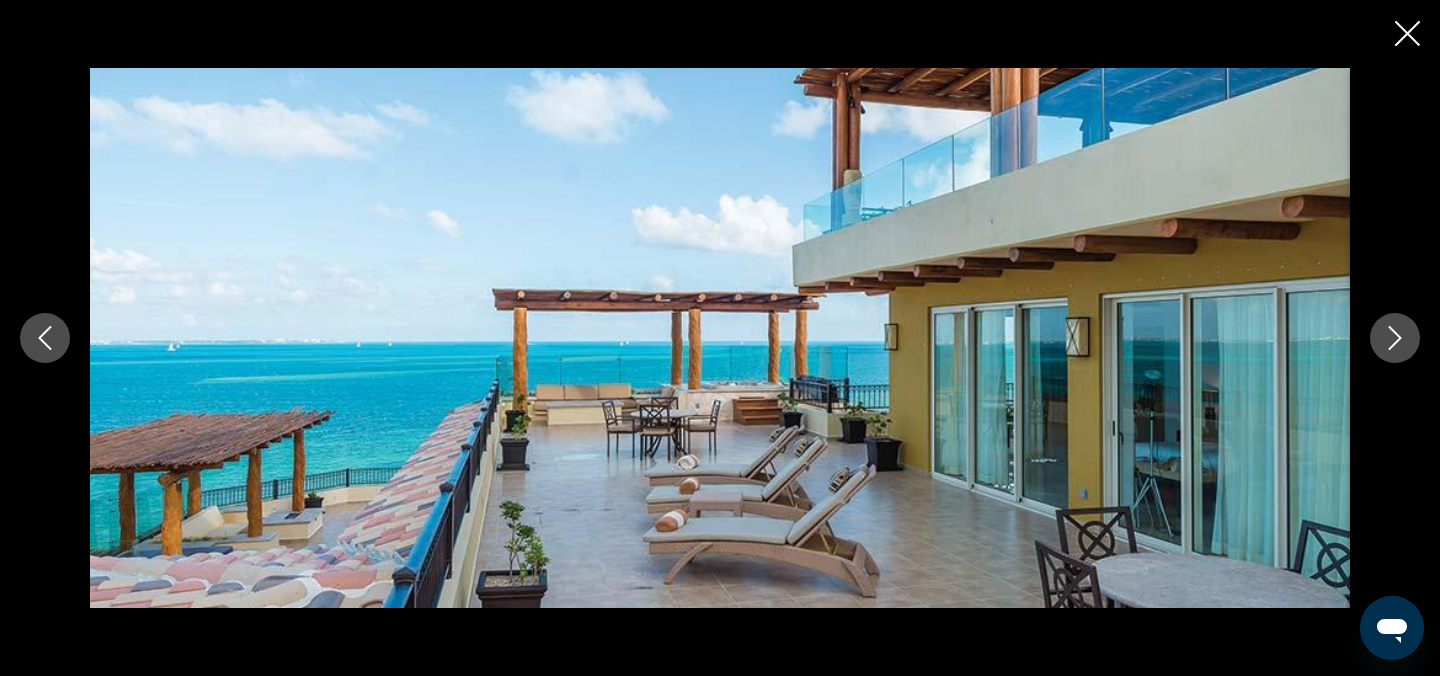 click at bounding box center (1395, 338) 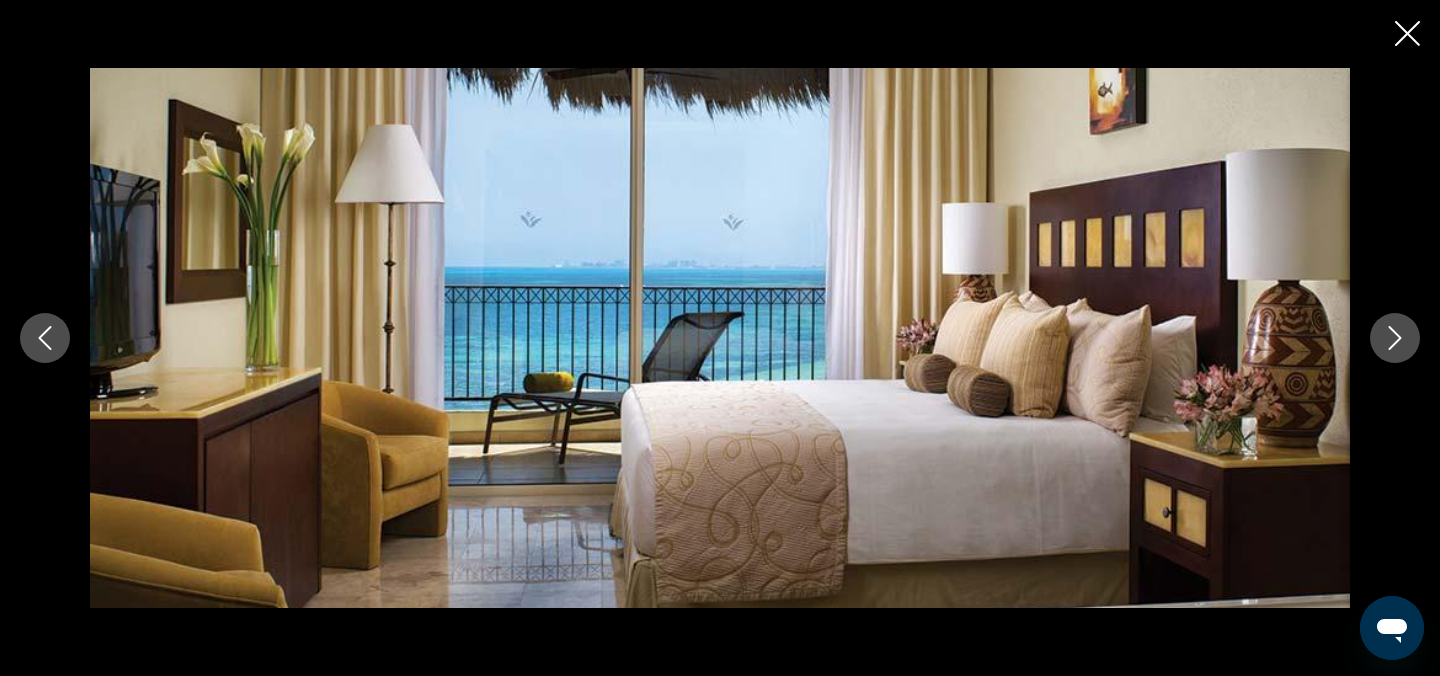 click at bounding box center (1395, 338) 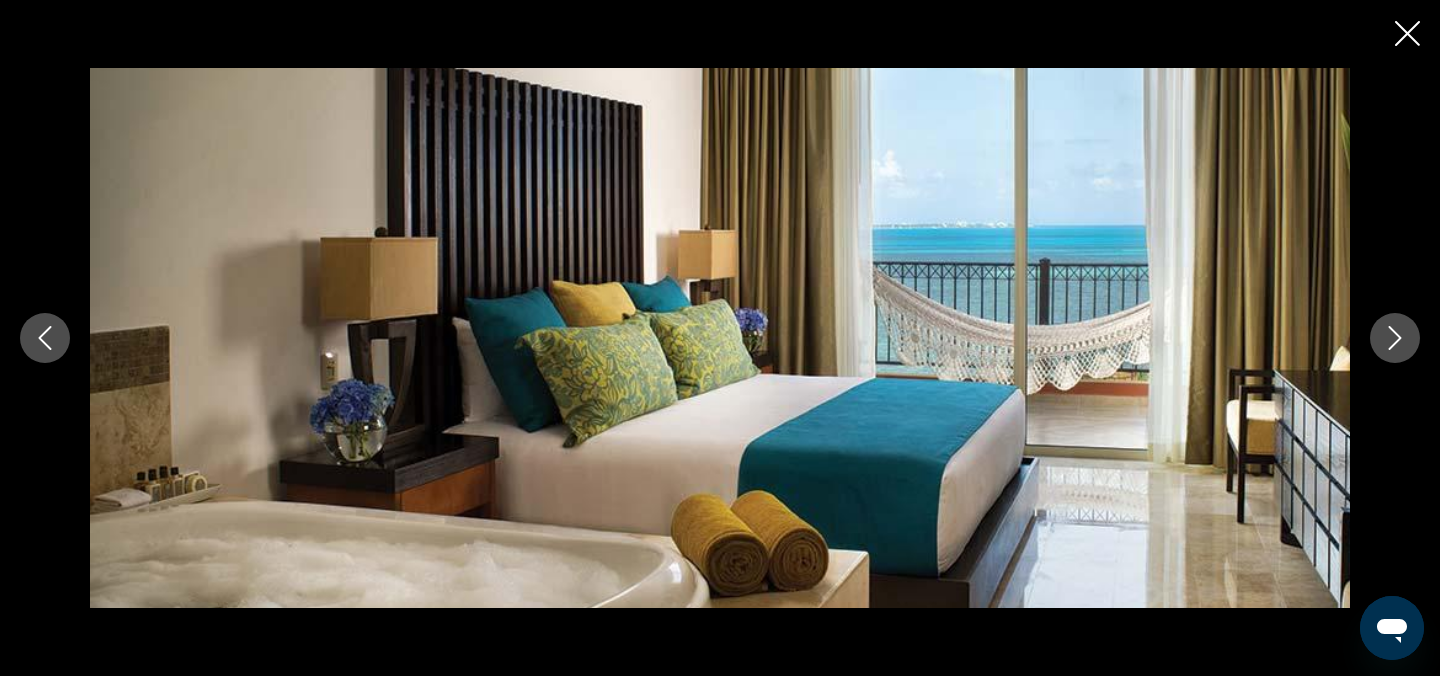 click at bounding box center [1395, 338] 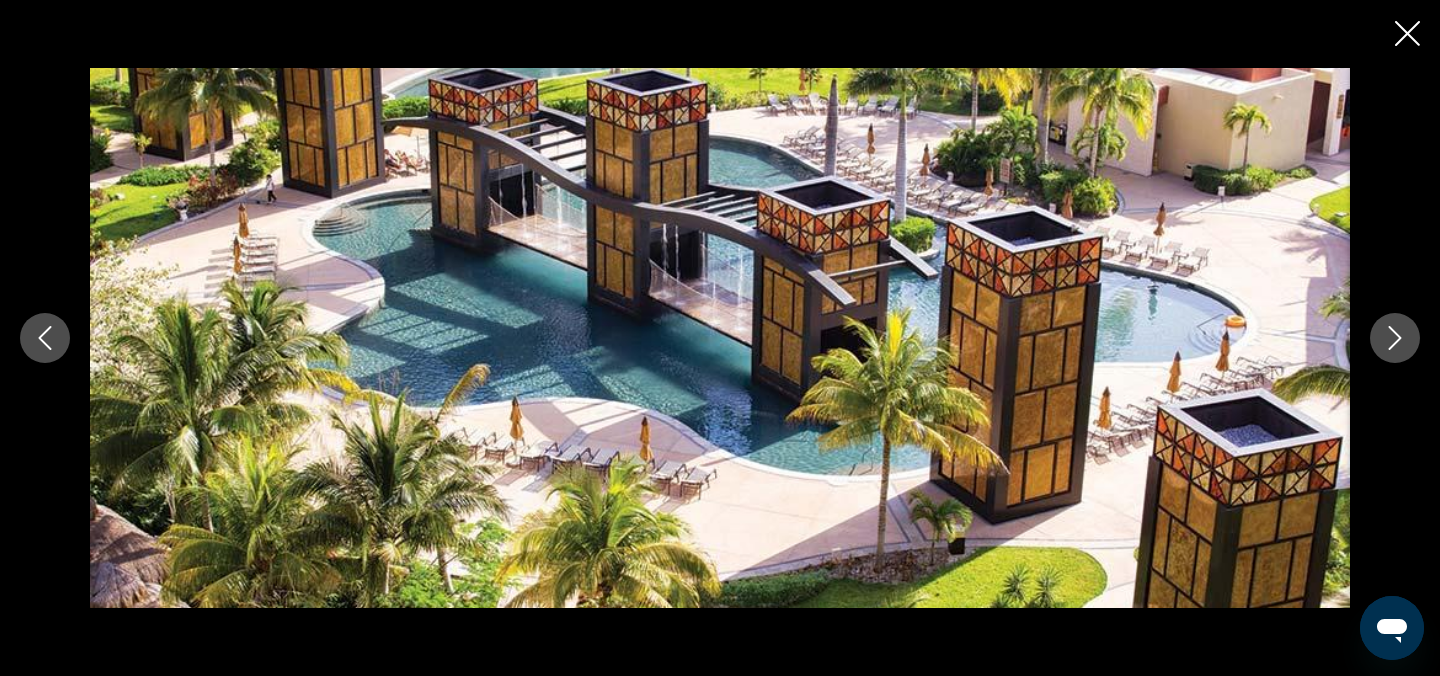 click 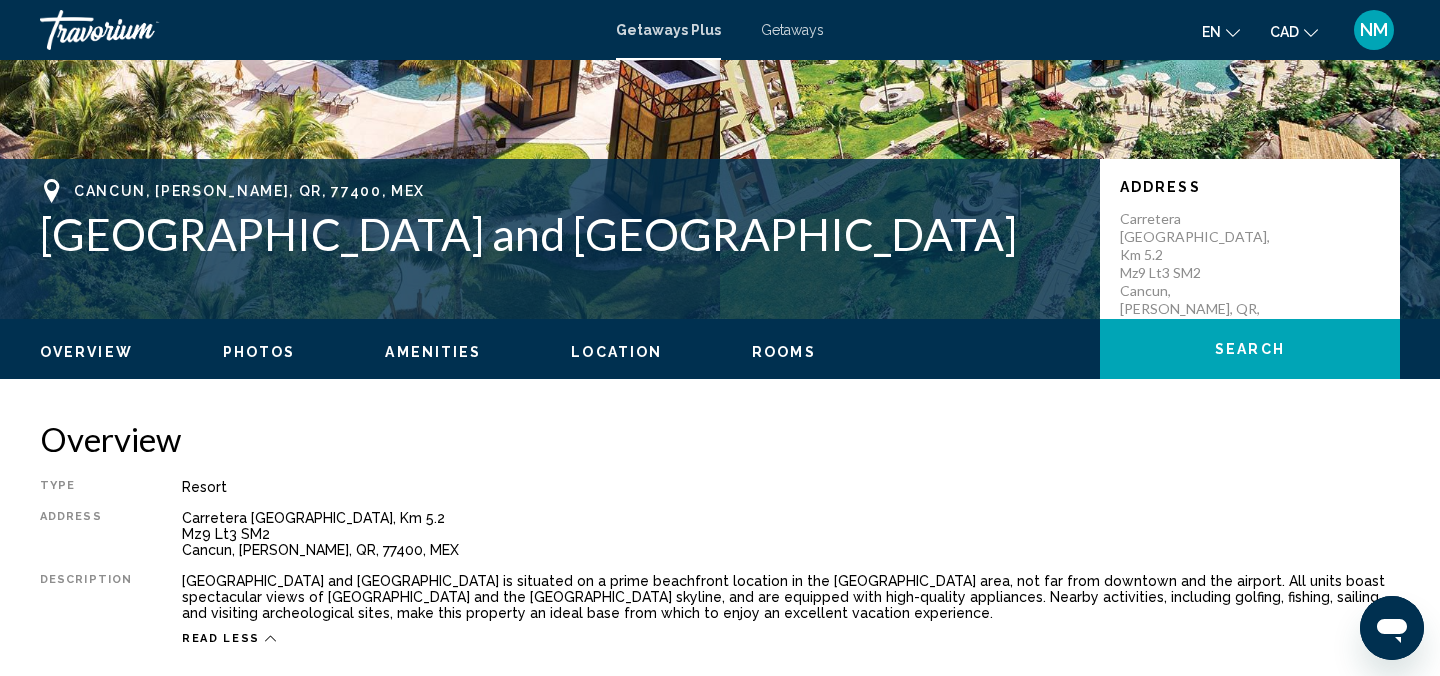 scroll, scrollTop: 0, scrollLeft: 0, axis: both 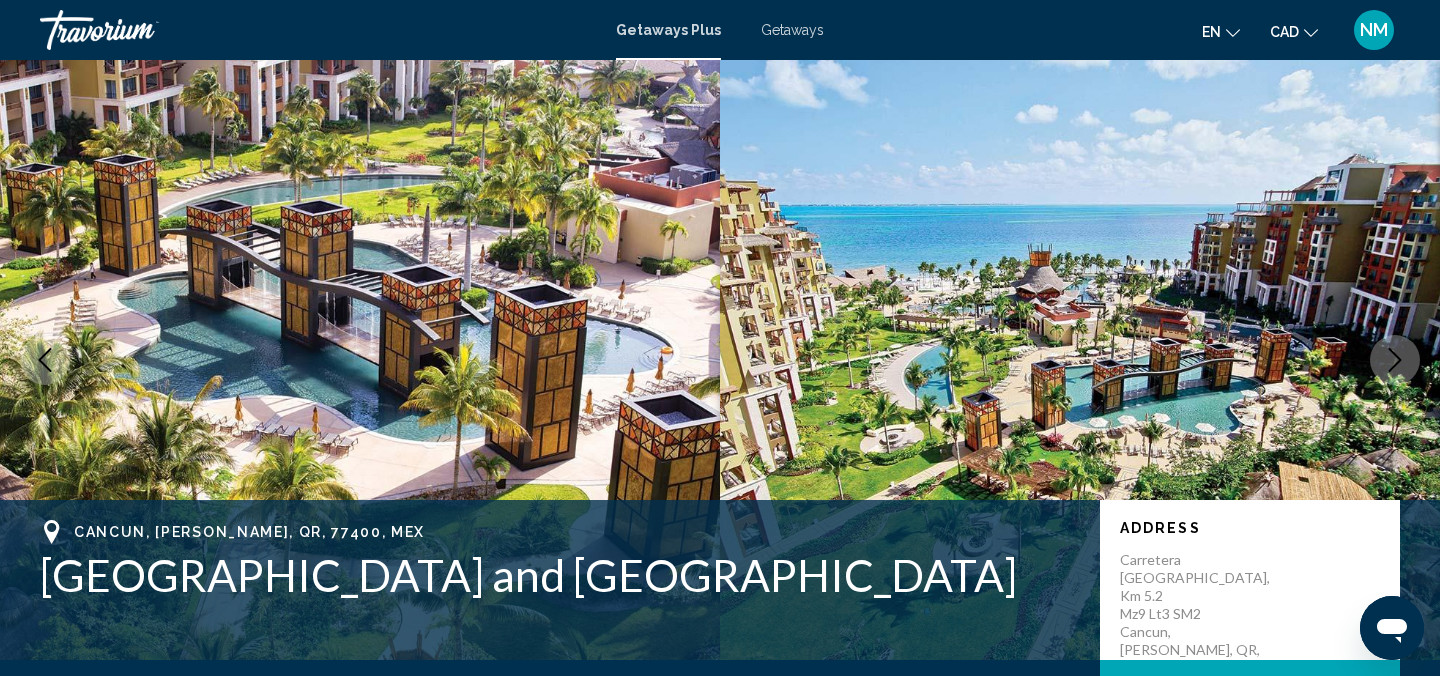 click on "Getaways Plus  Getaways en
English Español Français Italiano Português русский CAD
USD ($) MXN (Mex$) CAD (Can$) GBP (£) EUR (€) AUD (A$) NZD (NZ$) CNY (CN¥) NM Login" at bounding box center (720, 30) 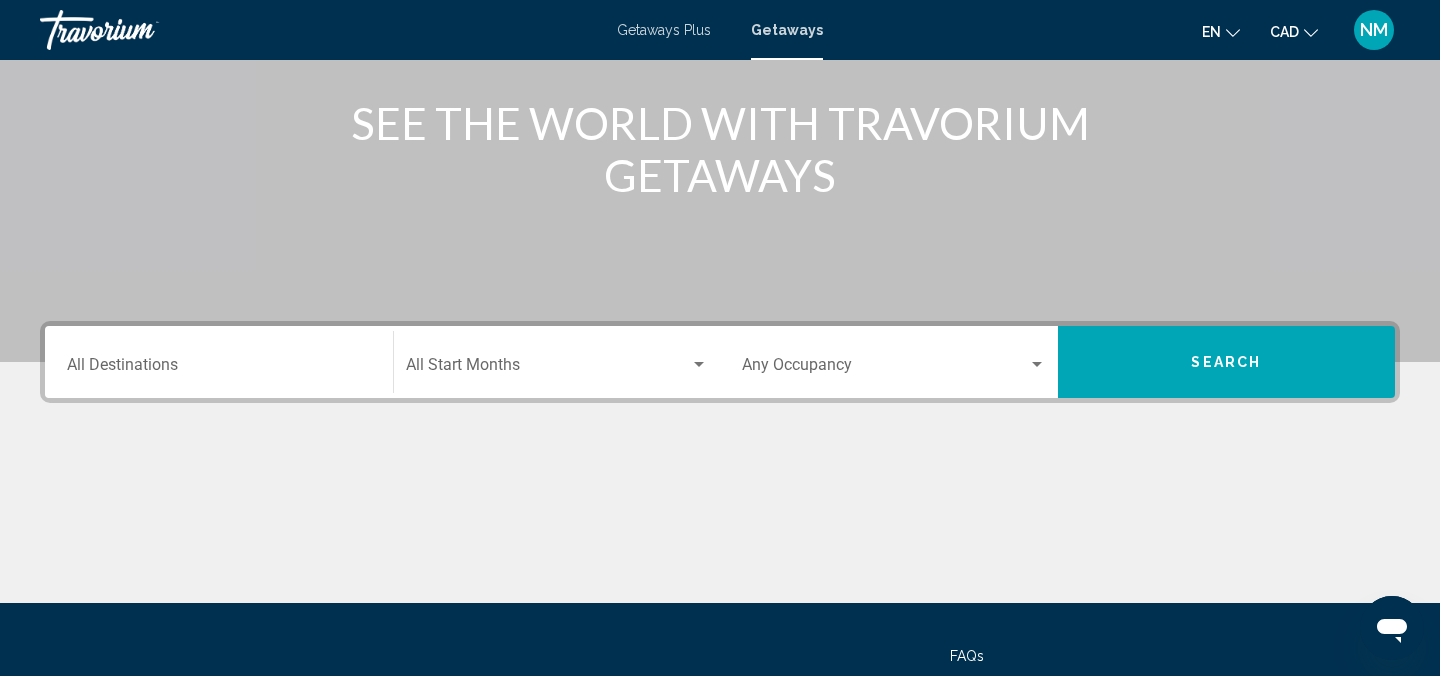 click on "Destination All Destinations" at bounding box center [219, 369] 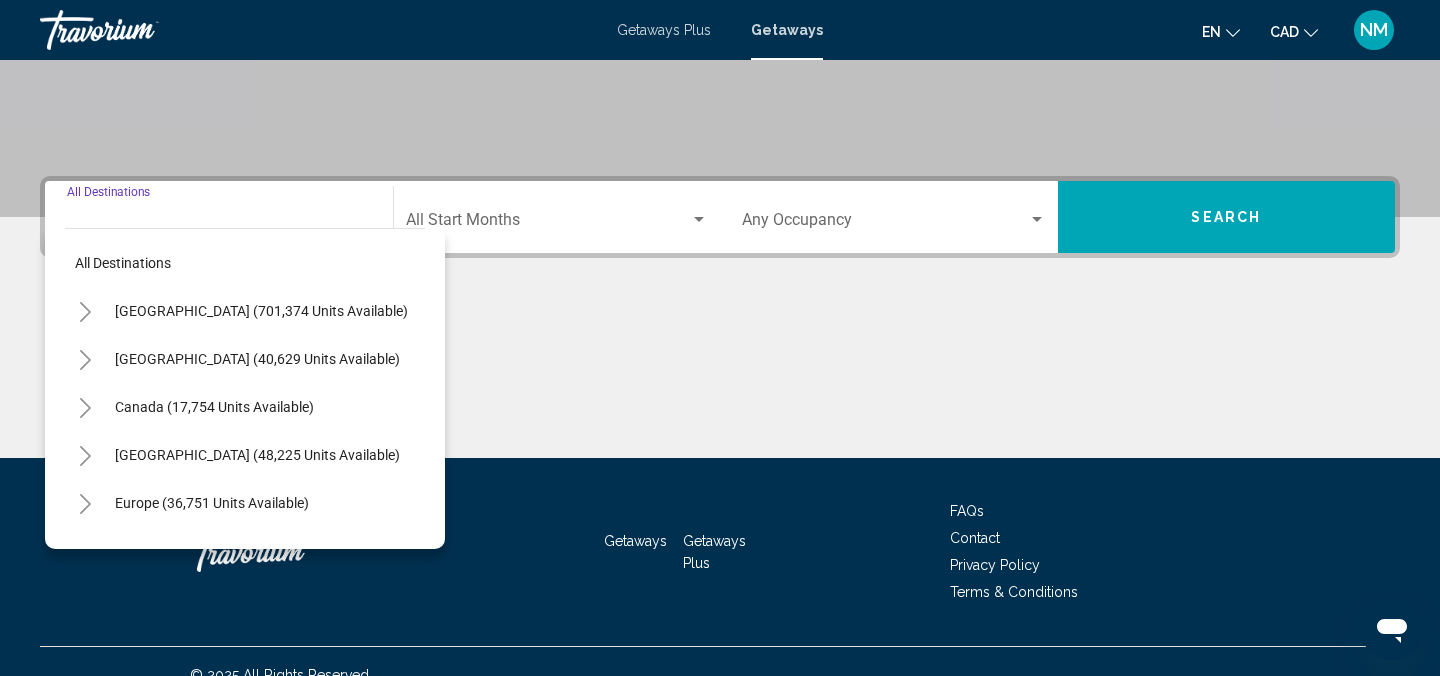 scroll, scrollTop: 410, scrollLeft: 0, axis: vertical 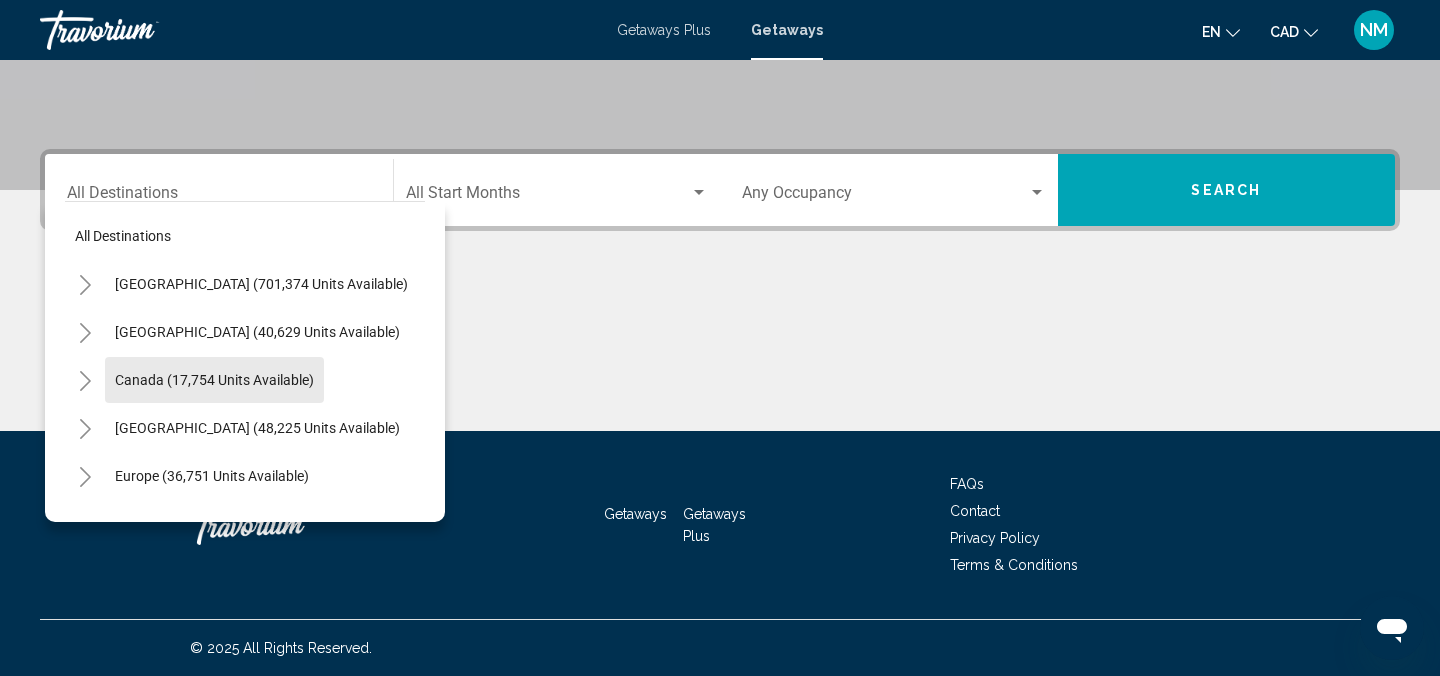 click on "Canada (17,754 units available)" 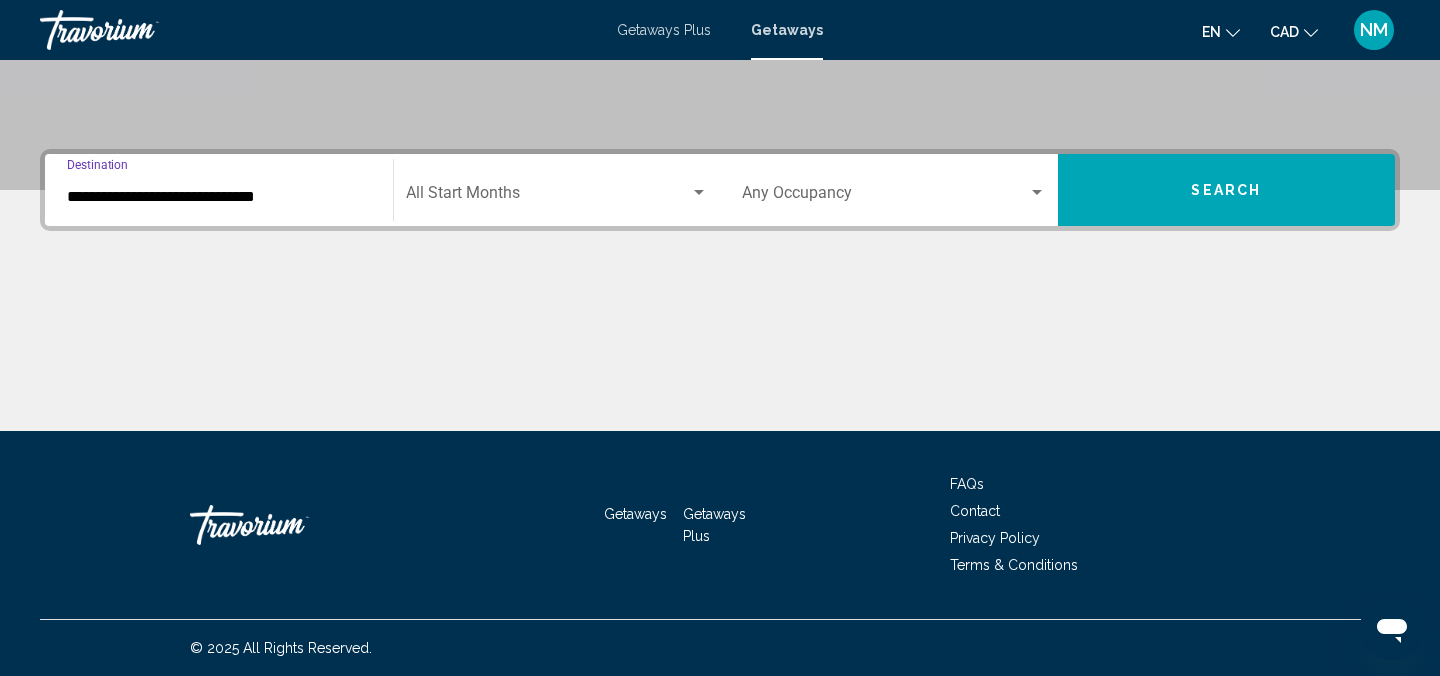 click at bounding box center (548, 197) 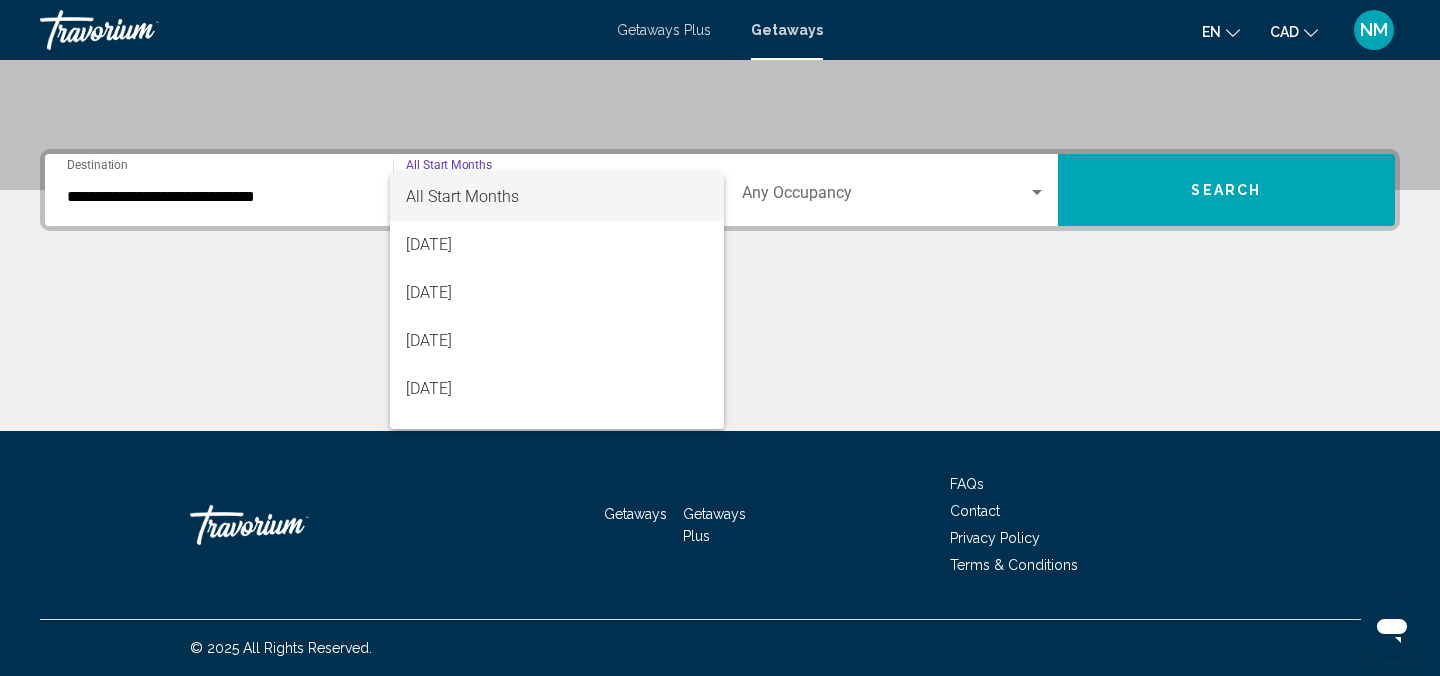 click at bounding box center [720, 338] 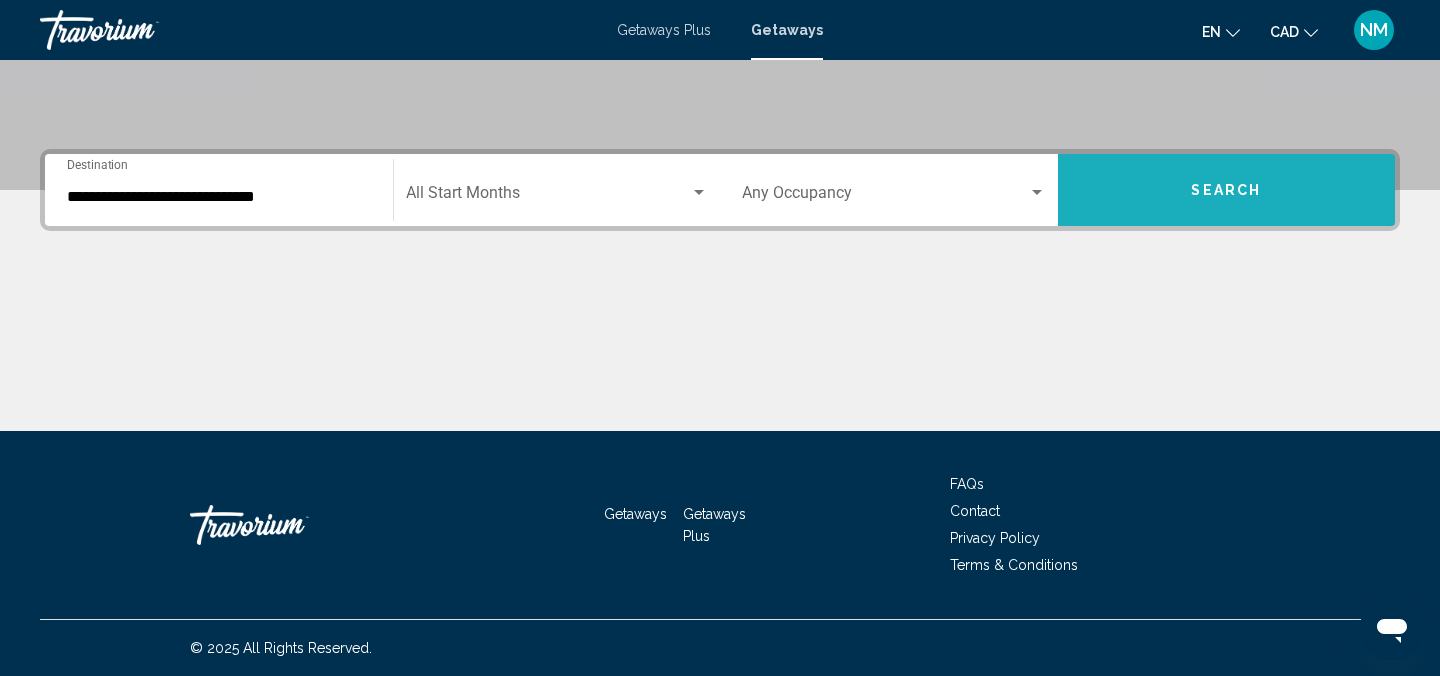 click on "Search" at bounding box center (1226, 191) 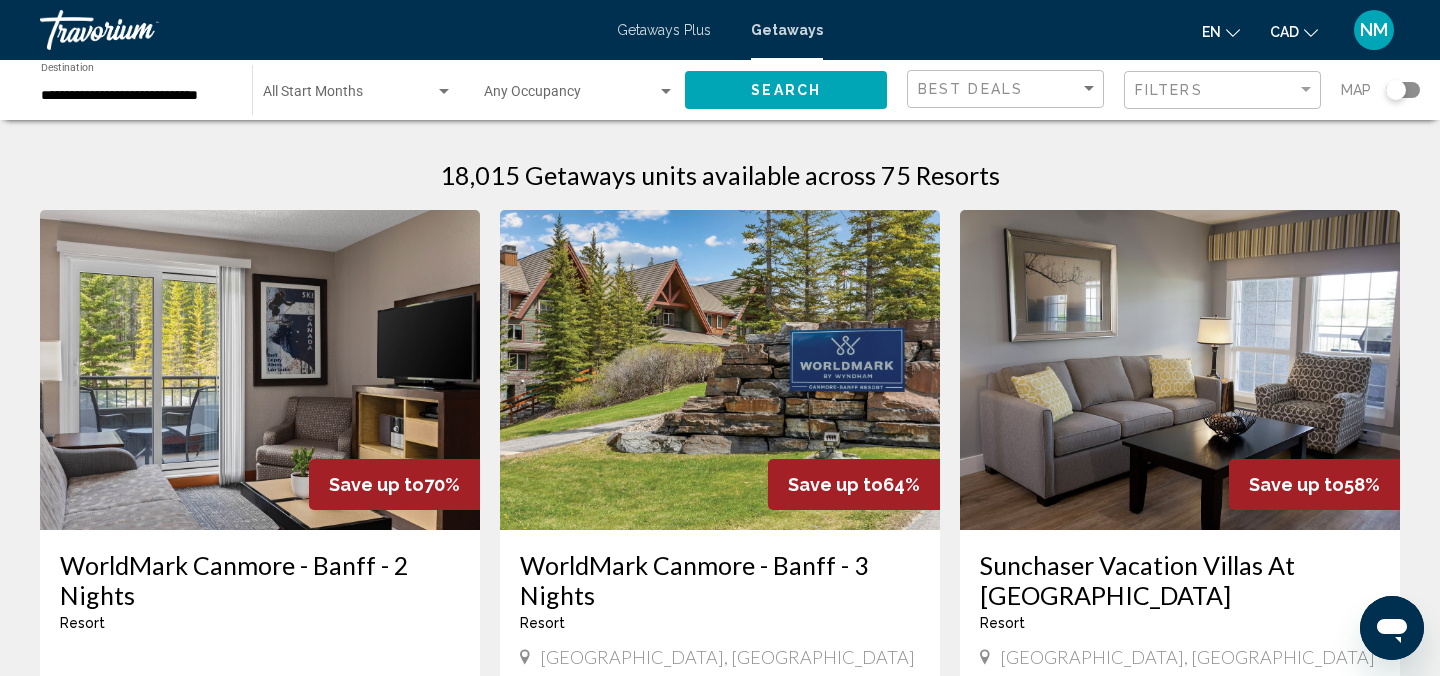 scroll, scrollTop: 52, scrollLeft: 0, axis: vertical 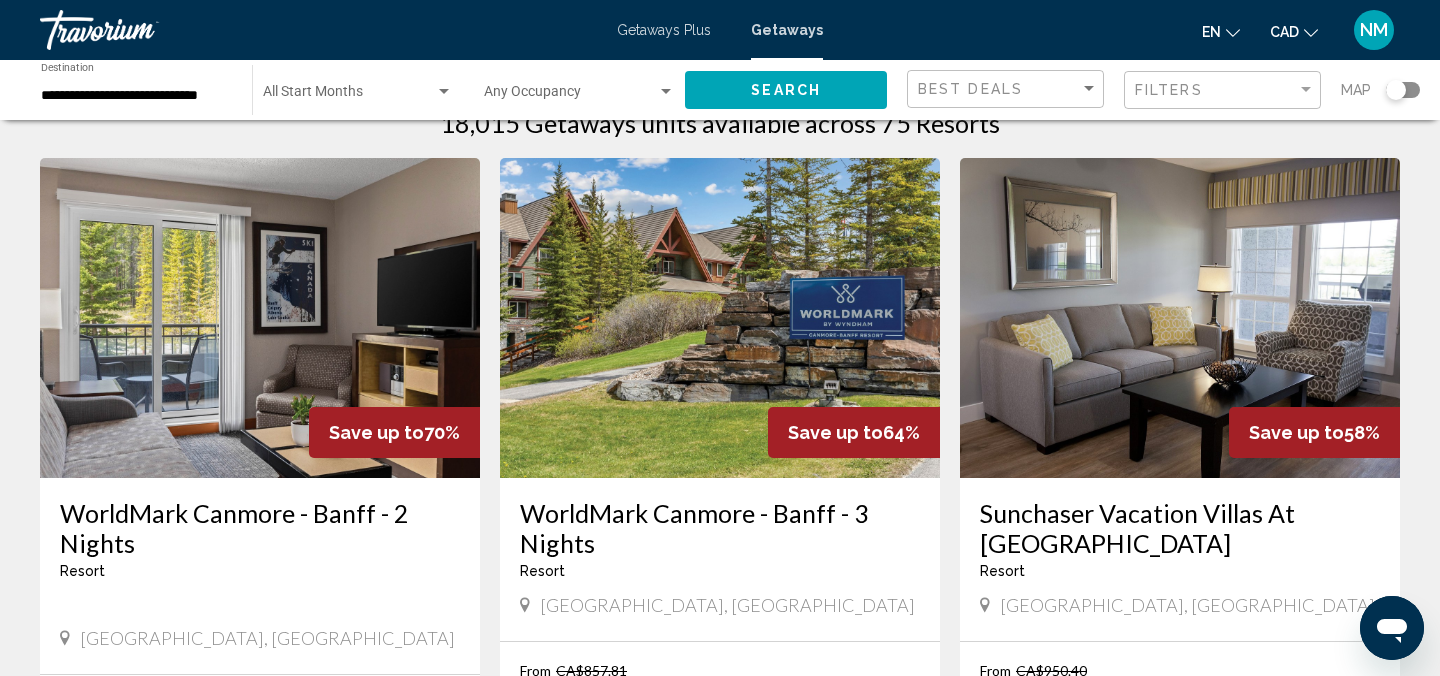 click at bounding box center [260, 318] 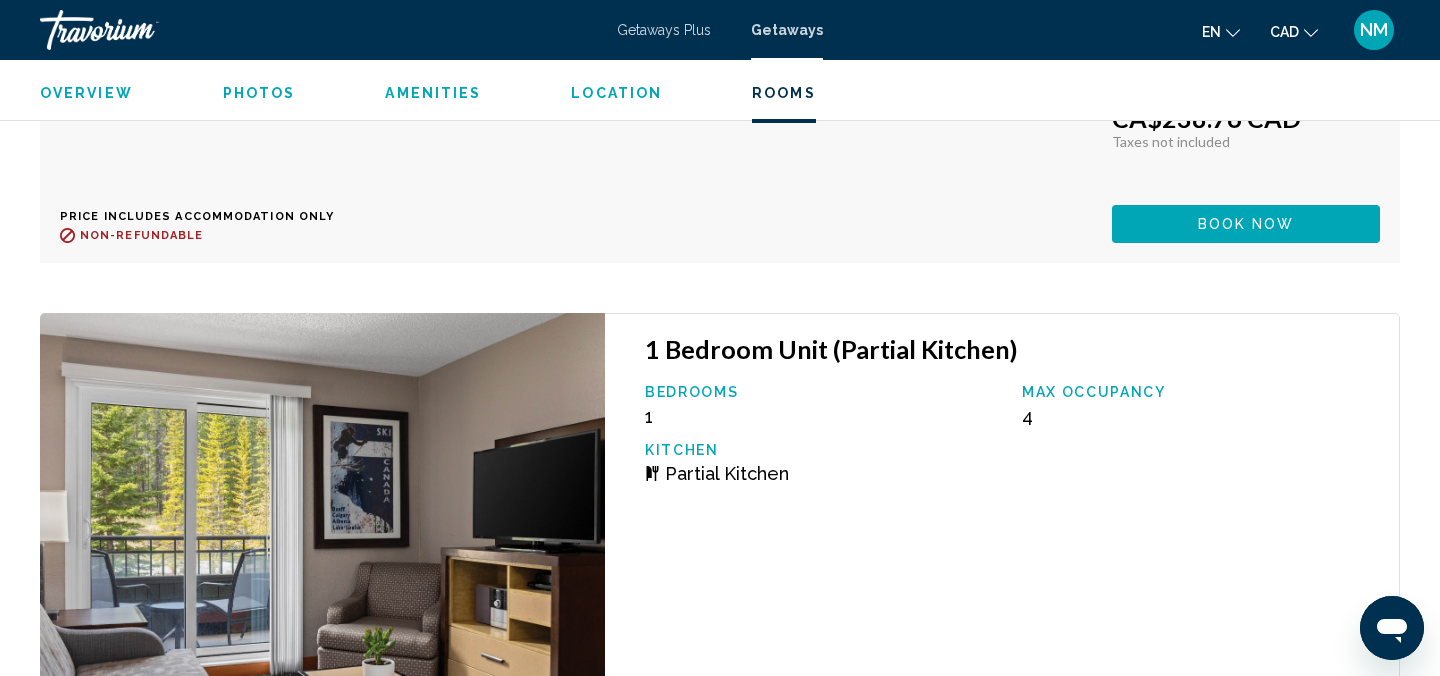 scroll, scrollTop: 4313, scrollLeft: 0, axis: vertical 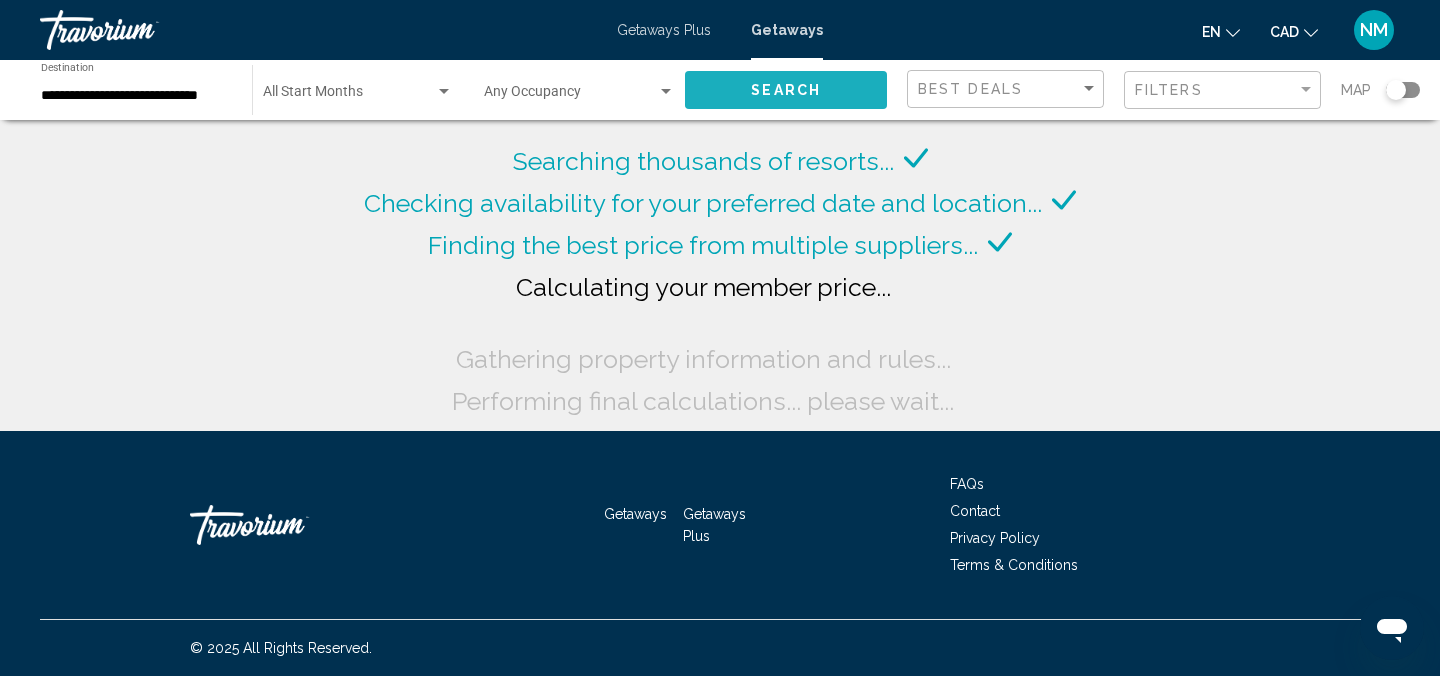 click on "Search" 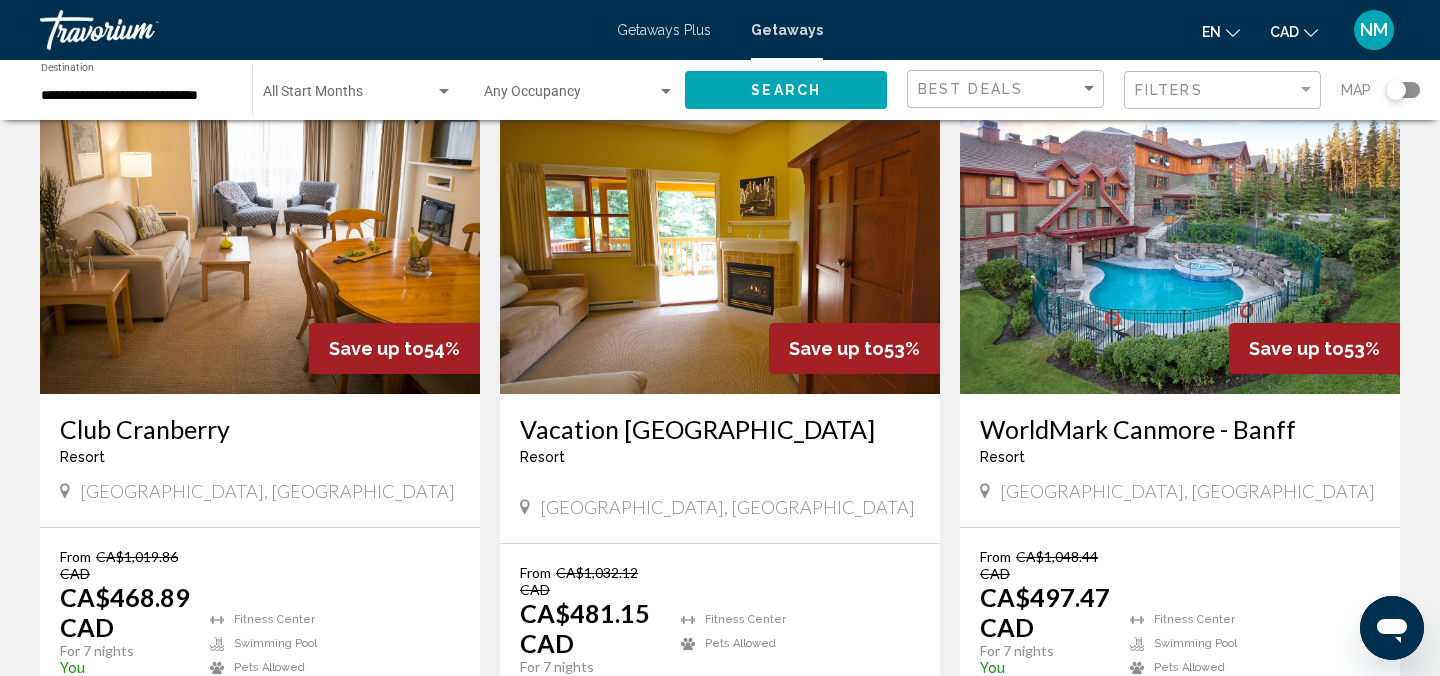 scroll, scrollTop: 2373, scrollLeft: 0, axis: vertical 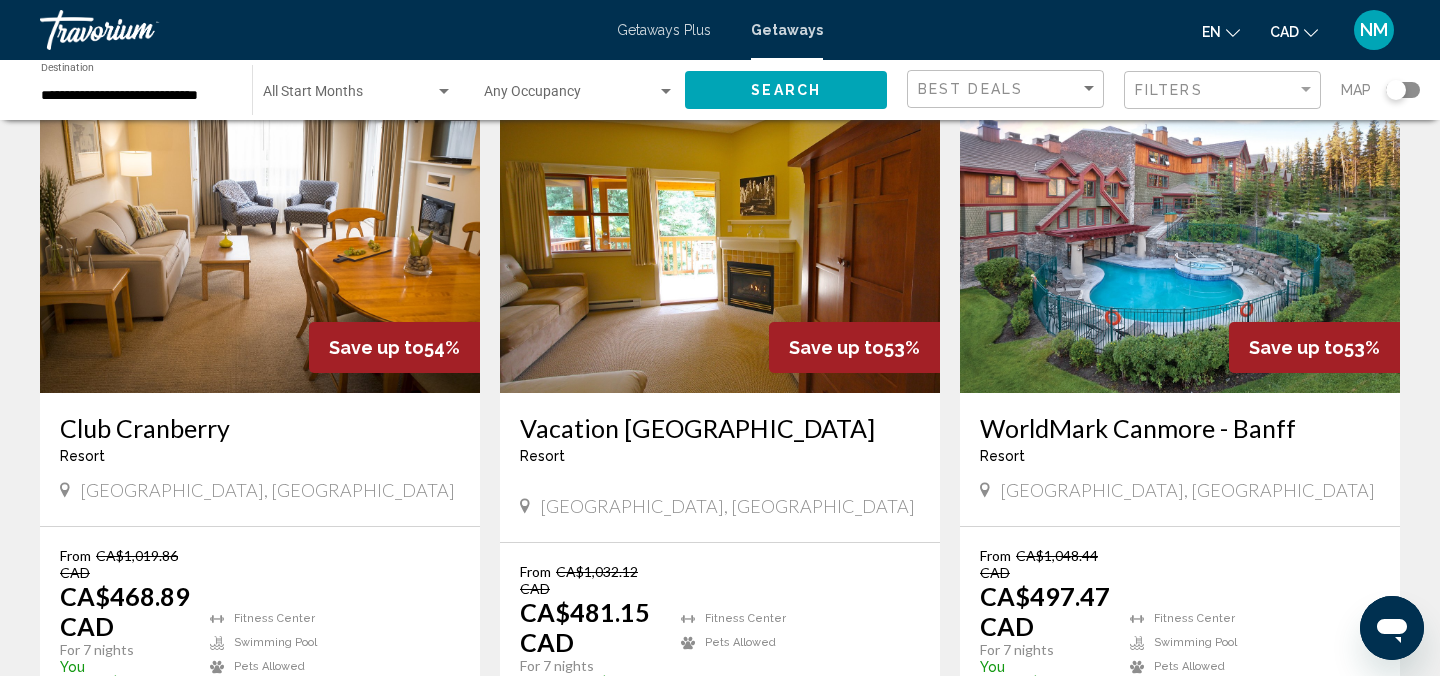 click on "View Resort    ( 160 units )" at bounding box center (1259, 702) 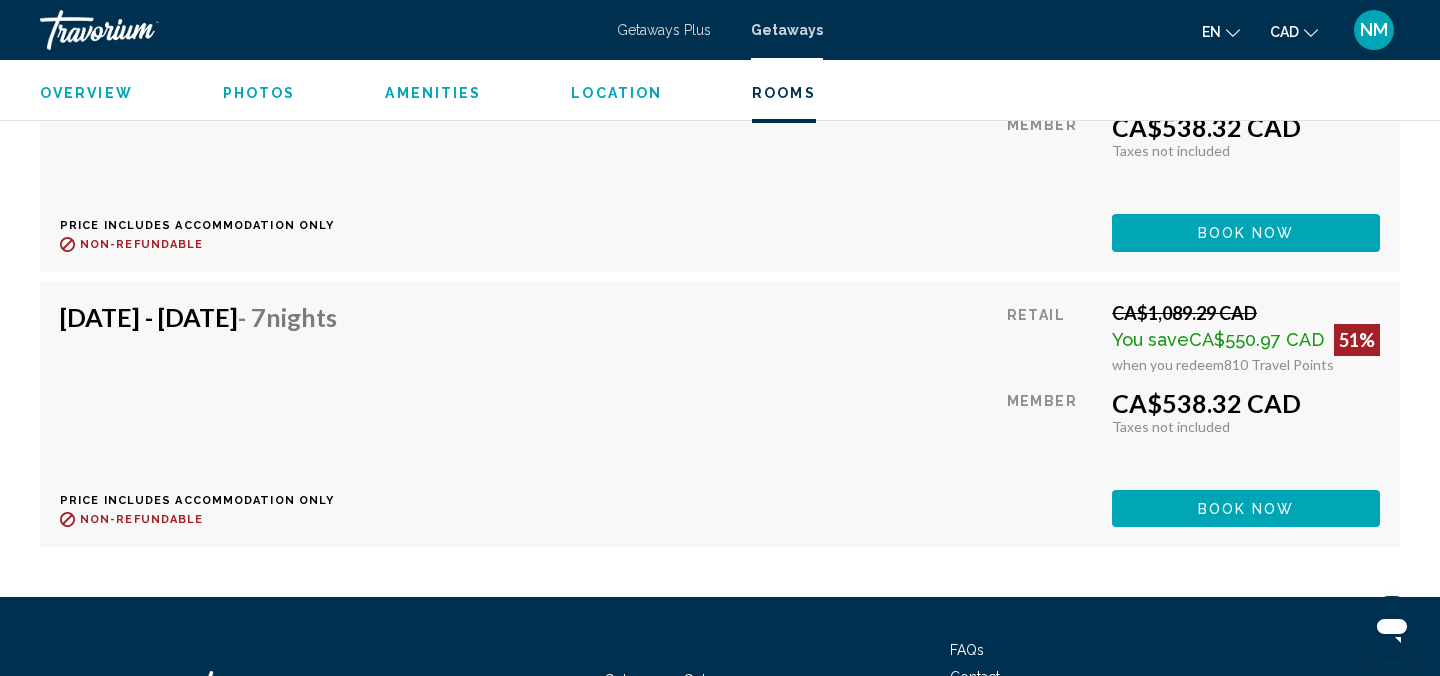 scroll, scrollTop: 15241, scrollLeft: 0, axis: vertical 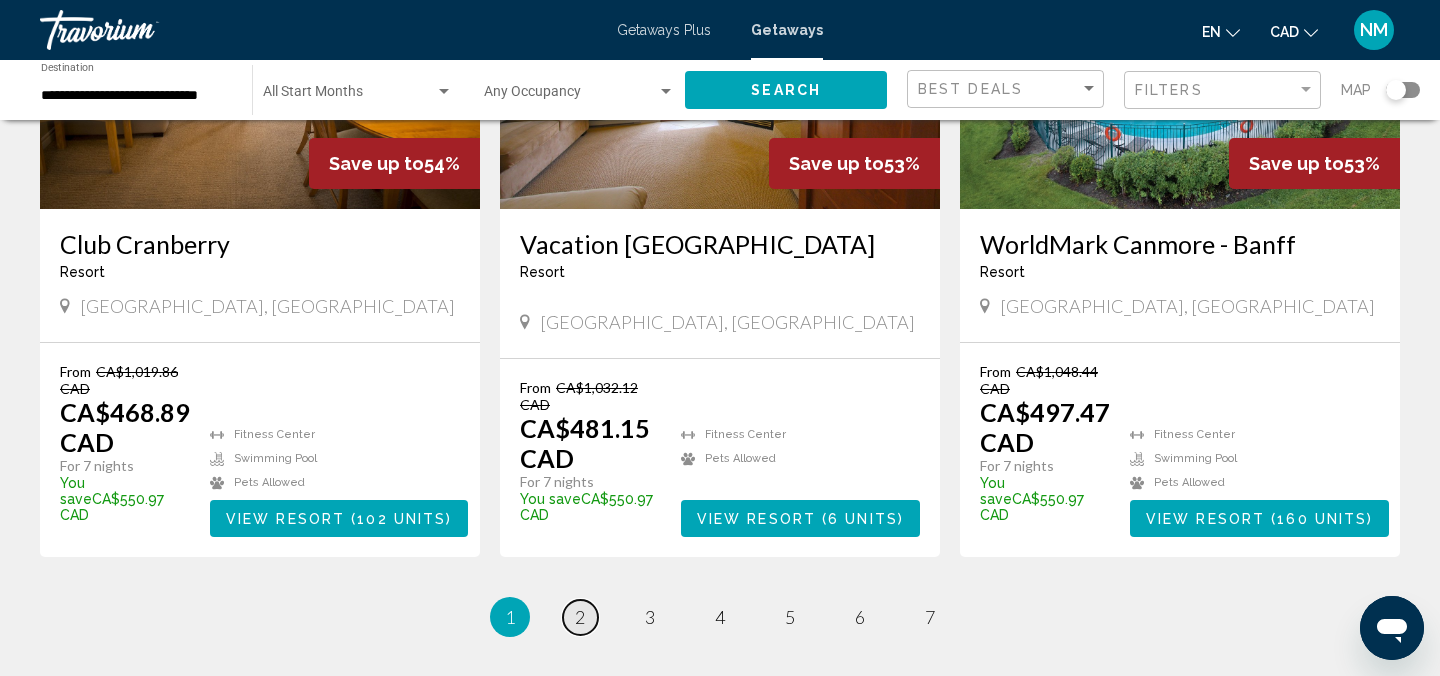 click on "2" at bounding box center (580, 617) 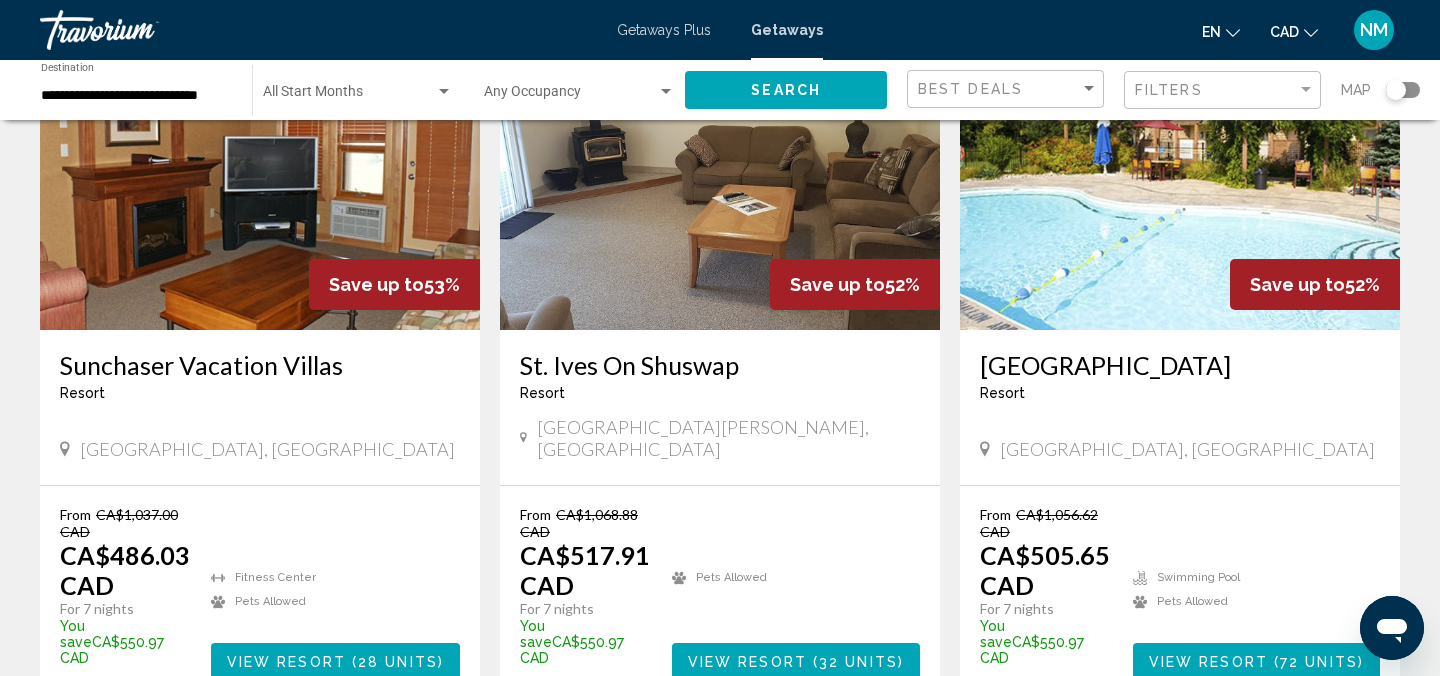 scroll, scrollTop: 0, scrollLeft: 0, axis: both 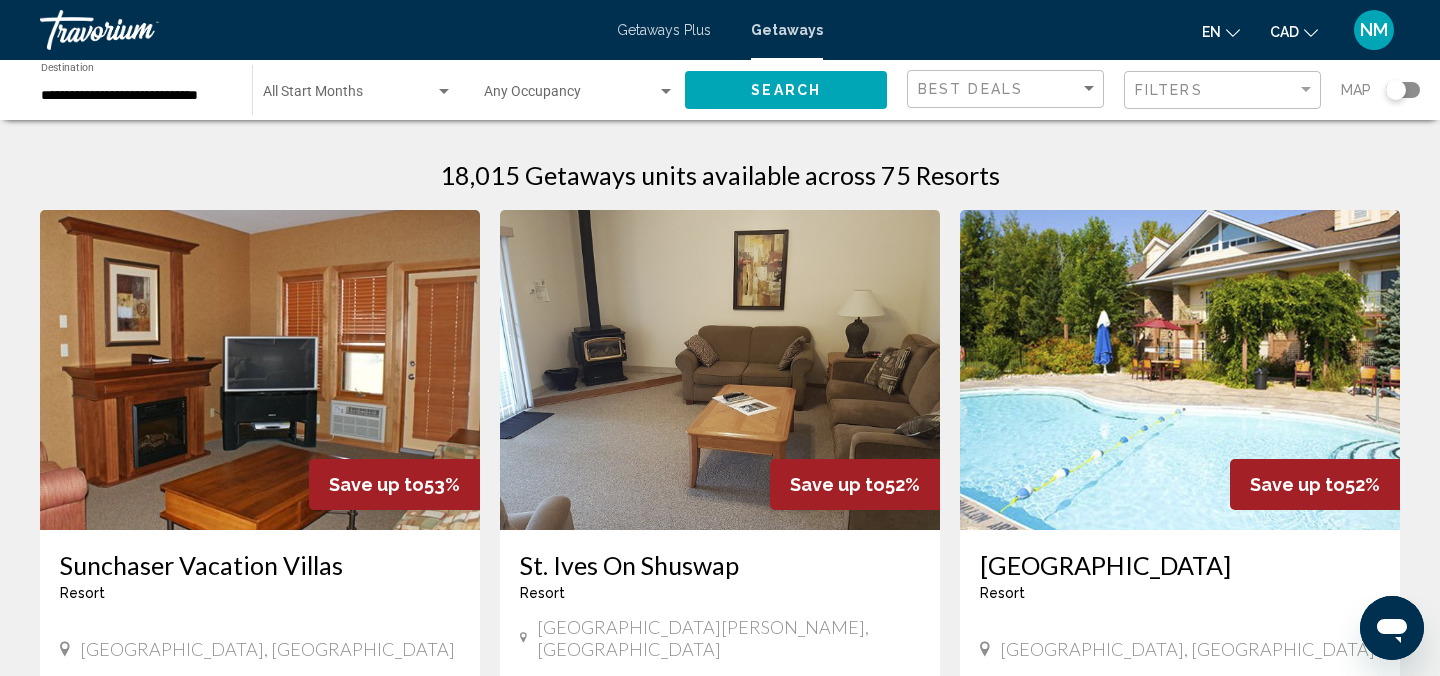 click on "Filters" 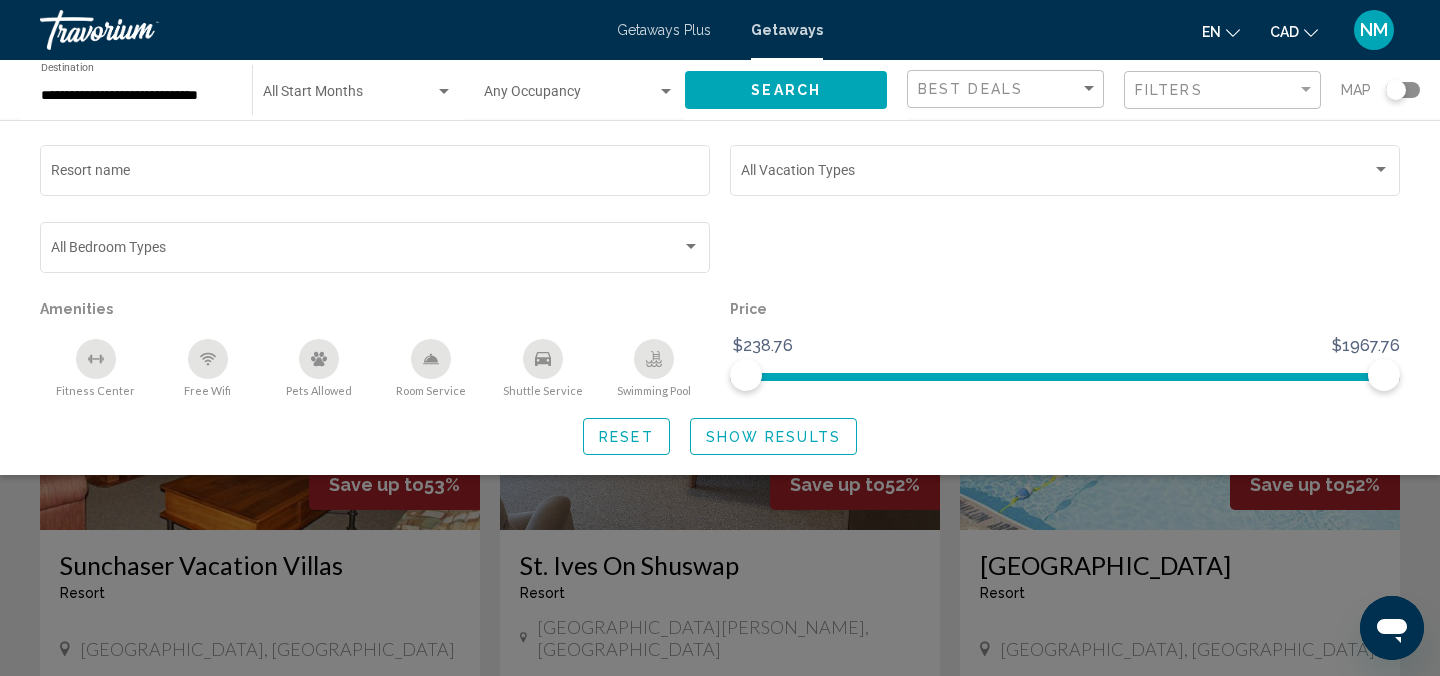 click on "Best Deals" 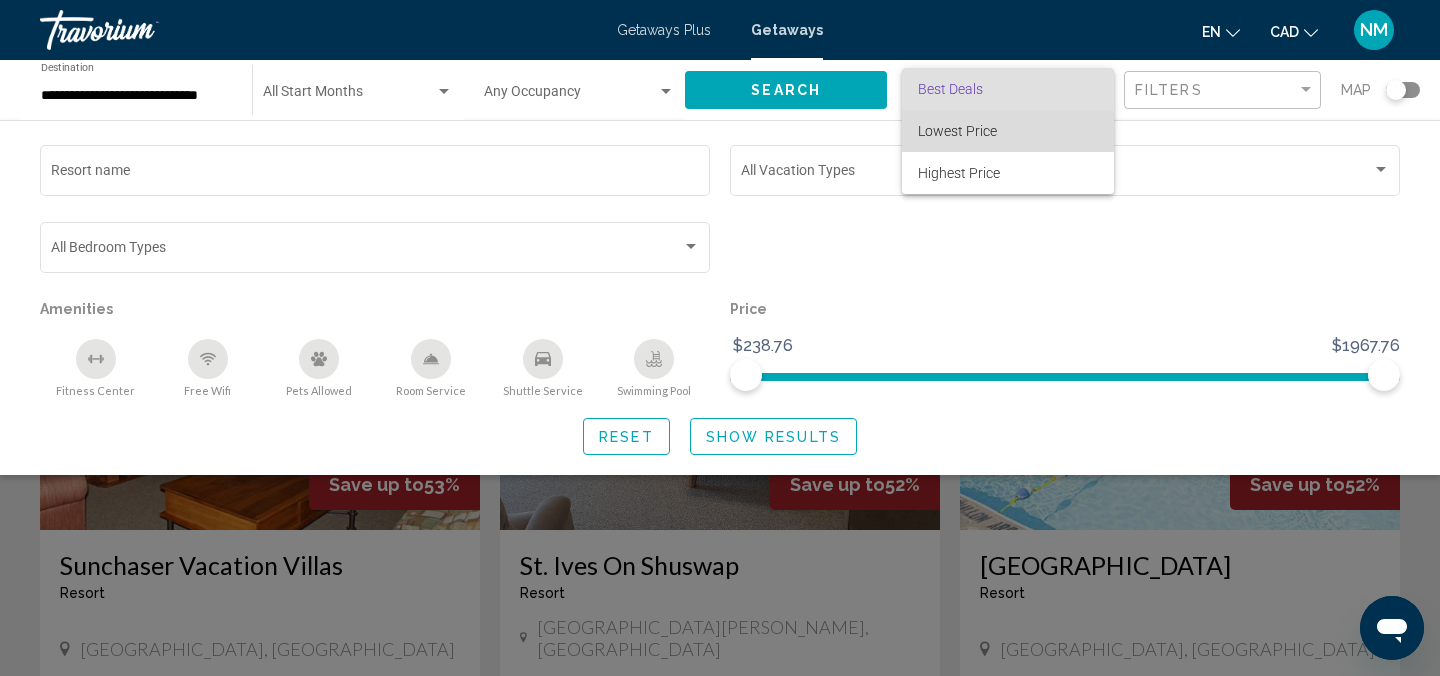 click on "Lowest Price" at bounding box center (957, 131) 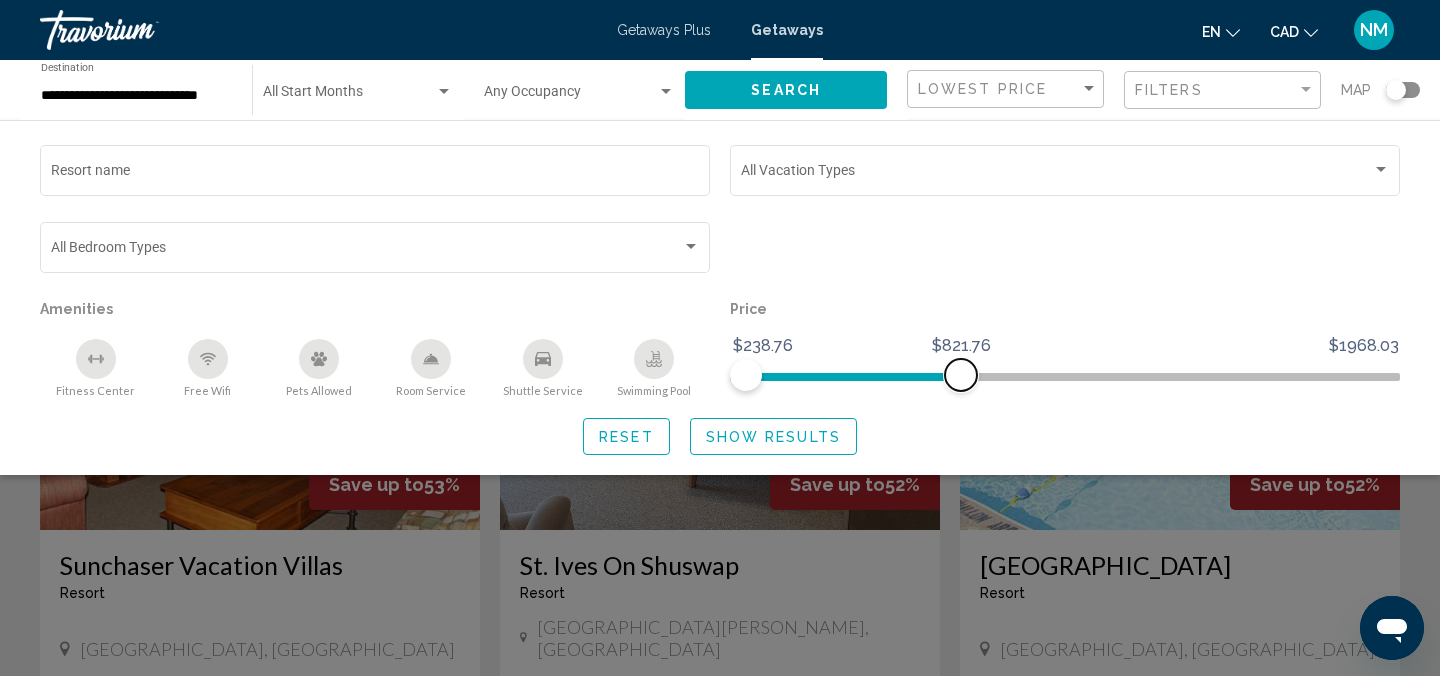 drag, startPoint x: 1395, startPoint y: 380, endPoint x: 961, endPoint y: 370, distance: 434.1152 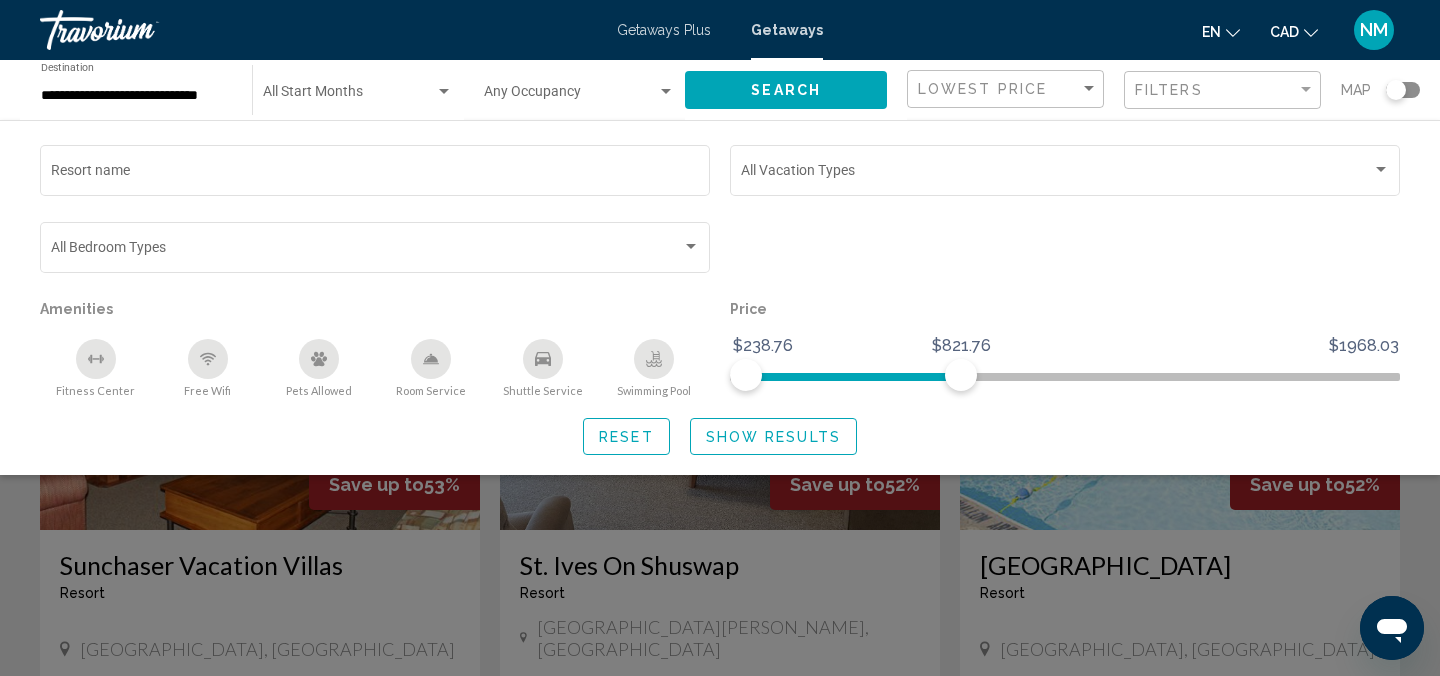 click on "Show Results" 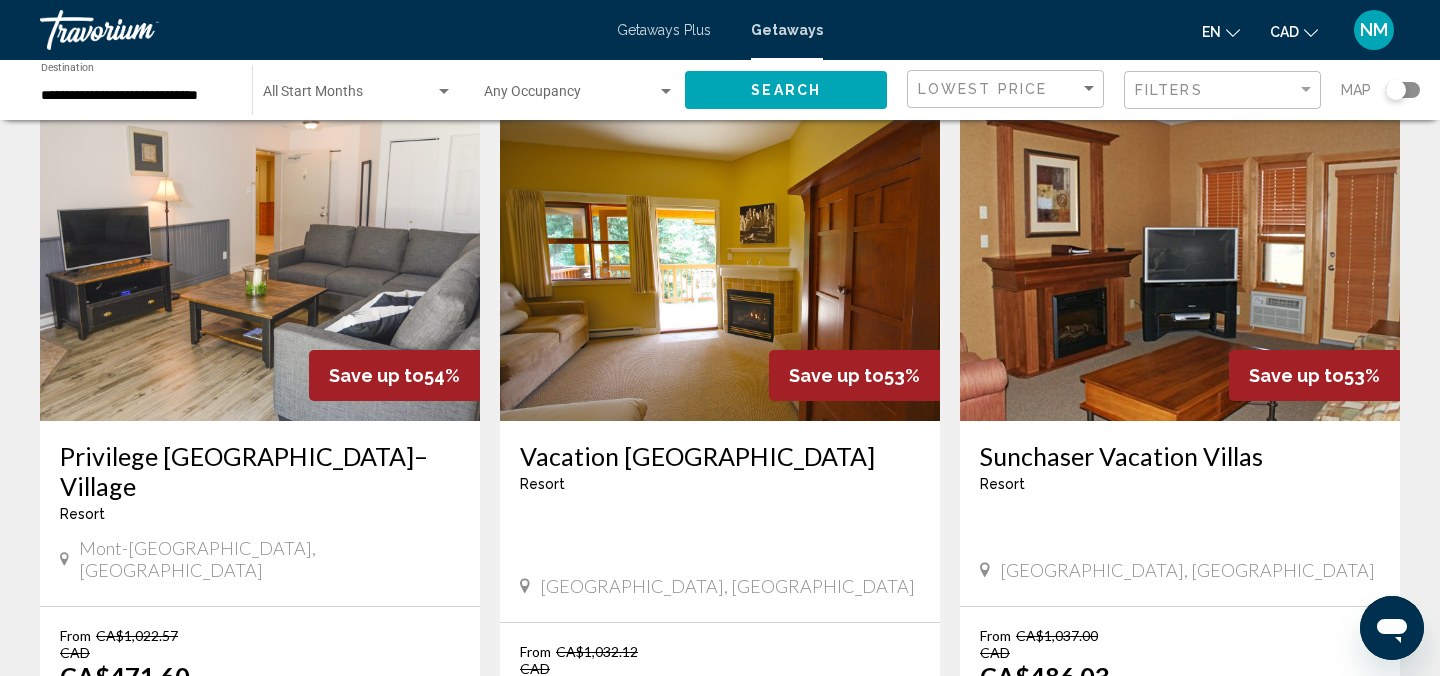 scroll, scrollTop: 2674, scrollLeft: 0, axis: vertical 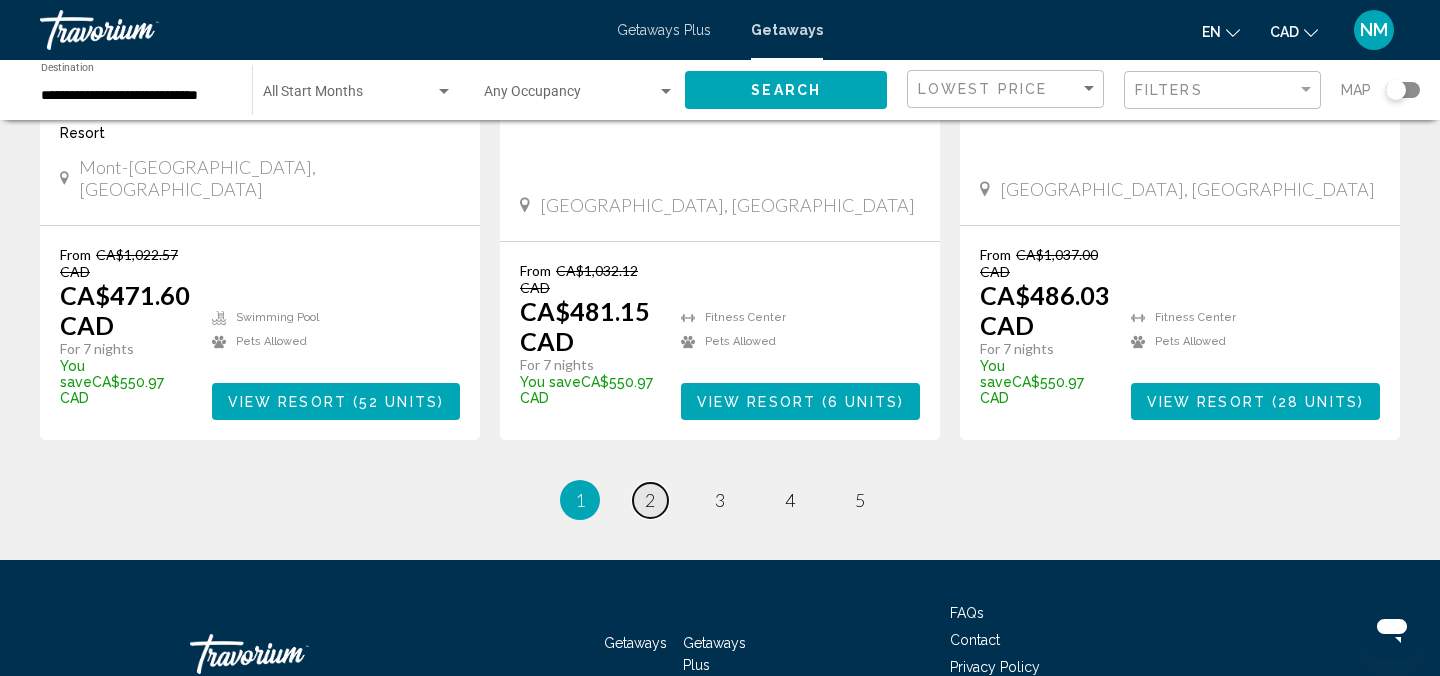click on "2" at bounding box center (650, 500) 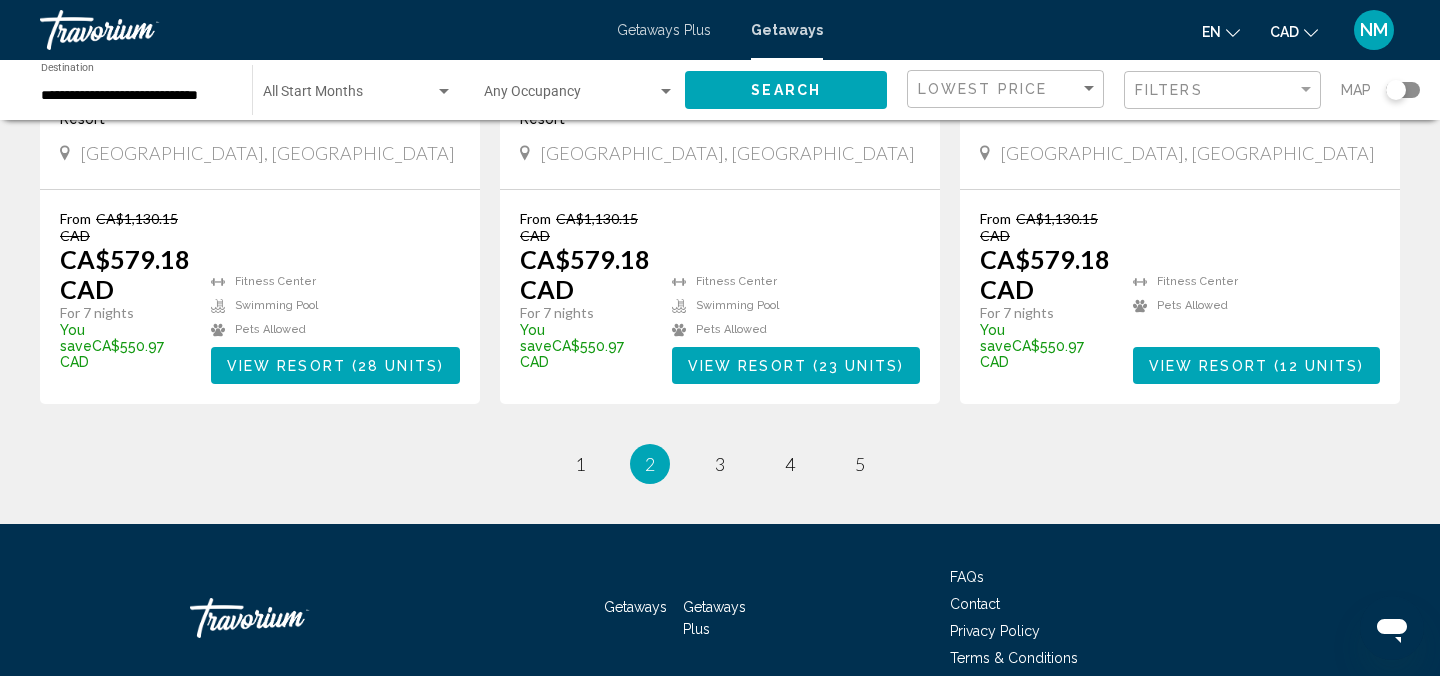 scroll, scrollTop: 2717, scrollLeft: 0, axis: vertical 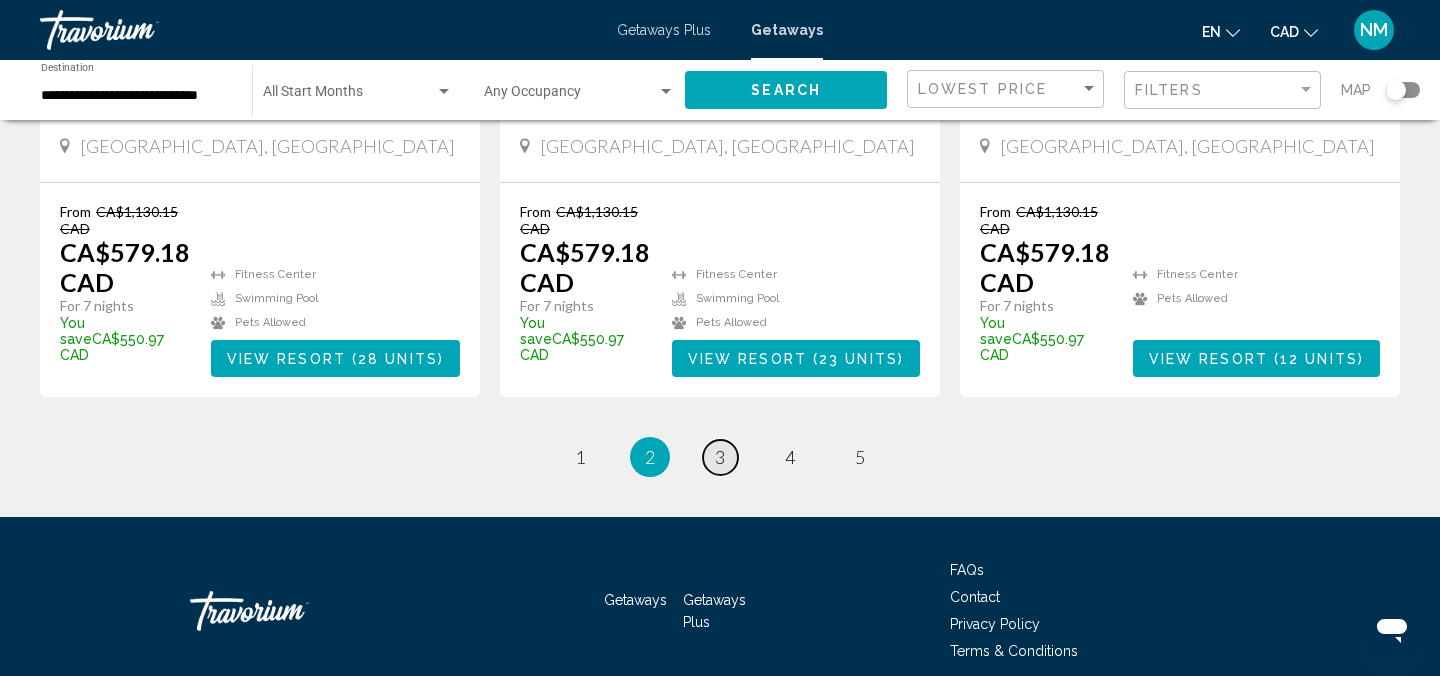 click on "3" at bounding box center [720, 457] 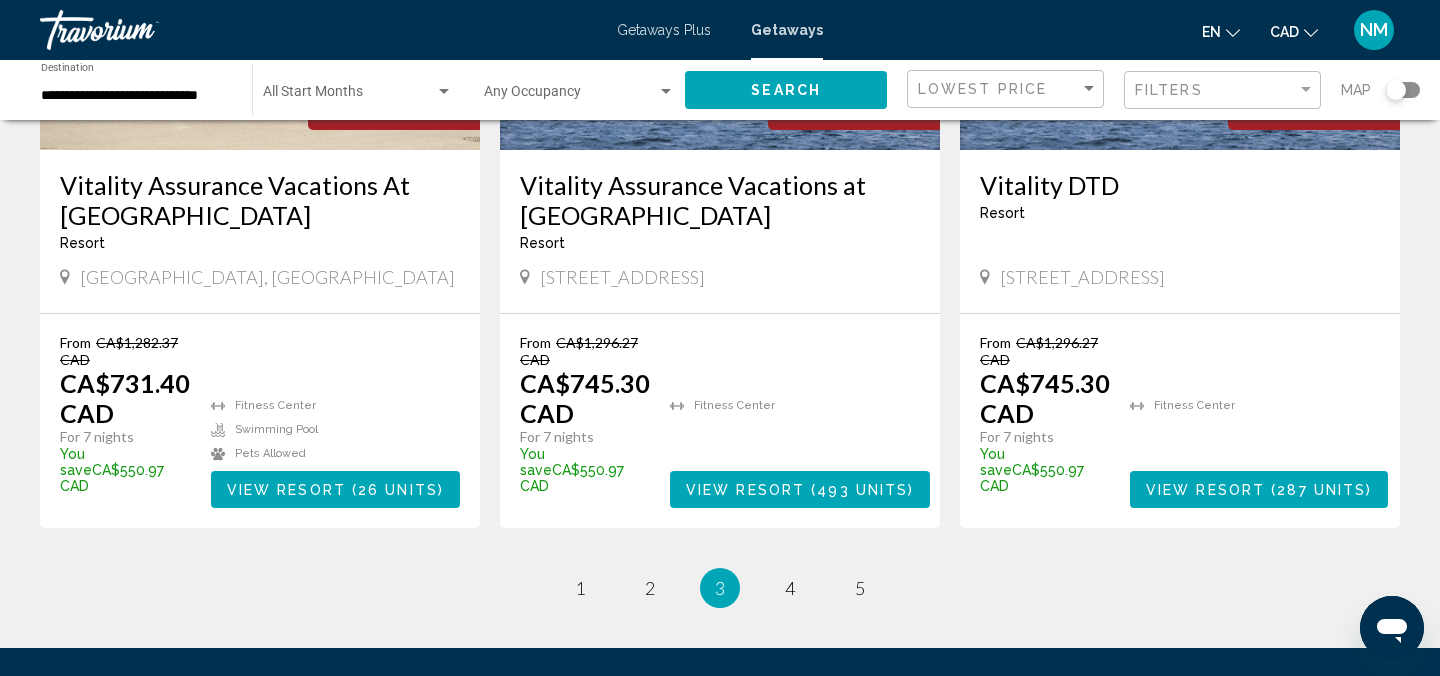scroll, scrollTop: 2601, scrollLeft: 0, axis: vertical 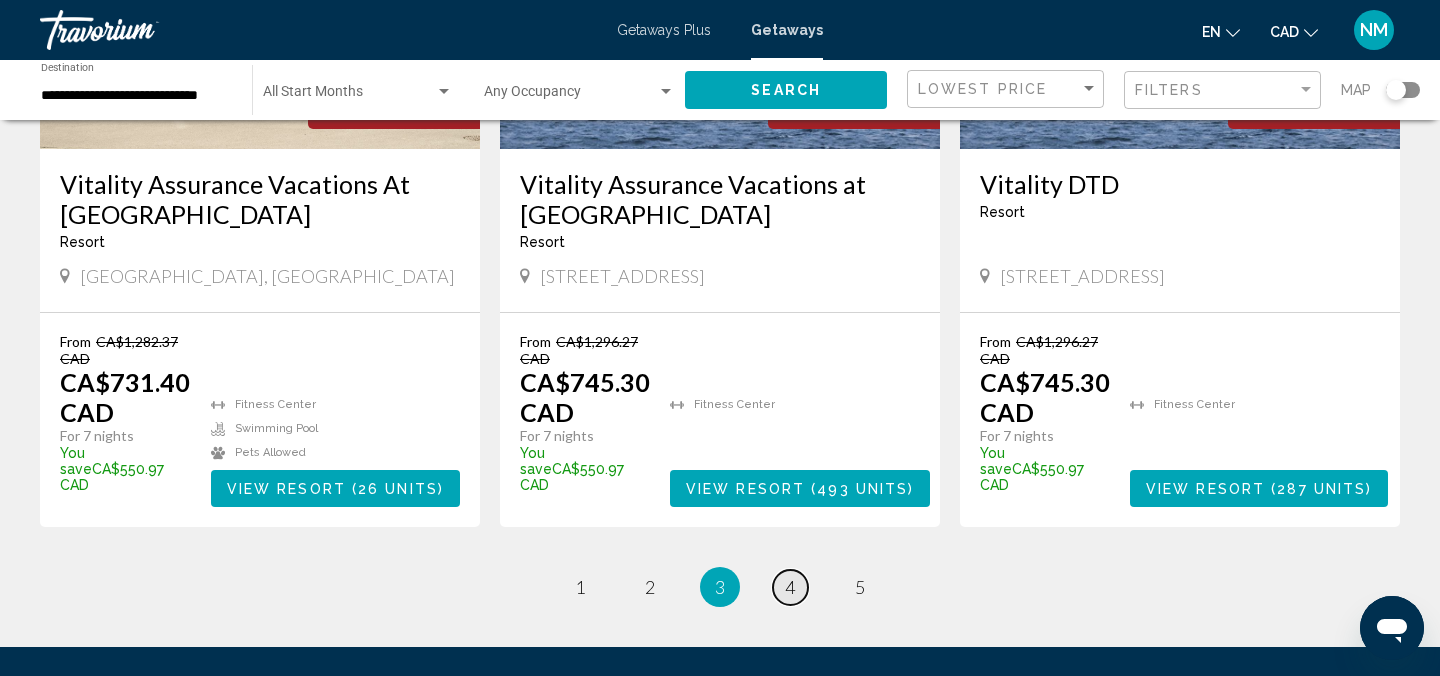 click on "4" at bounding box center [790, 587] 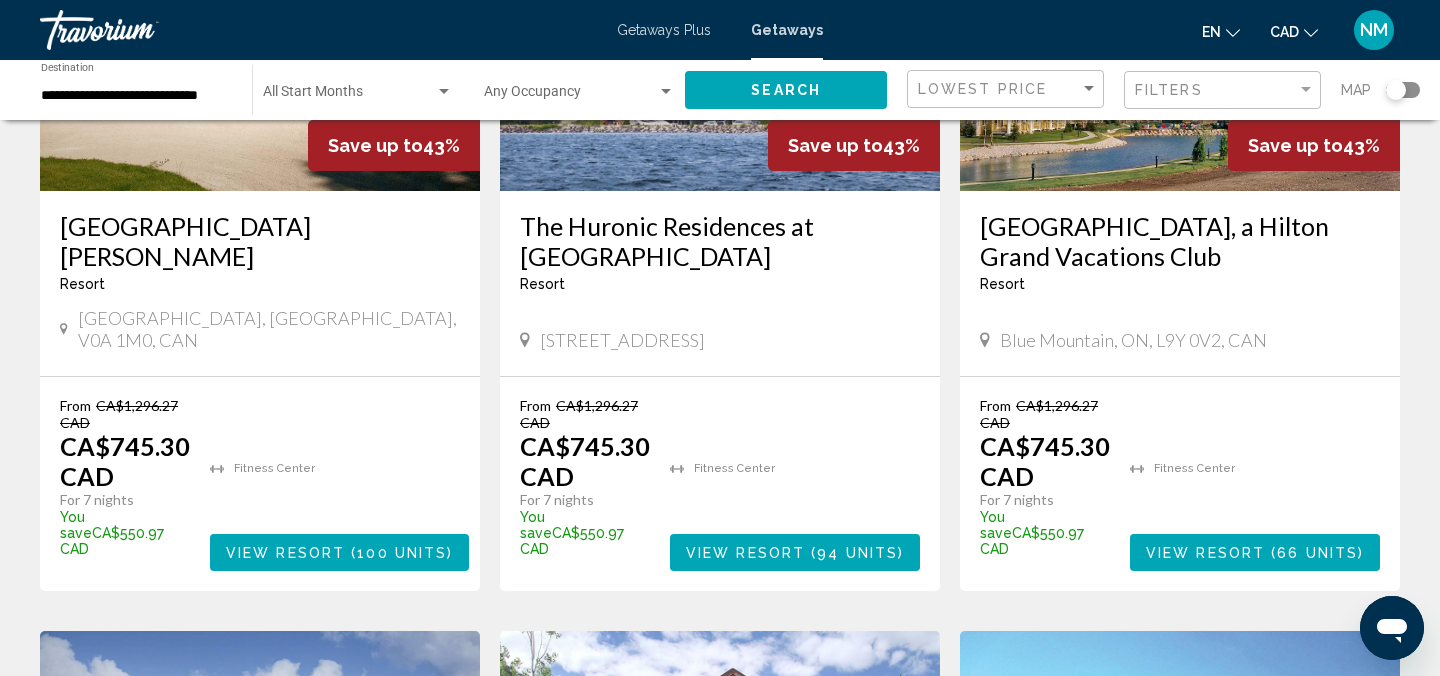 scroll, scrollTop: 0, scrollLeft: 0, axis: both 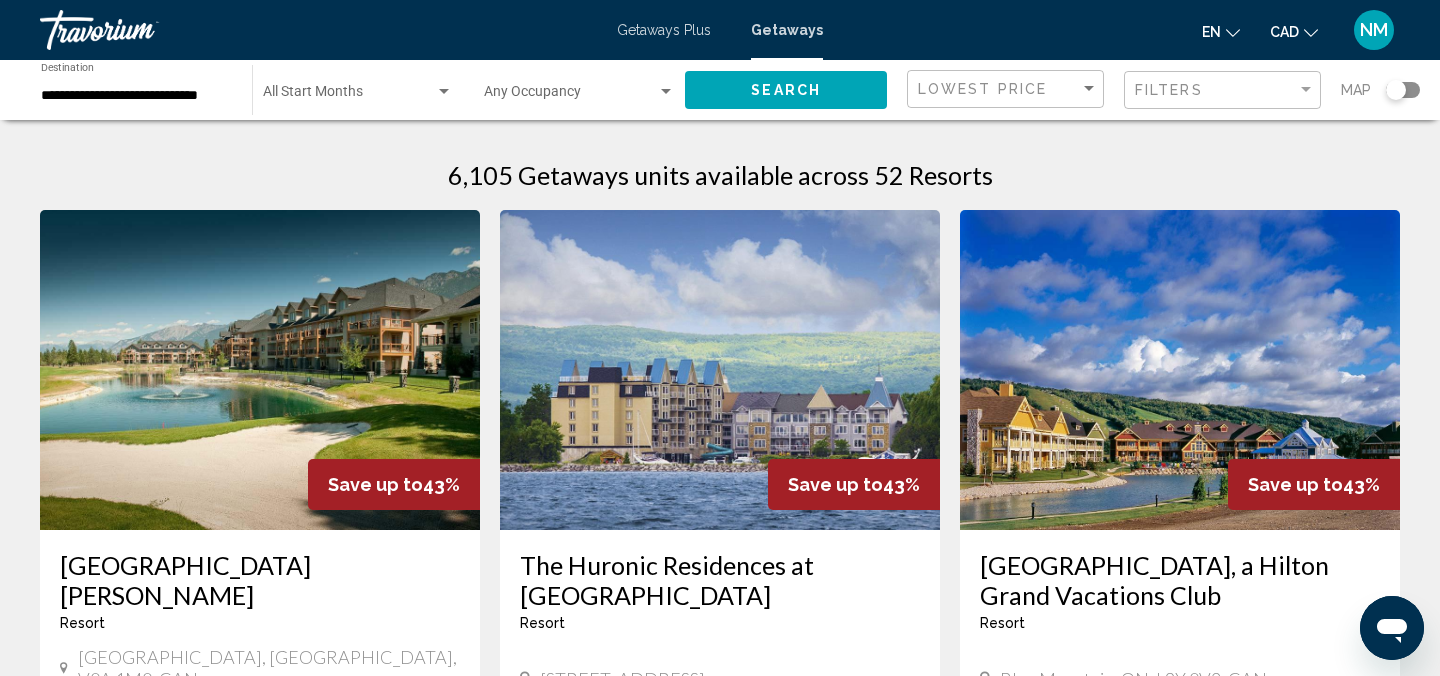 click on "**********" 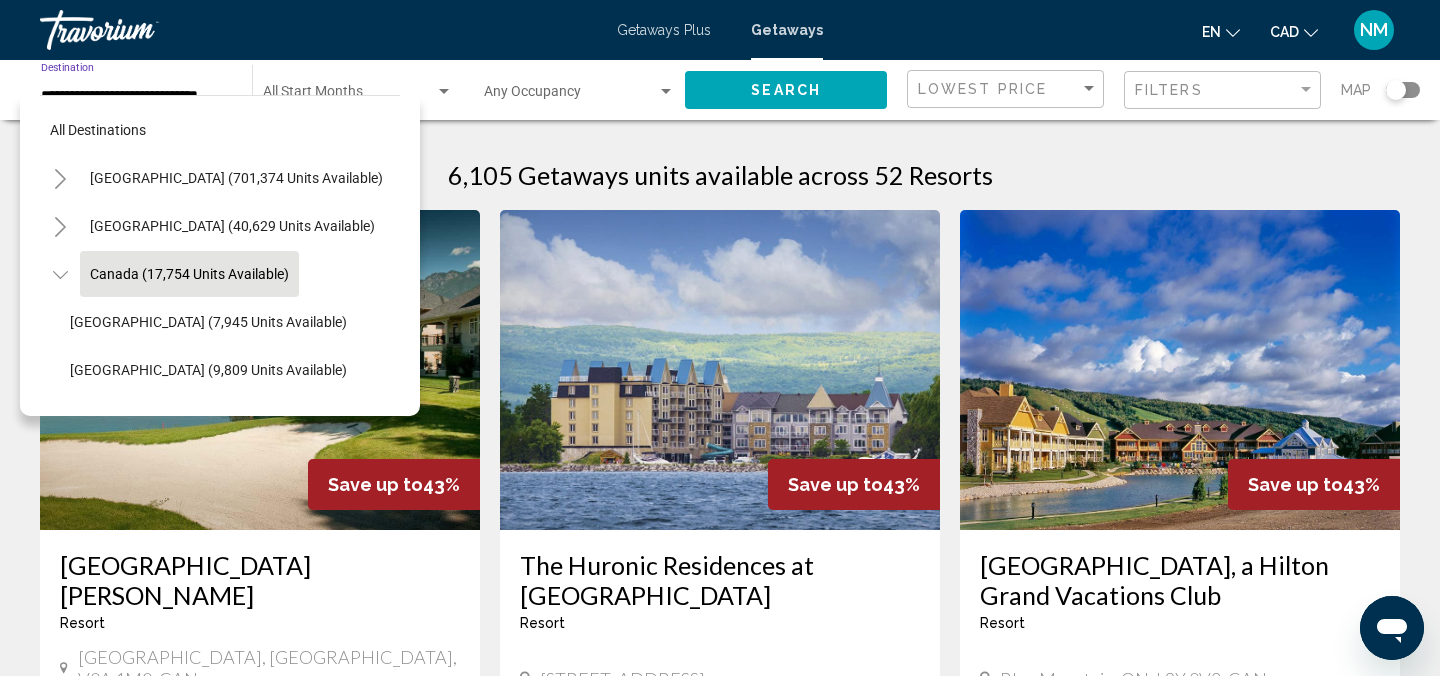 scroll, scrollTop: 0, scrollLeft: 5, axis: horizontal 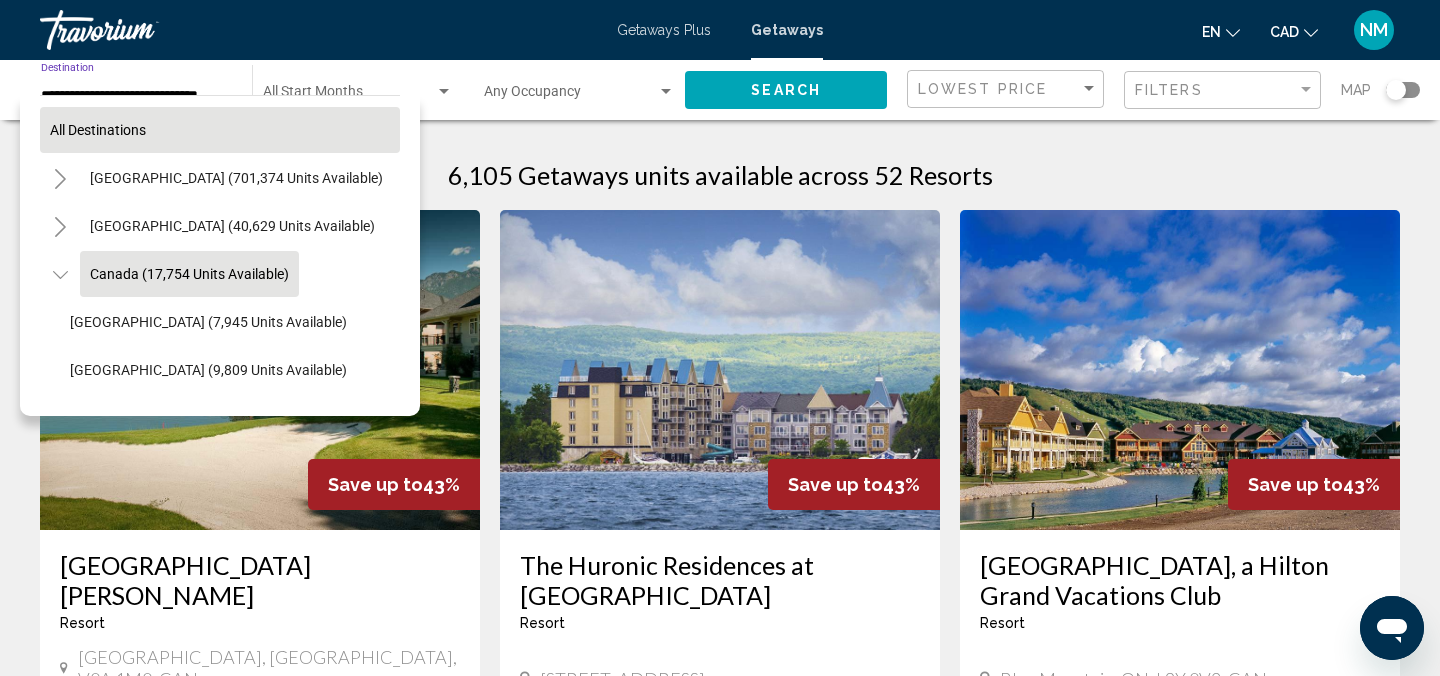 click on "All destinations" at bounding box center [98, 130] 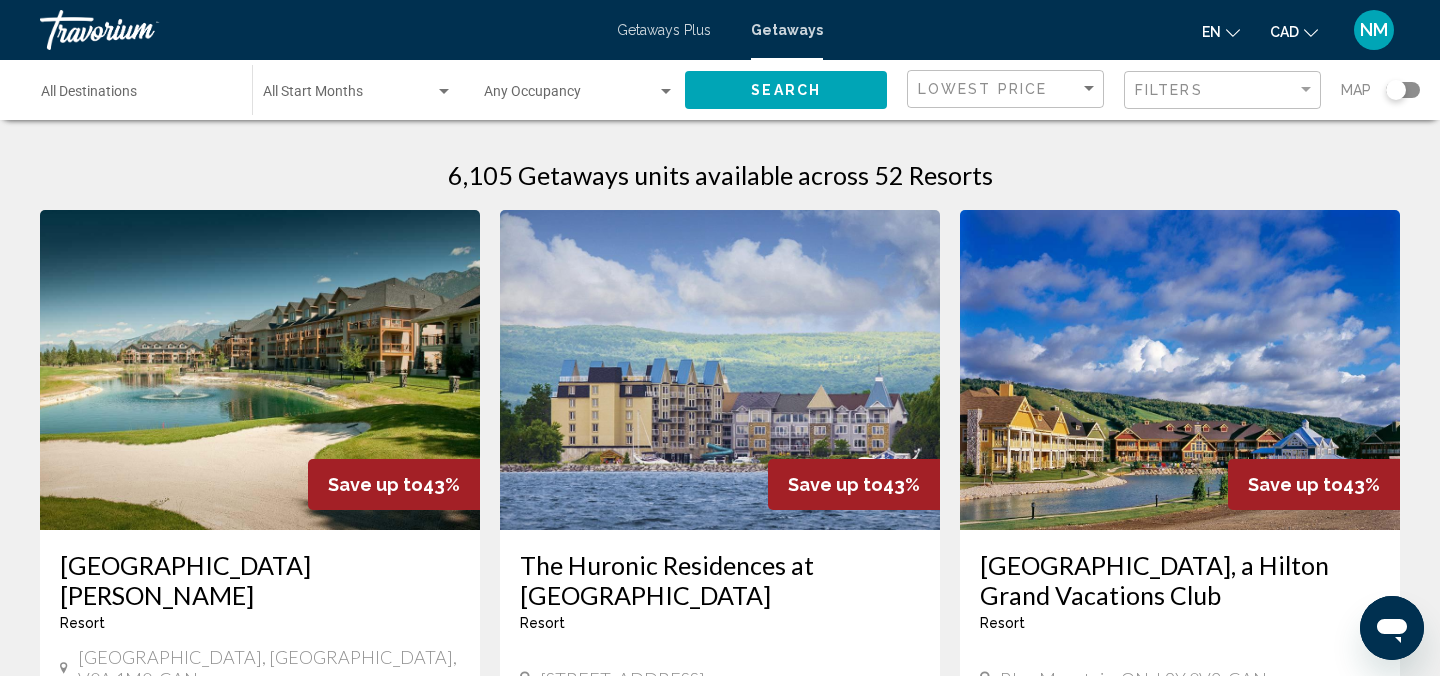 click on "Search" 